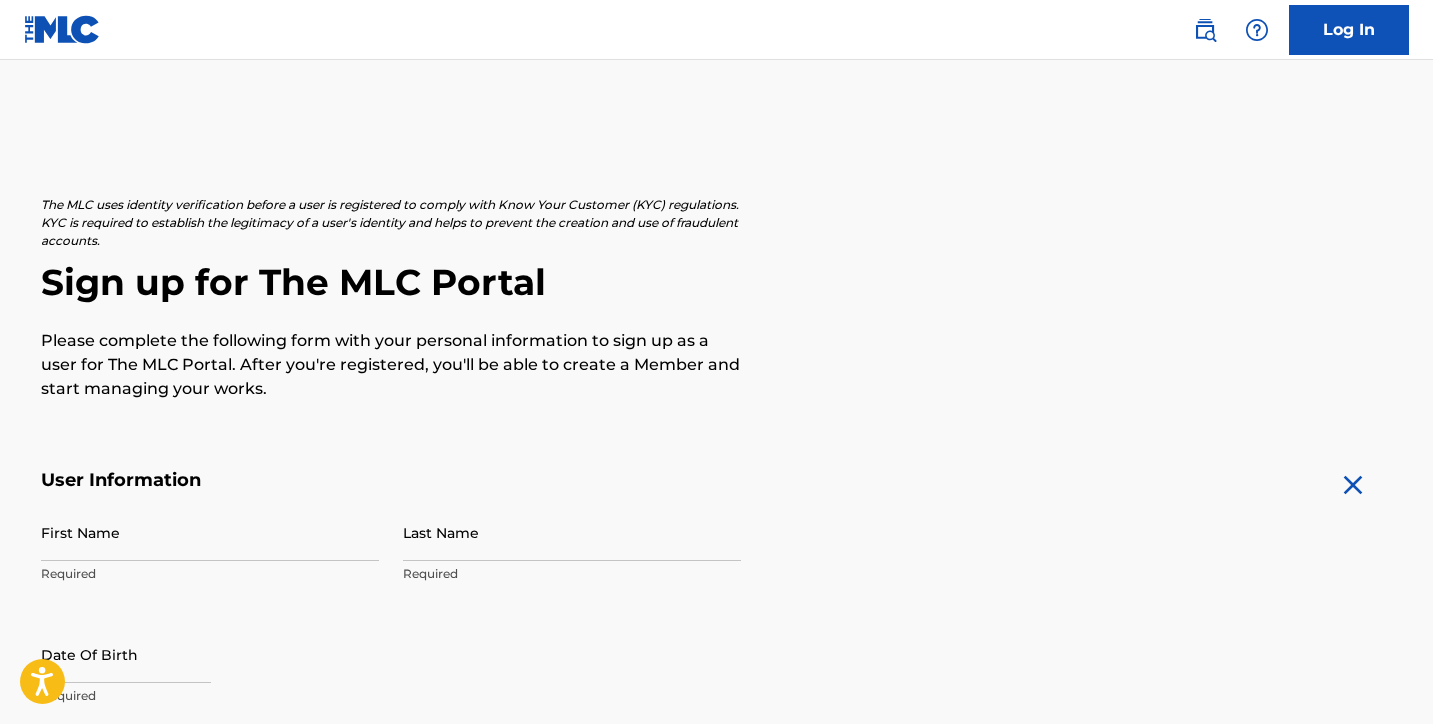 scroll, scrollTop: 333, scrollLeft: 0, axis: vertical 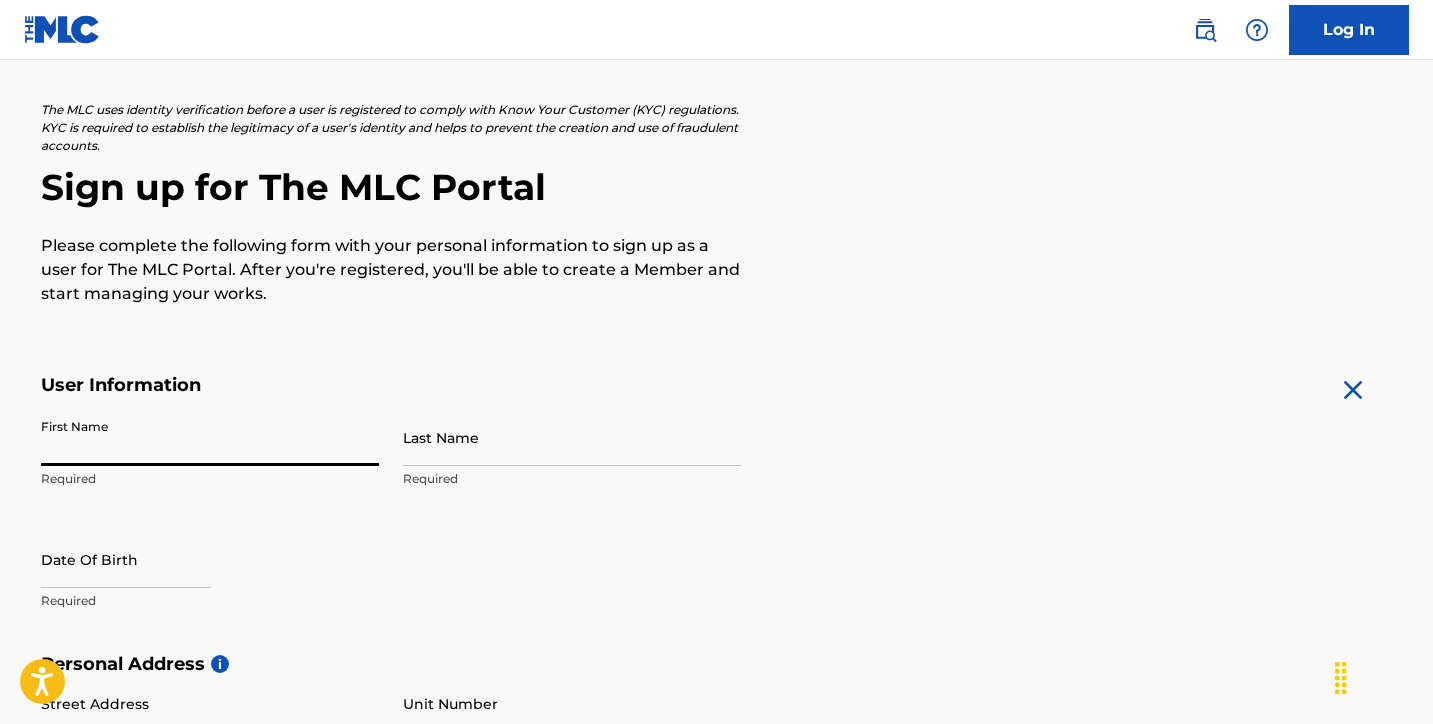 click on "Please complete the following form with your personal information to sign up as a user for The MLC Portal. After you're registered, you'll be able to create a Member and start managing your works." at bounding box center (391, 270) 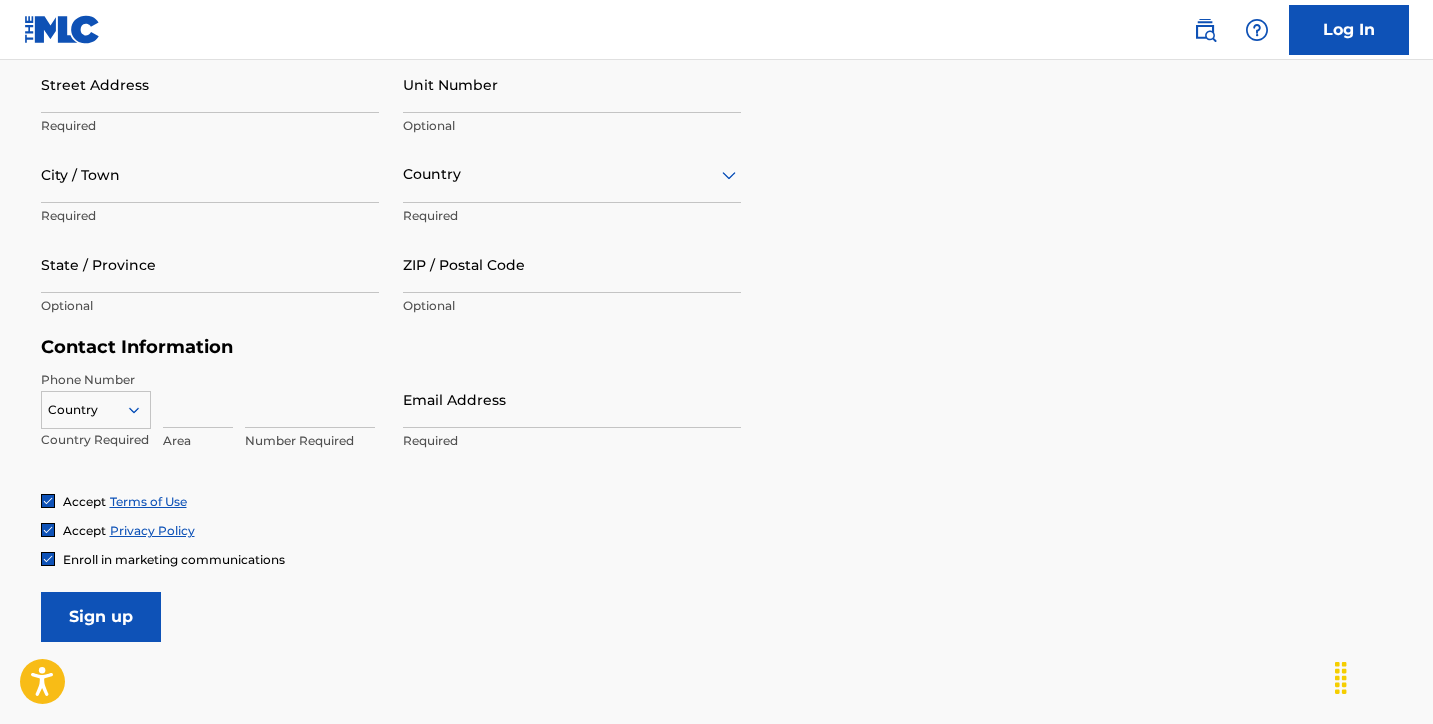 scroll, scrollTop: 713, scrollLeft: 0, axis: vertical 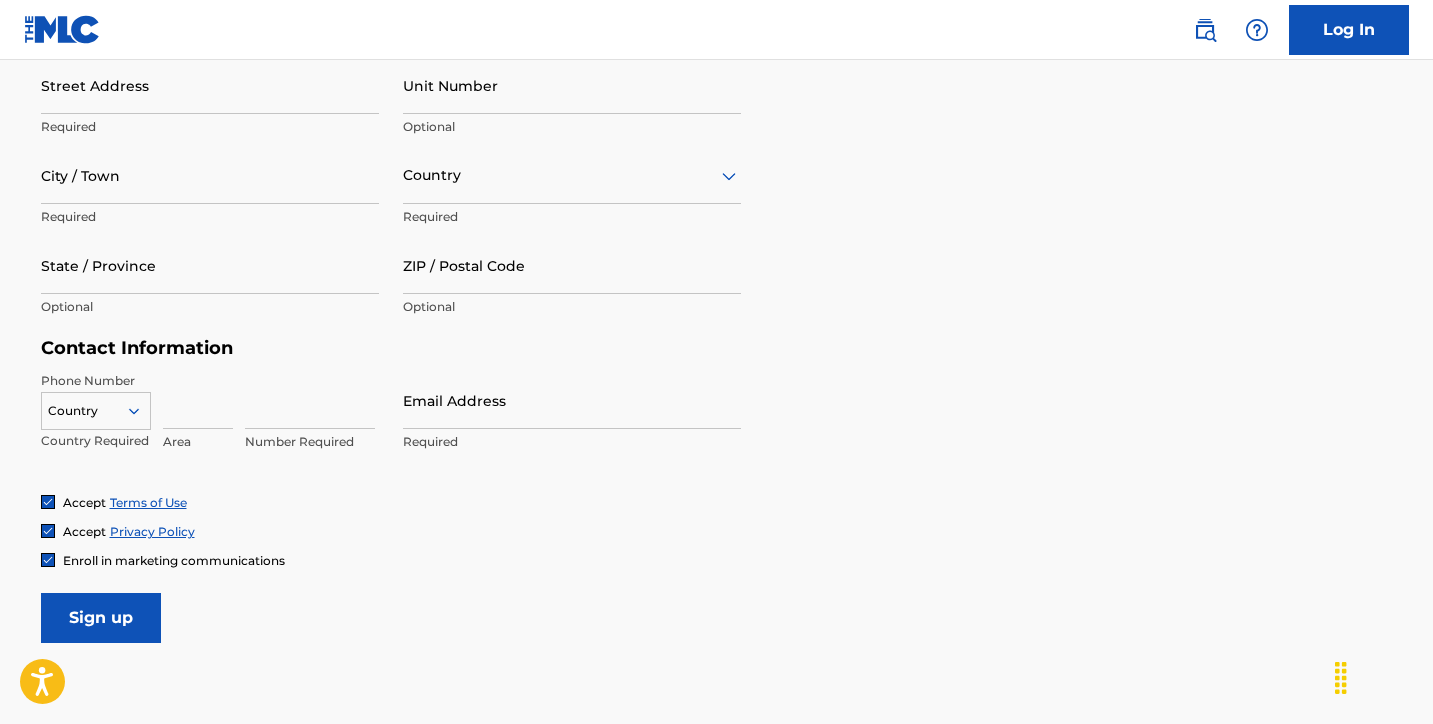 click at bounding box center (198, 400) 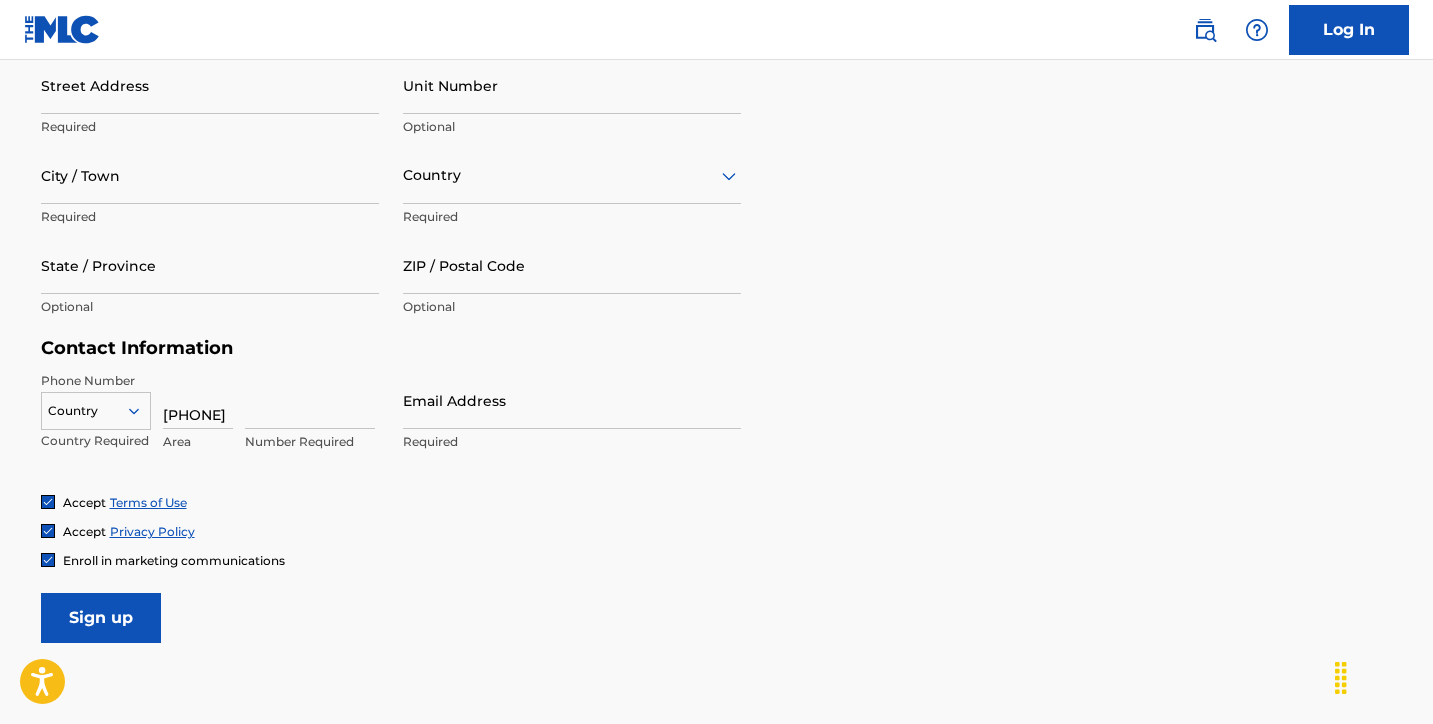 click 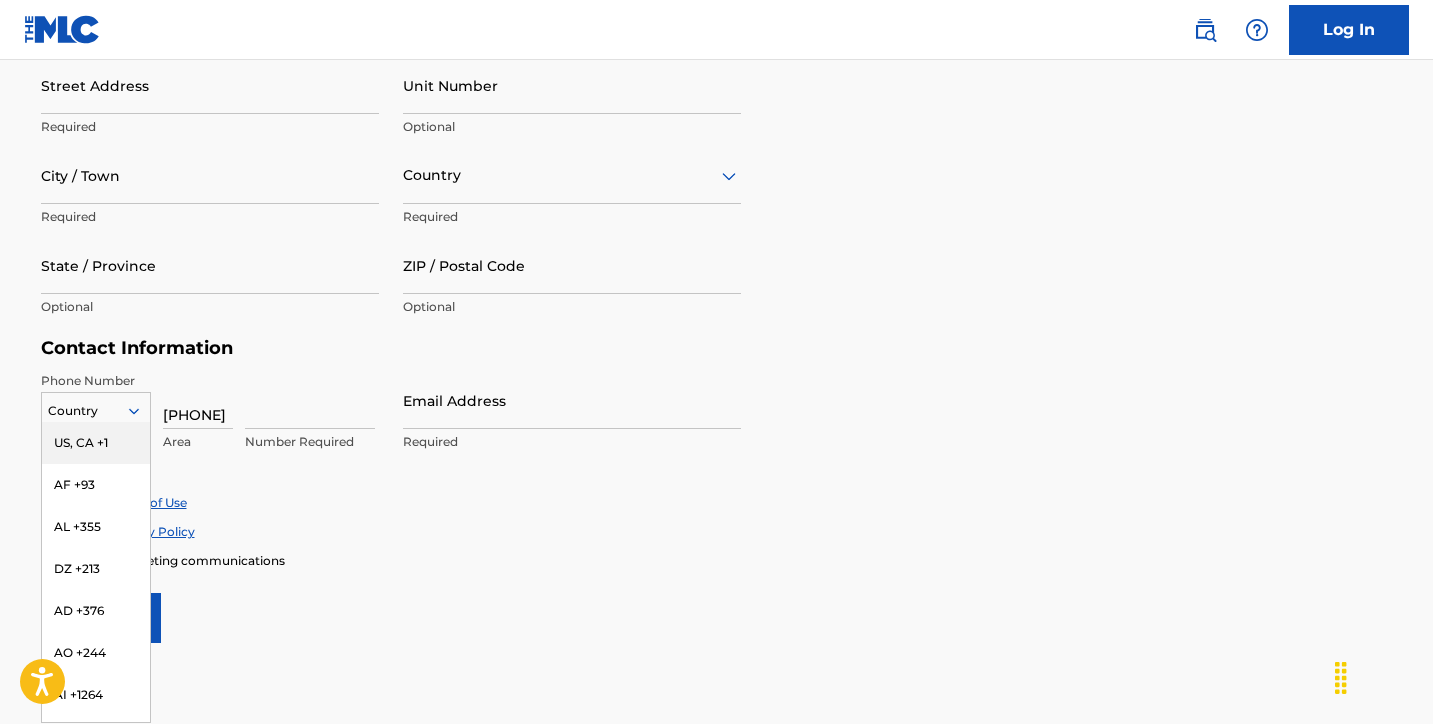 click on "US, CA +1" at bounding box center (96, 443) 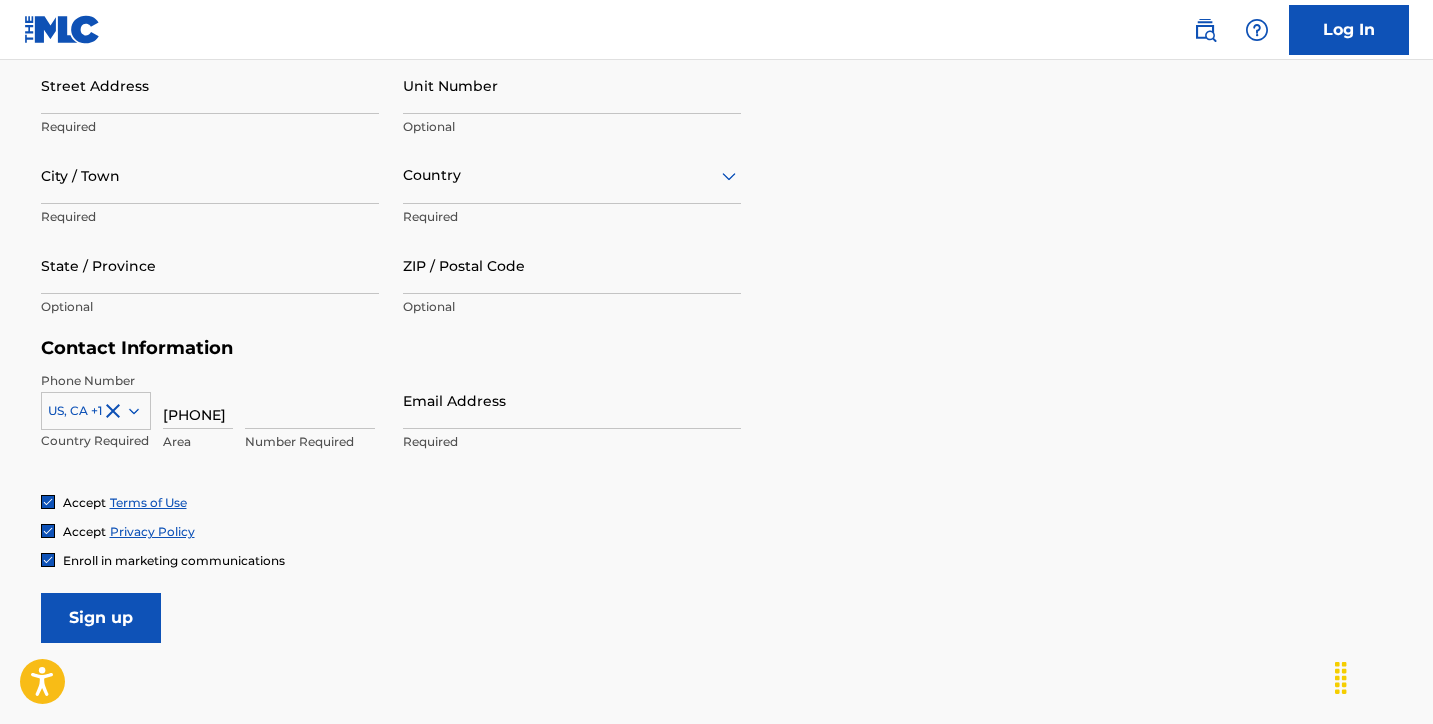 click at bounding box center (310, 400) 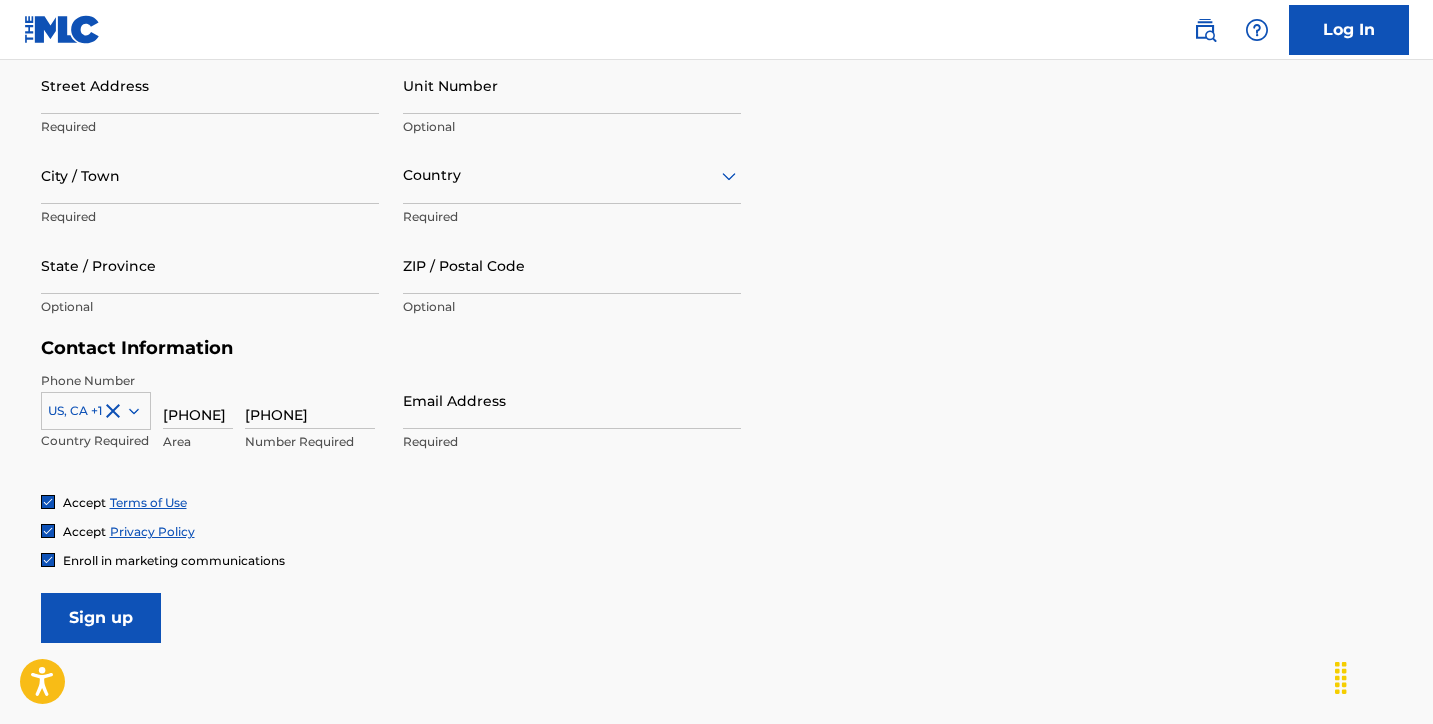 type on "[PHONE]" 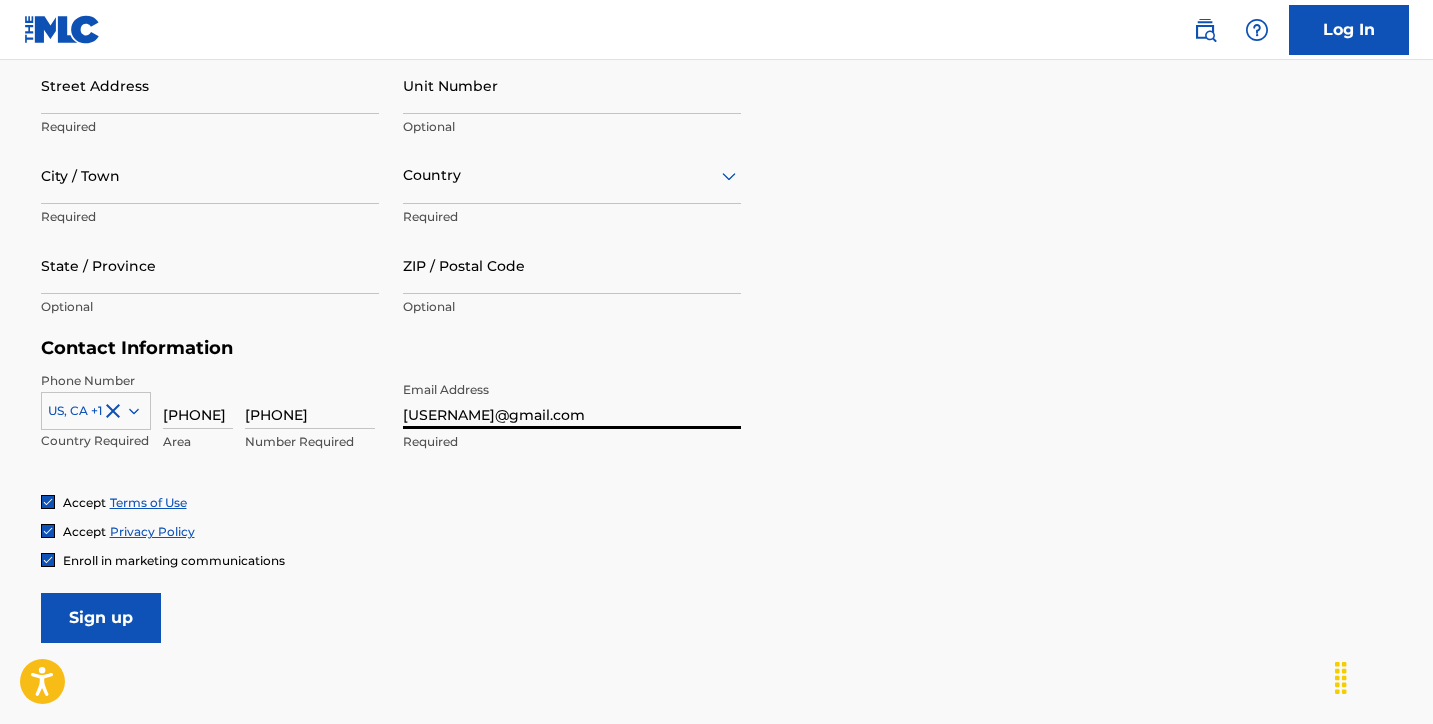 type on "[USERNAME]@gmail.com" 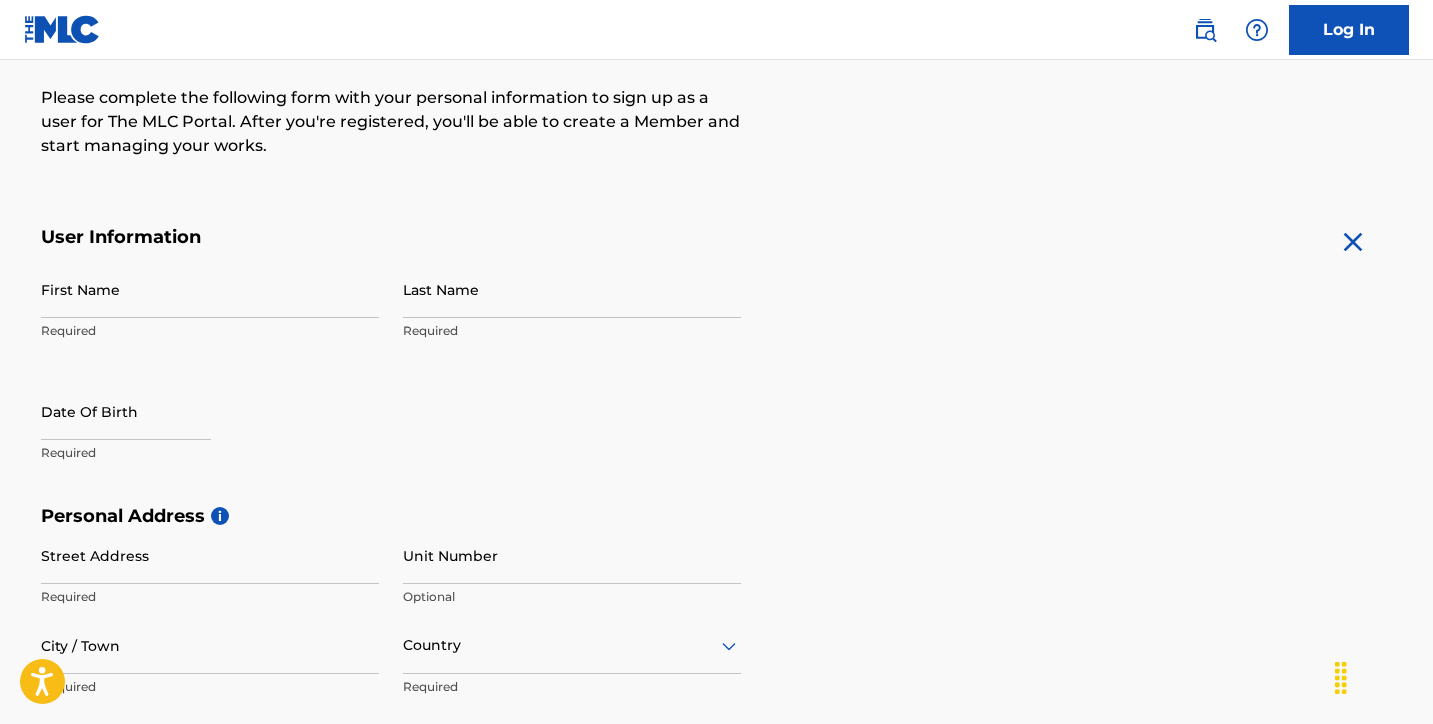 scroll, scrollTop: 236, scrollLeft: 0, axis: vertical 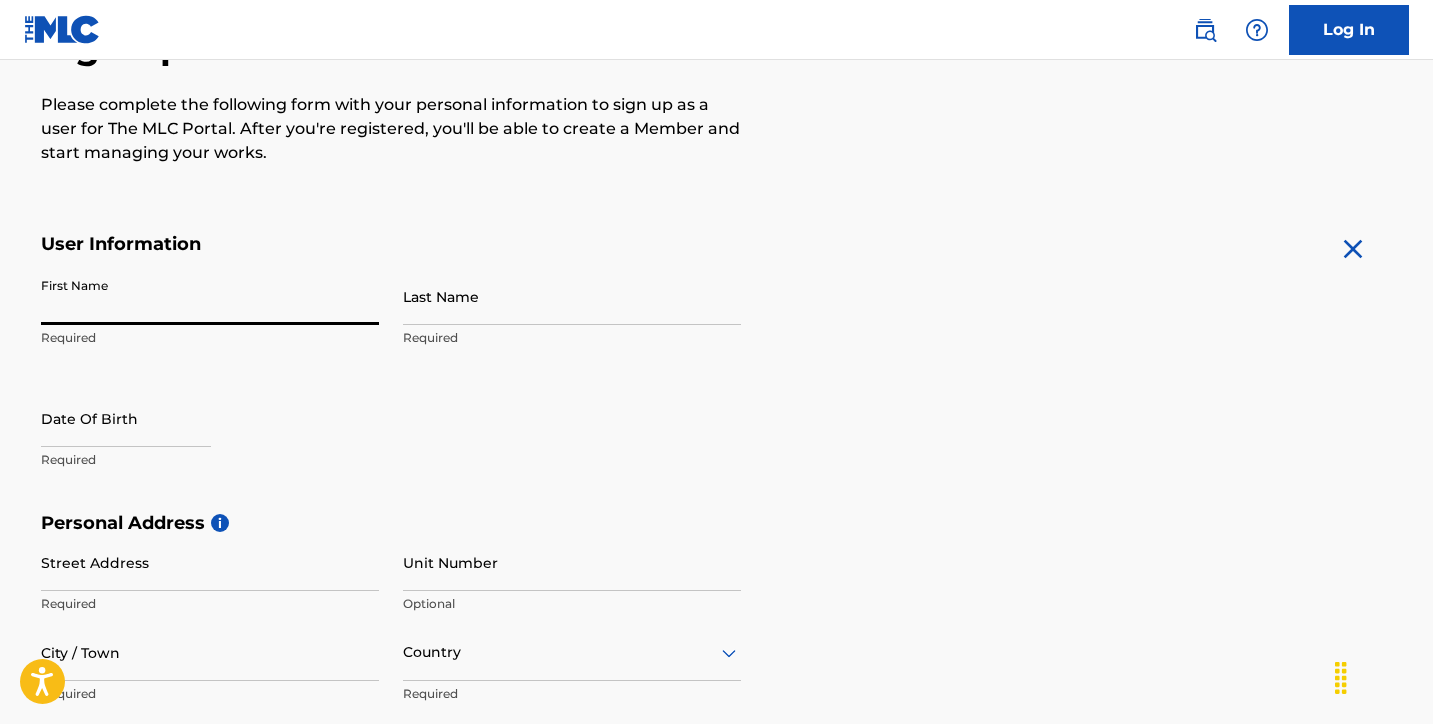 click on "First Name" at bounding box center (210, 296) 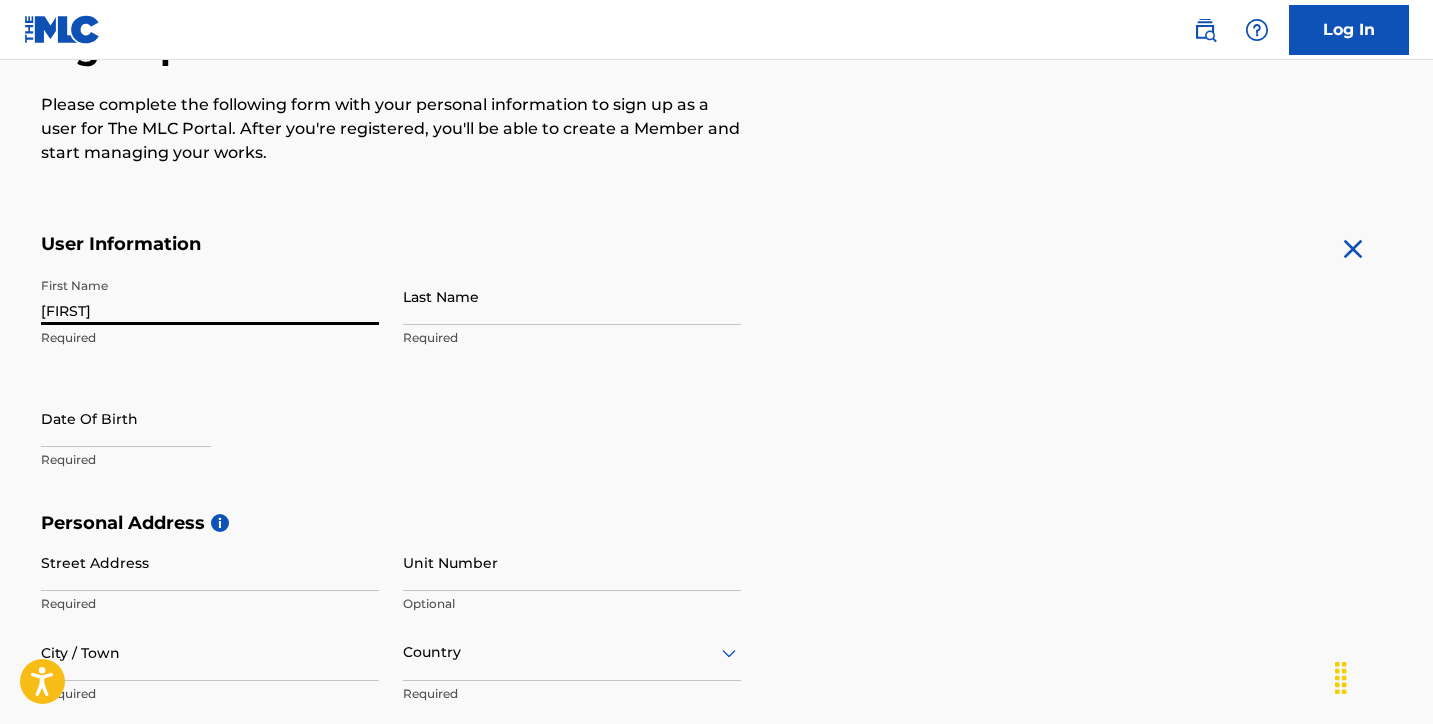 type on "[FIRST]" 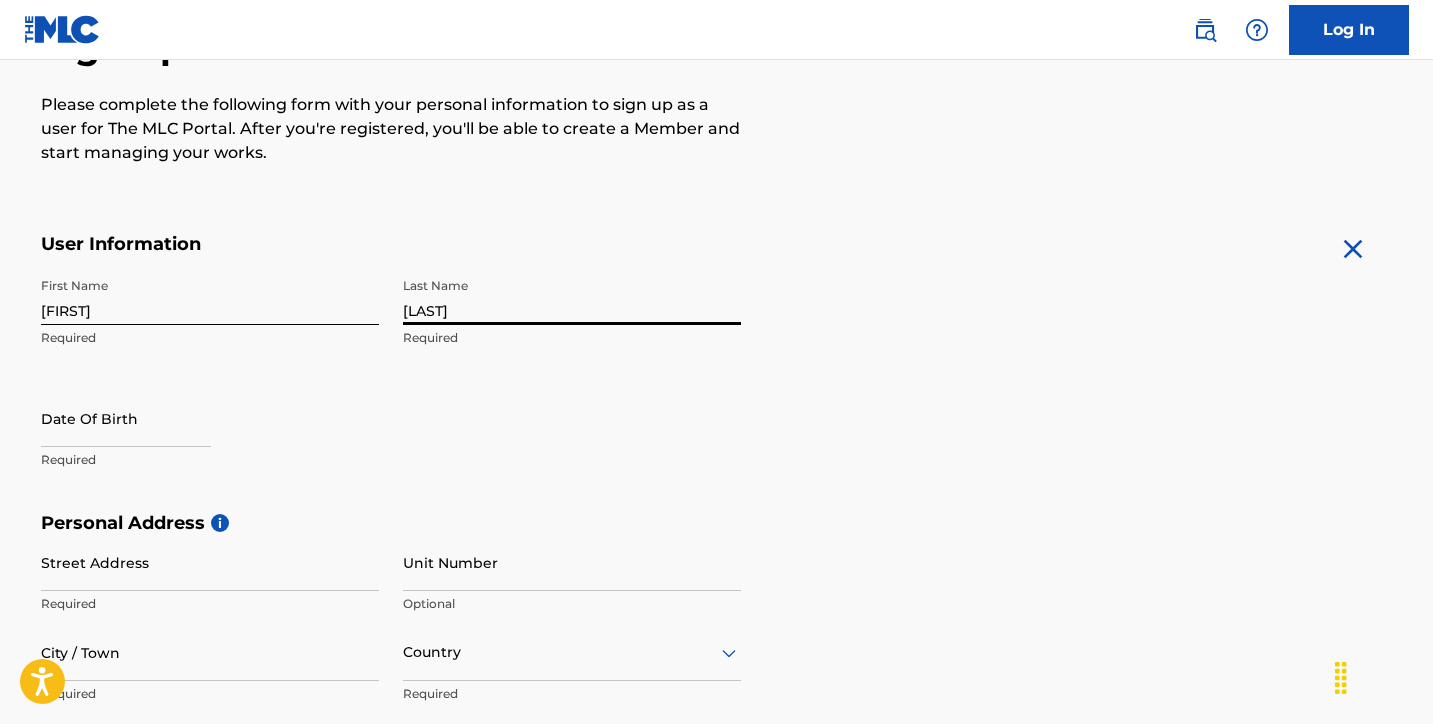 type on "[LAST]" 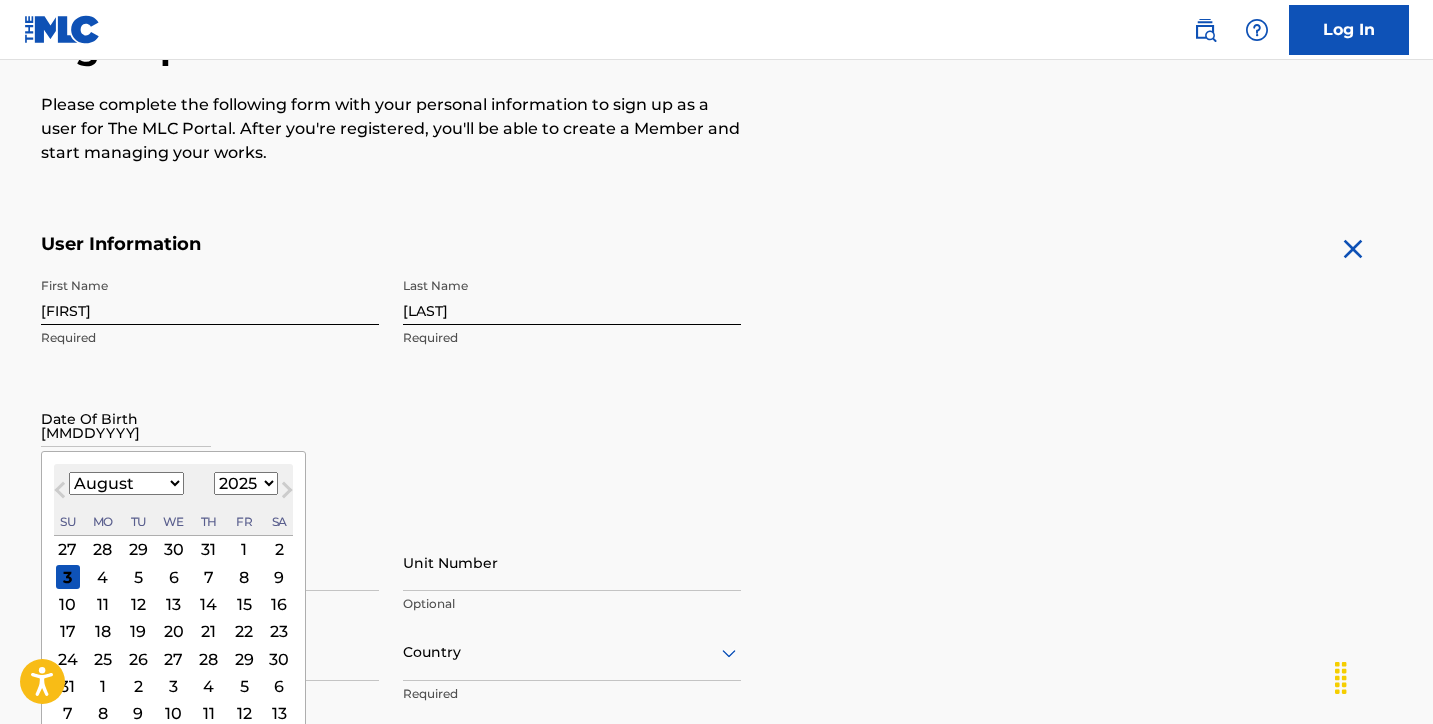 type on "[MMDDYYYY]" 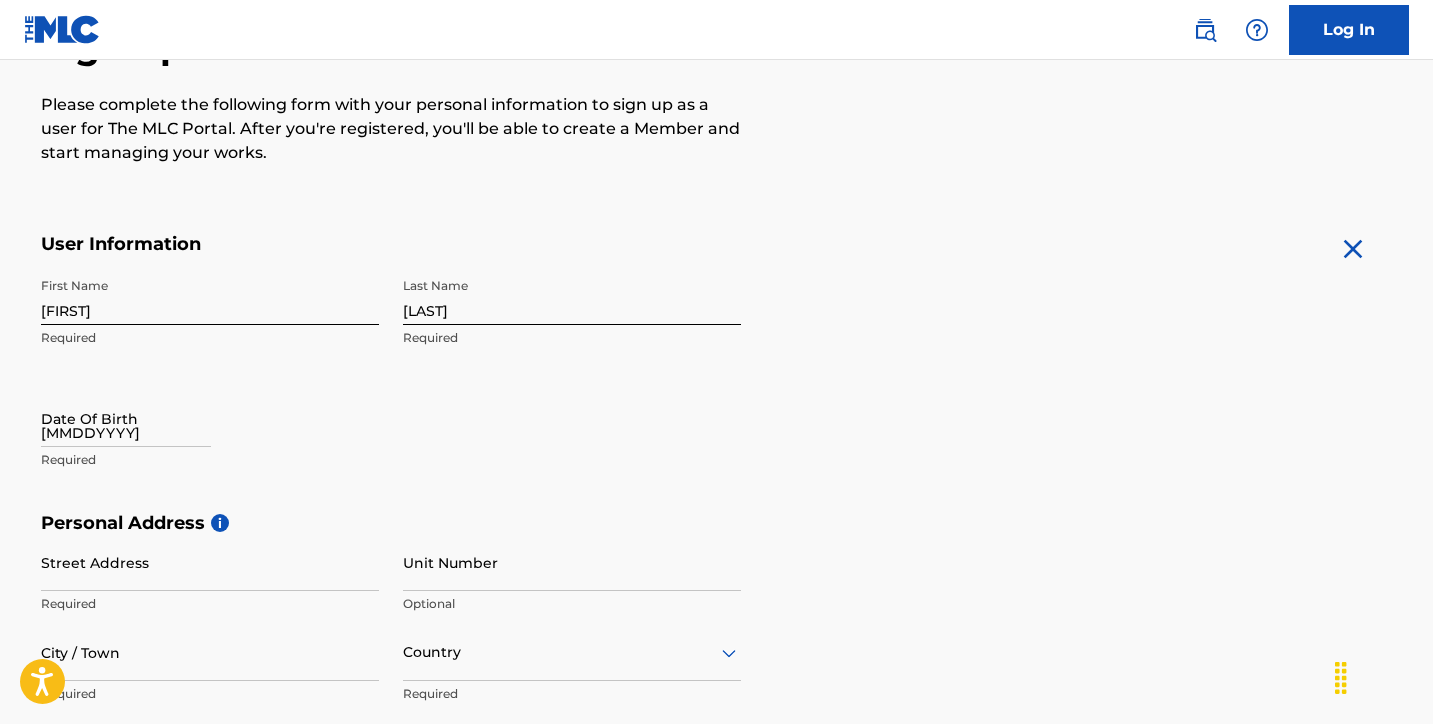 select on "7" 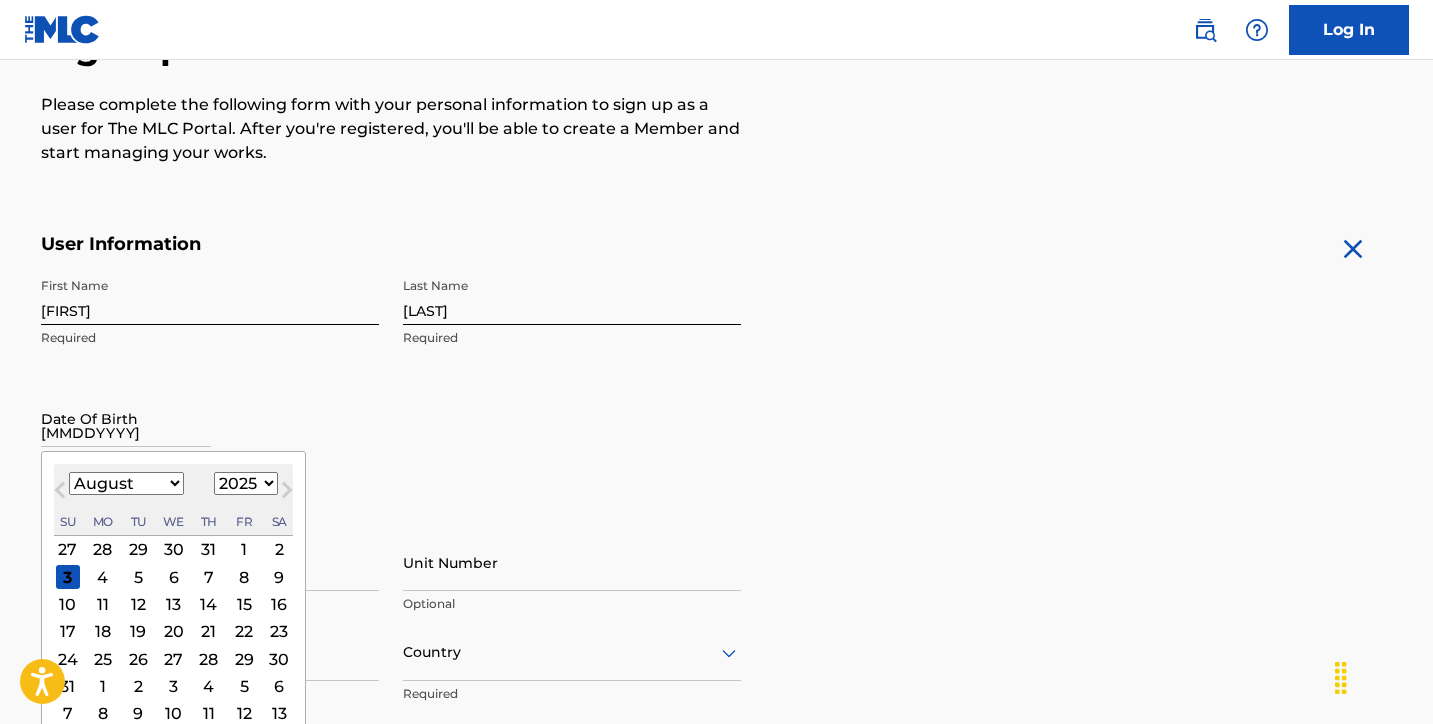 click on "[MMDDYYYY]" at bounding box center (126, 418) 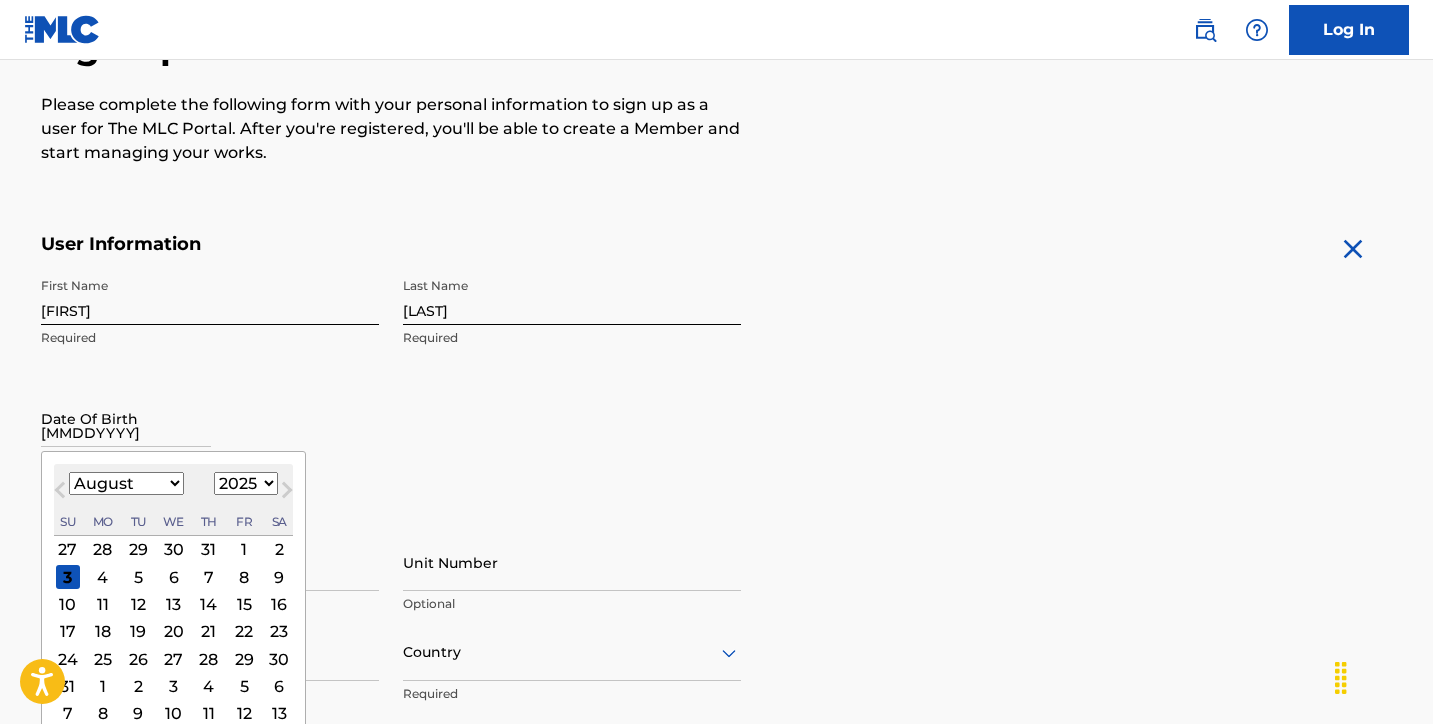 select on "5" 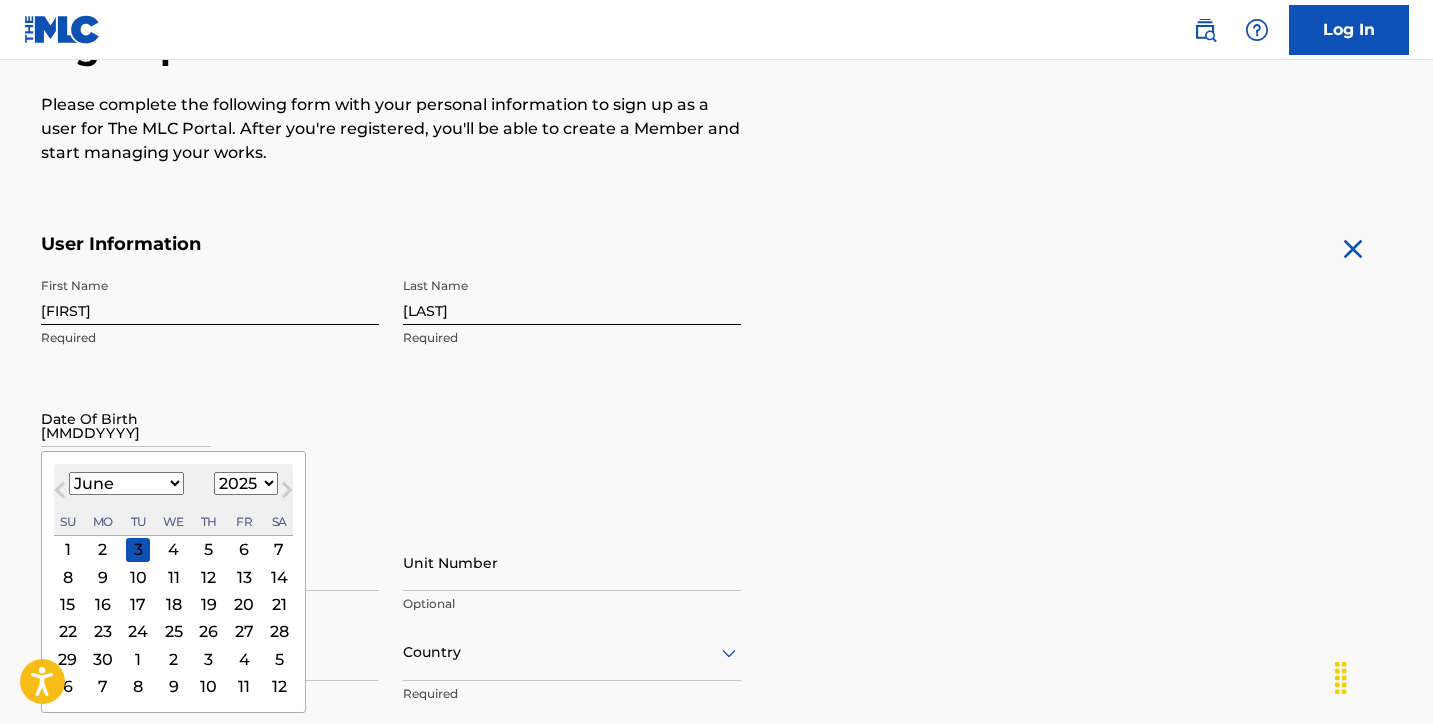 select on "1995" 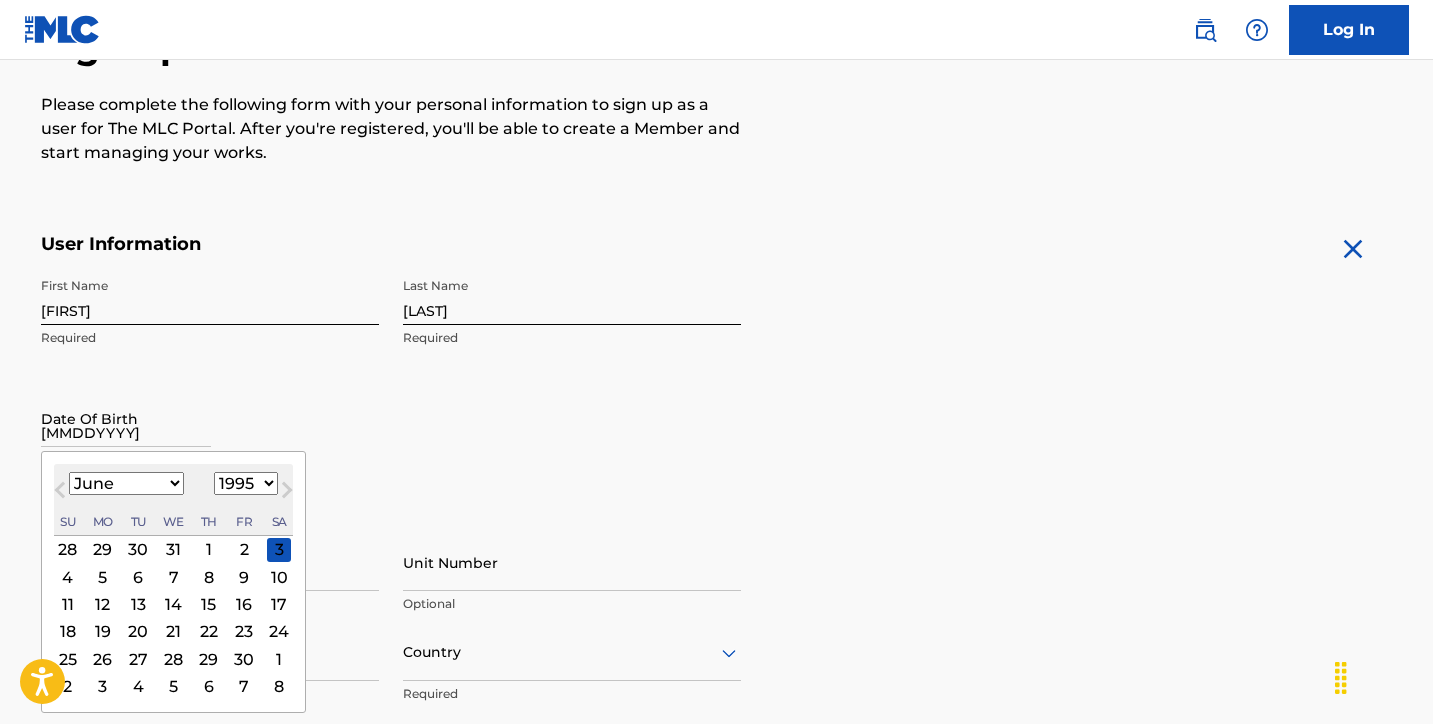 click on "25" at bounding box center (67, 659) 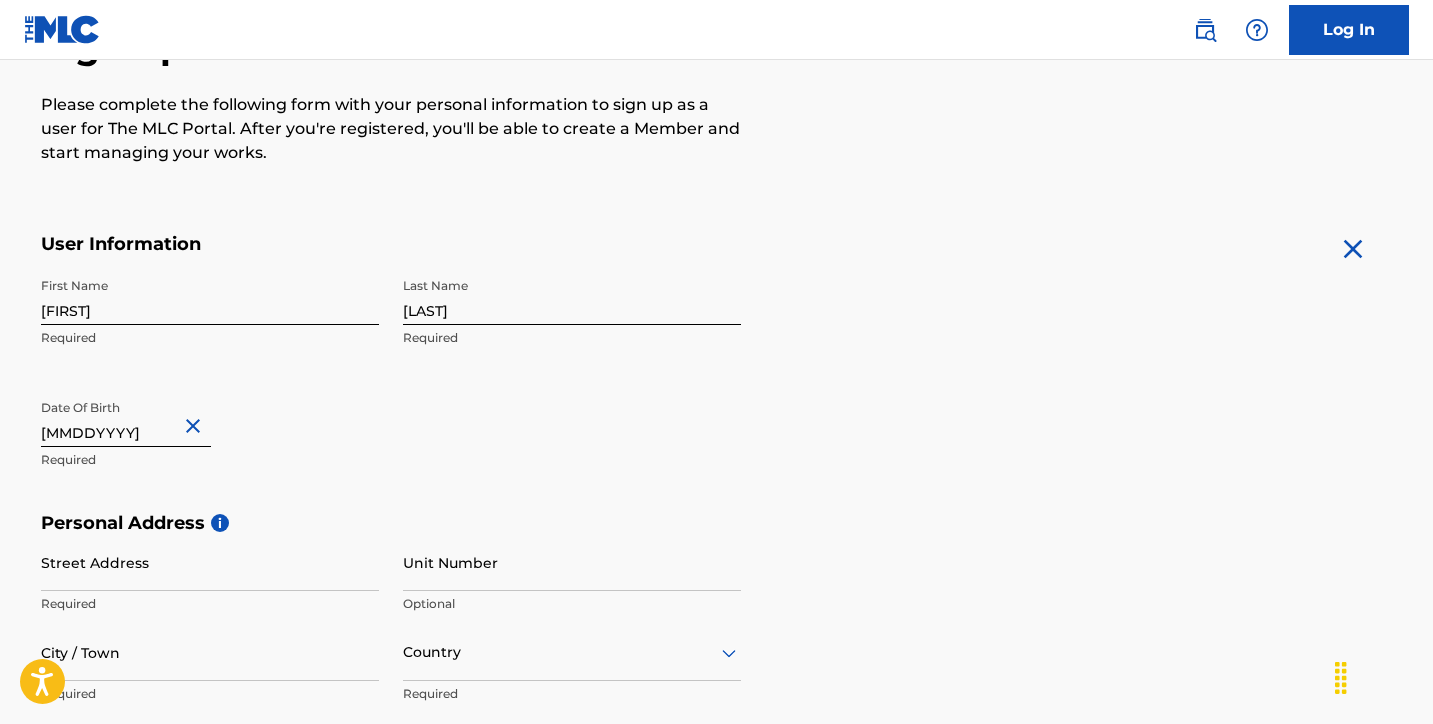 click on "First Name [FIRST] Required Last Name [LAST] Required Date Of Birth [MMDDYYYY] Required" at bounding box center [391, 390] 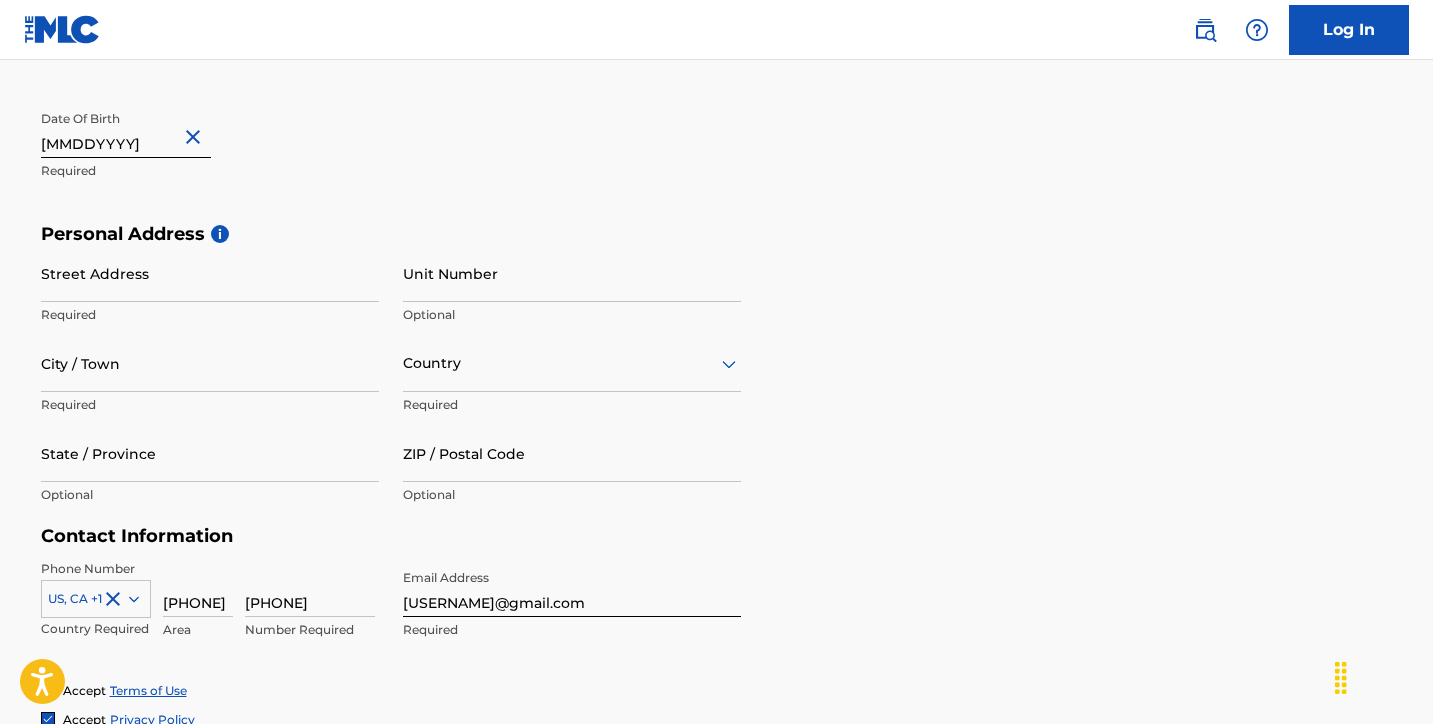 scroll, scrollTop: 546, scrollLeft: 0, axis: vertical 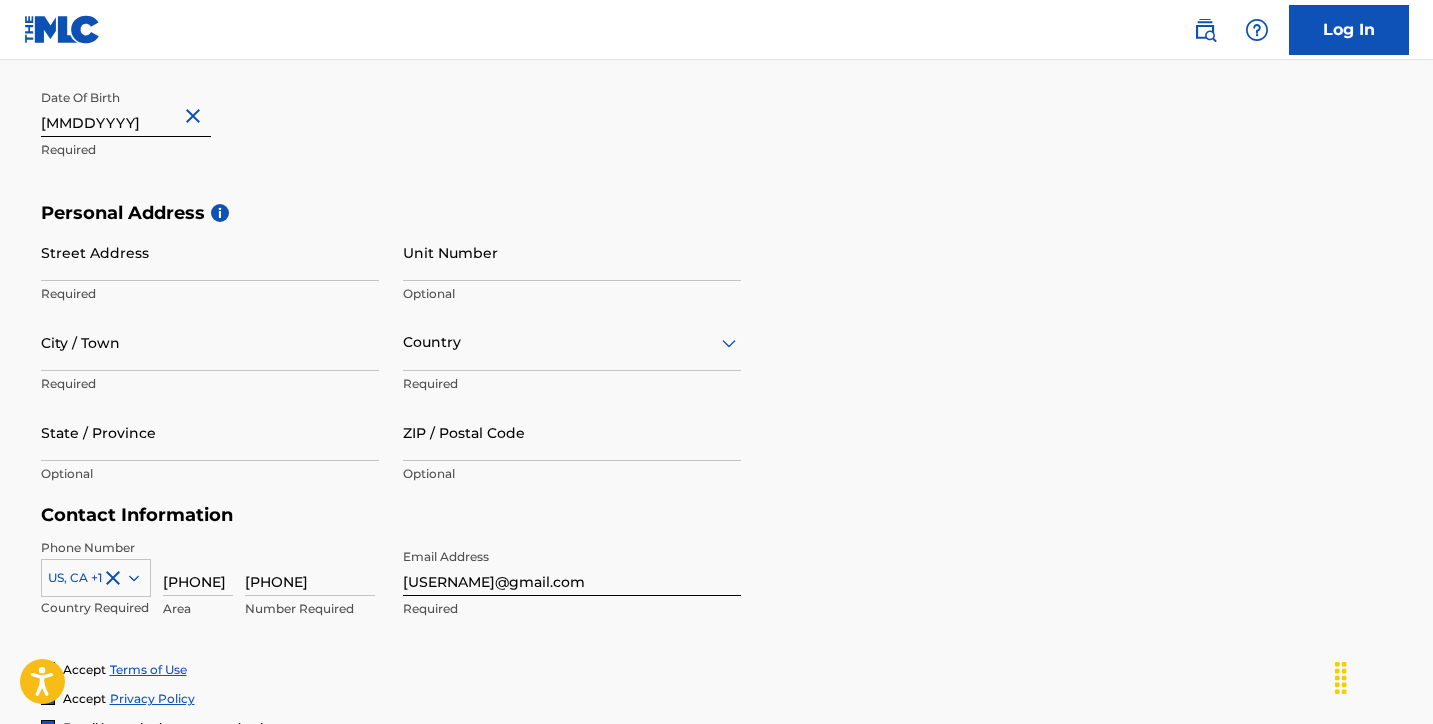 click at bounding box center [572, 342] 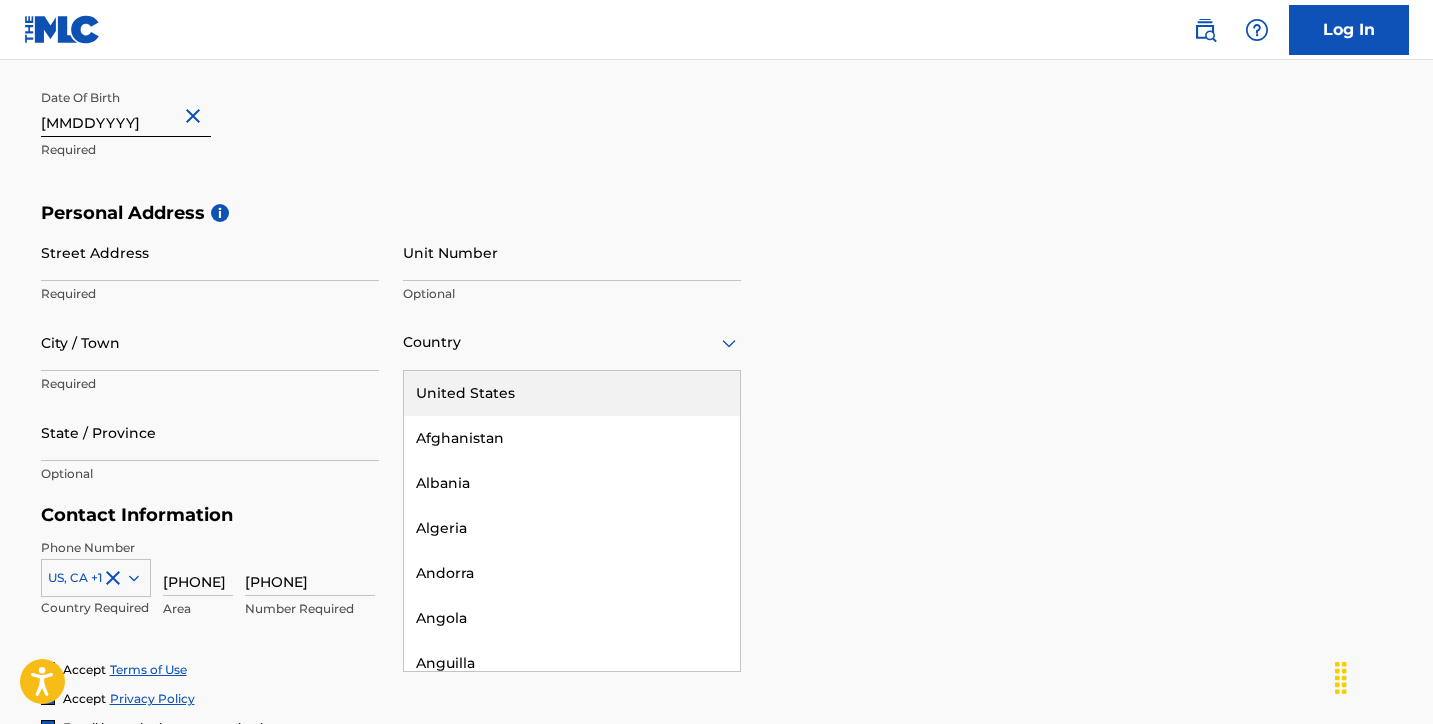 click on "United States" at bounding box center [572, 393] 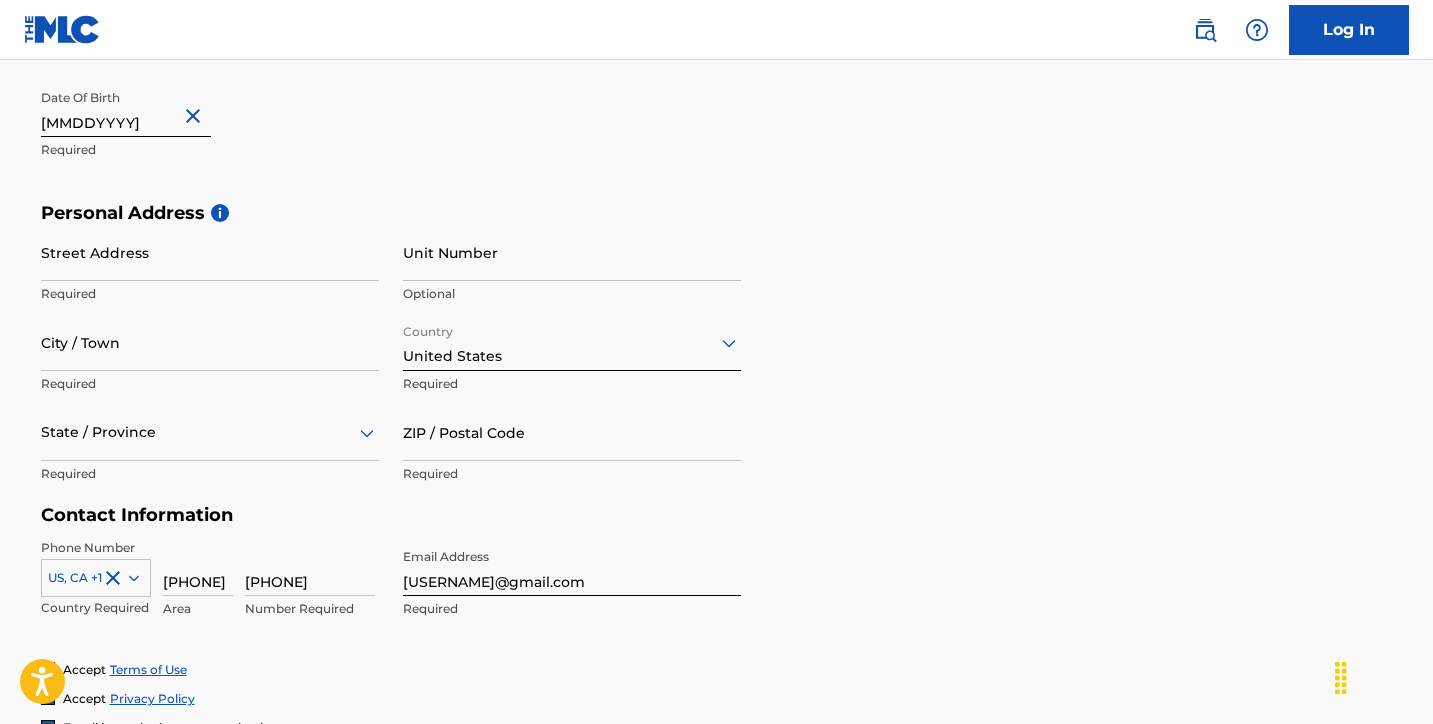 scroll, scrollTop: 583, scrollLeft: 0, axis: vertical 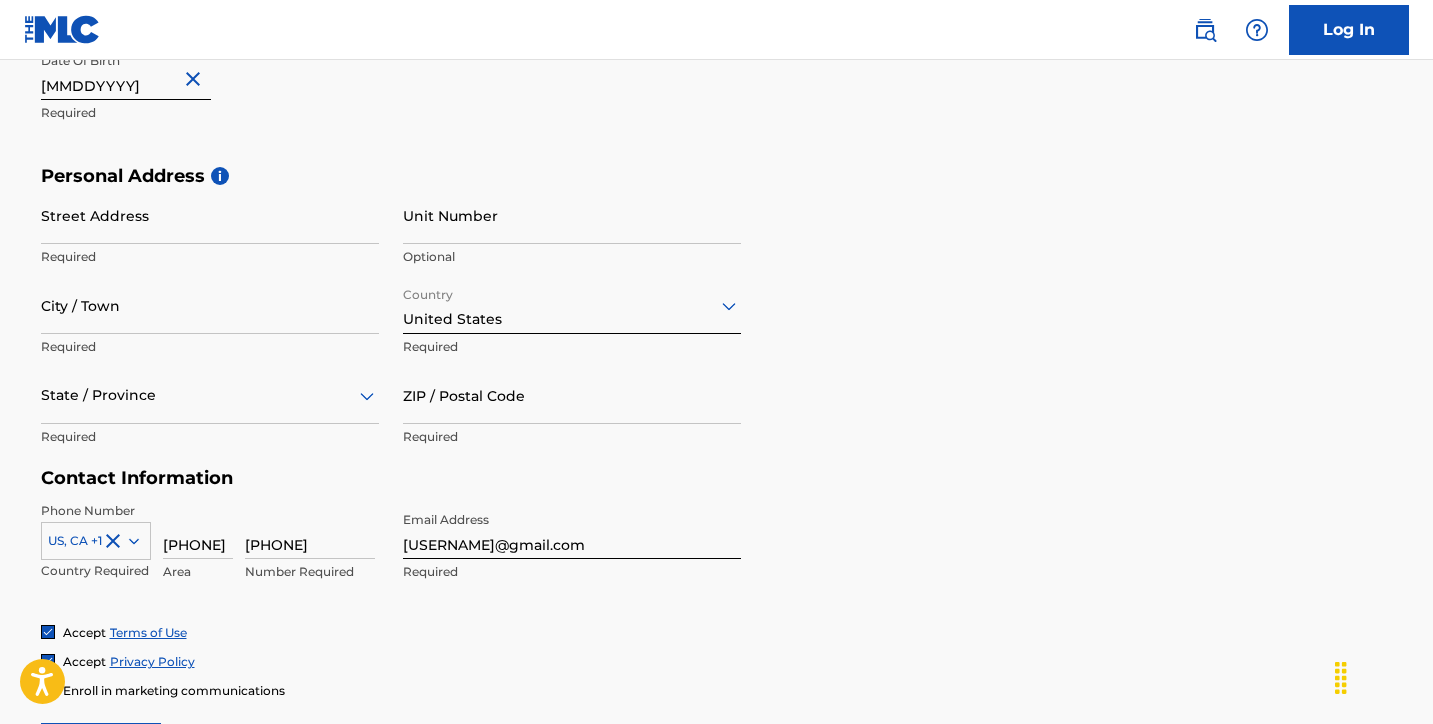 click on "State / Province" at bounding box center (210, 395) 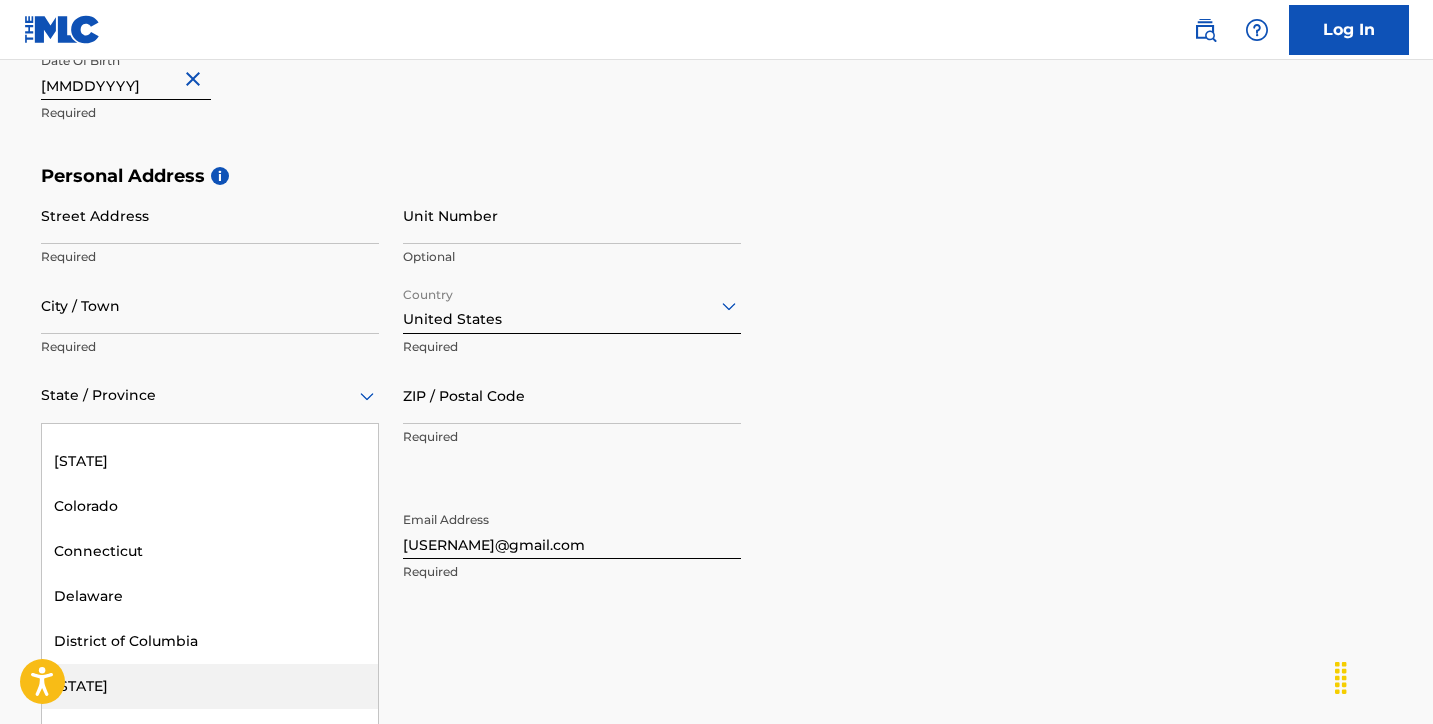 scroll, scrollTop: 255, scrollLeft: 0, axis: vertical 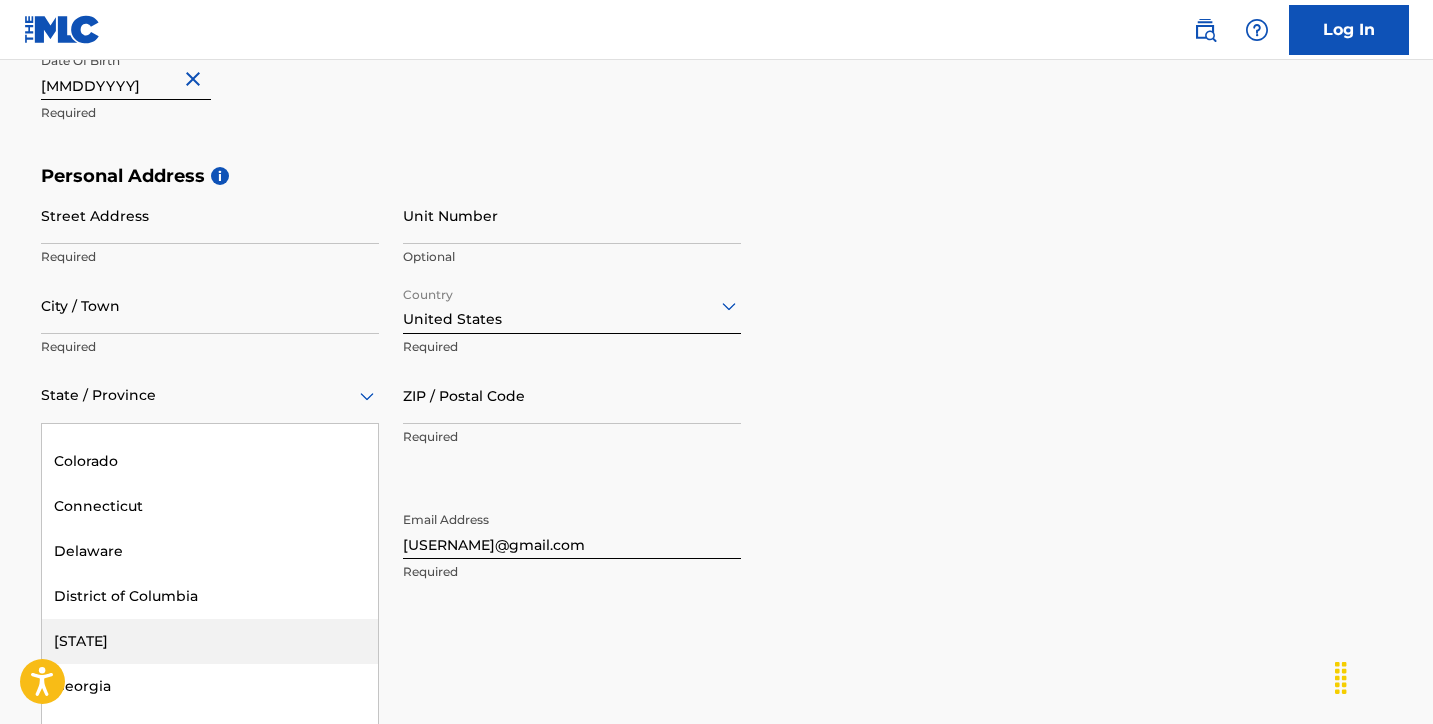click on "[STATE]" at bounding box center [210, 641] 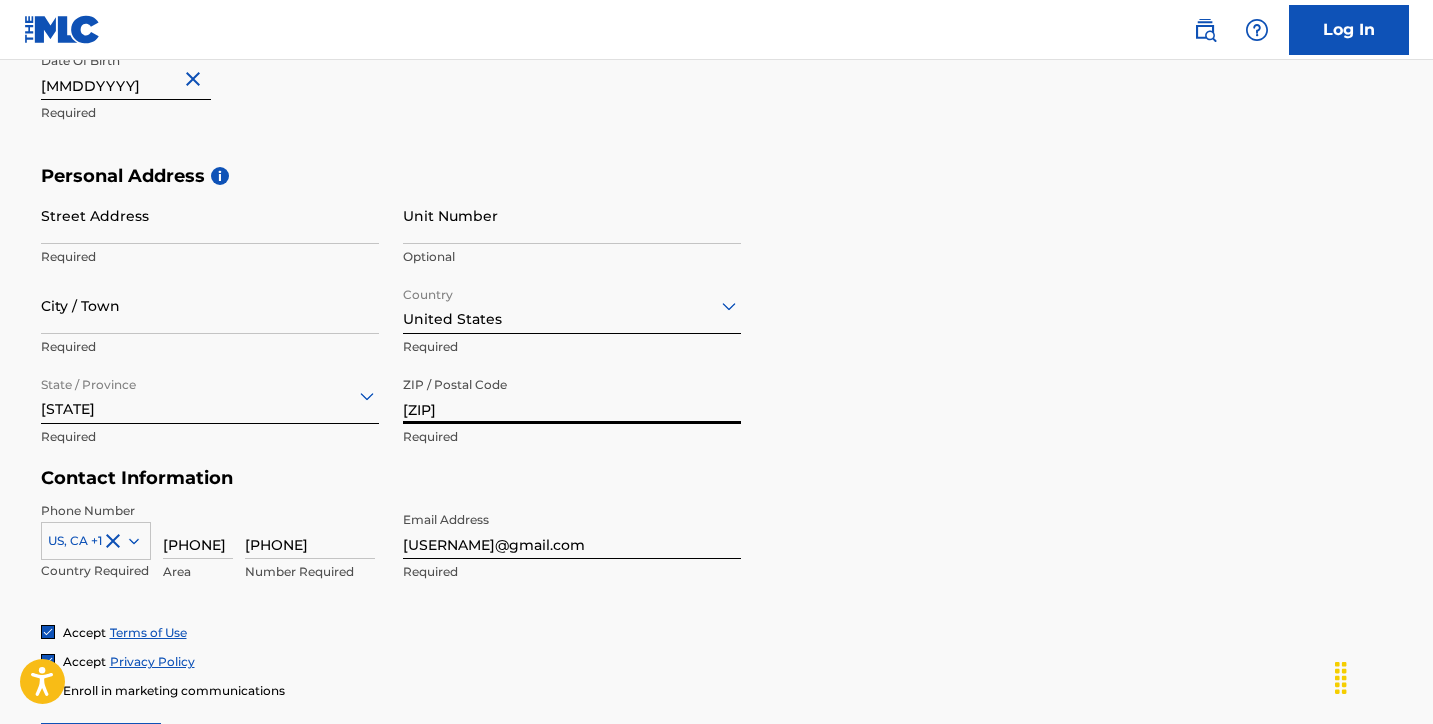 type on "[ZIP]" 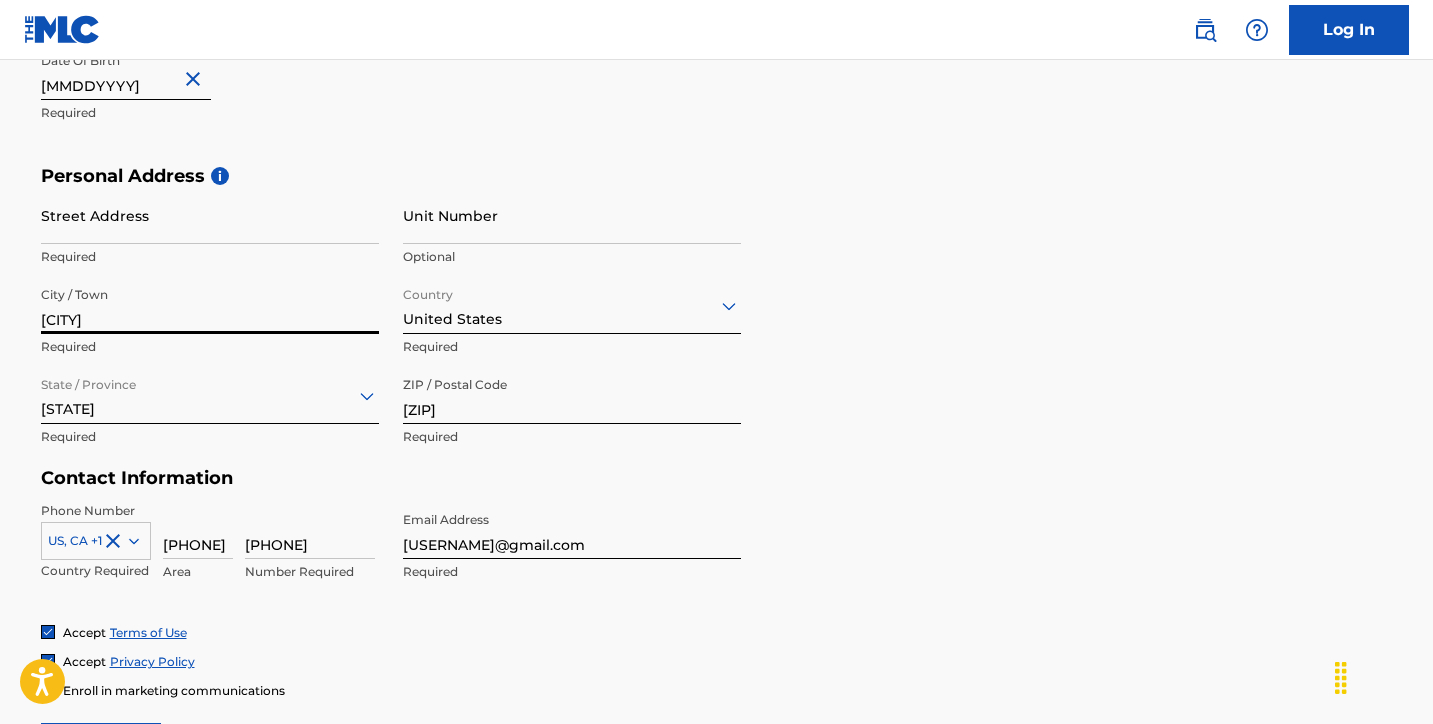 type on "[CITY]" 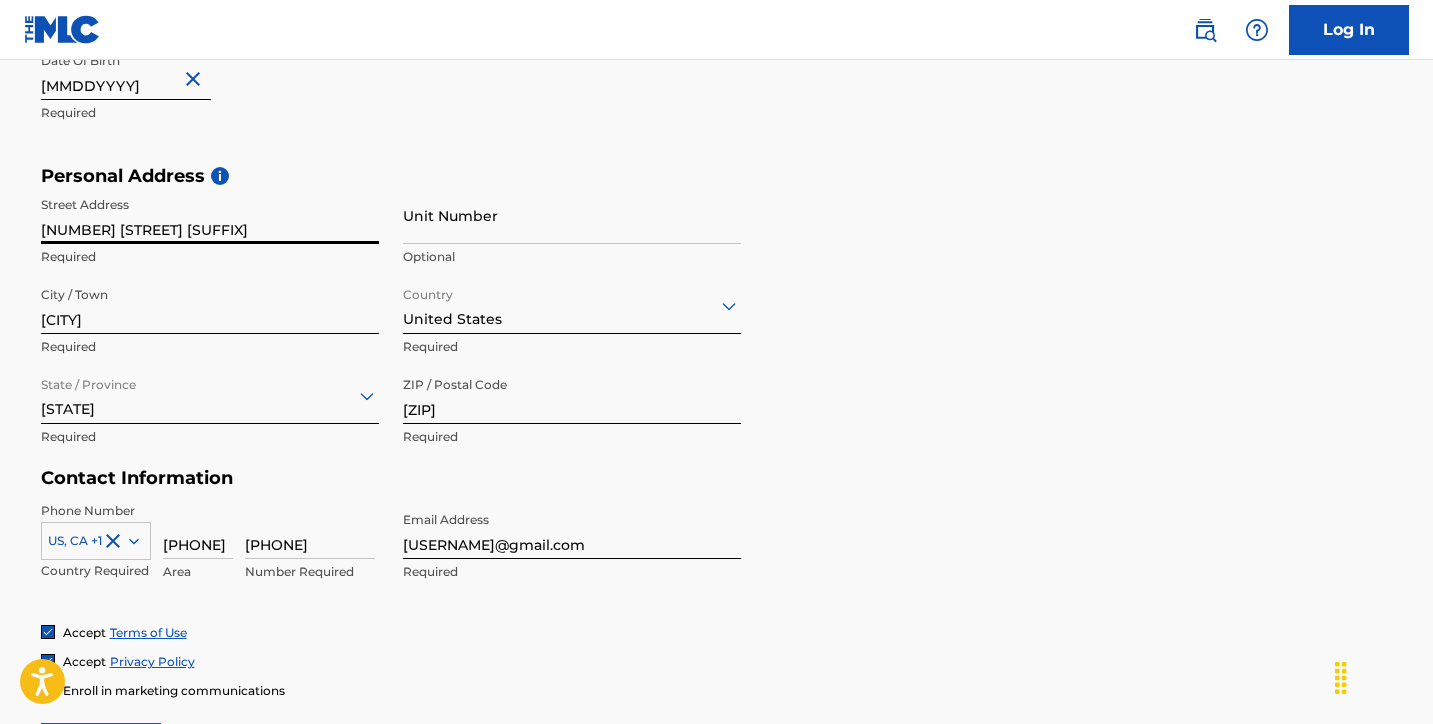 type on "[NUMBER] [STREET] [SUFFIX]" 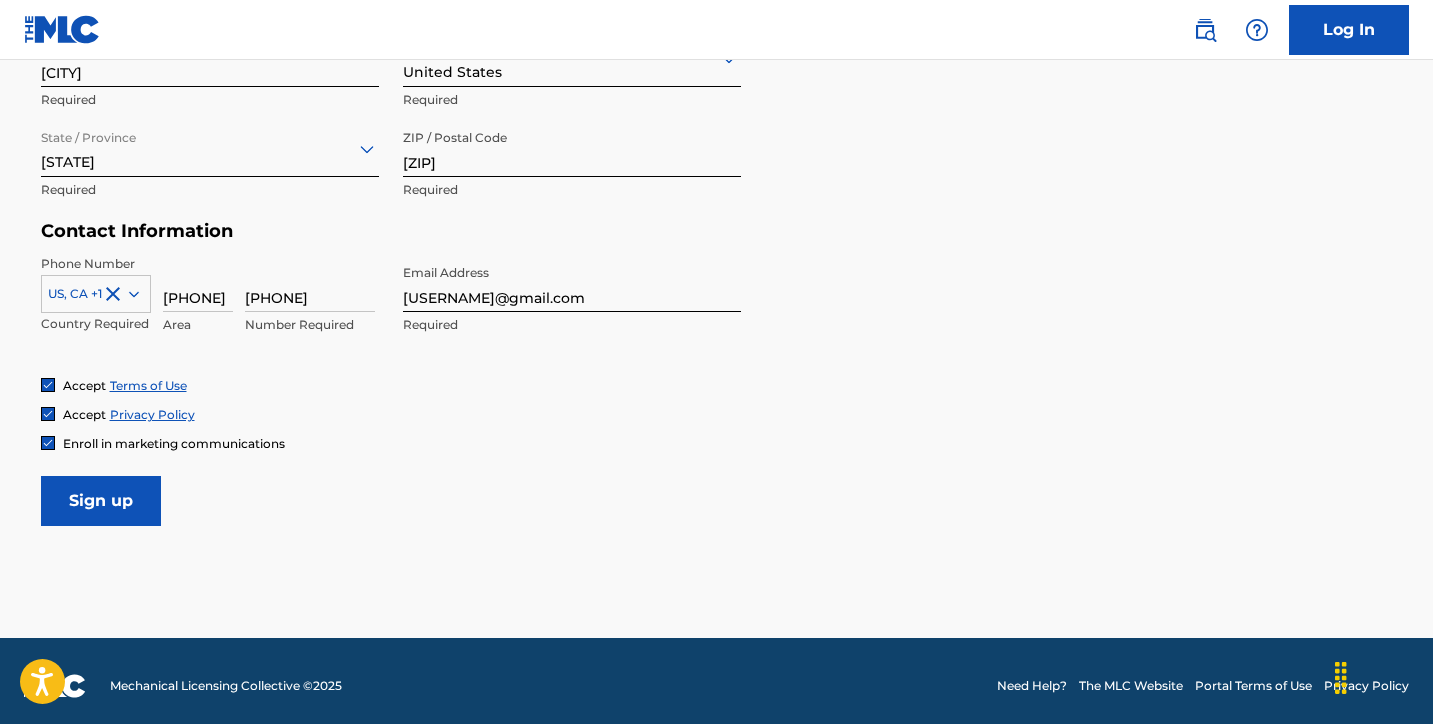 scroll, scrollTop: 840, scrollLeft: 0, axis: vertical 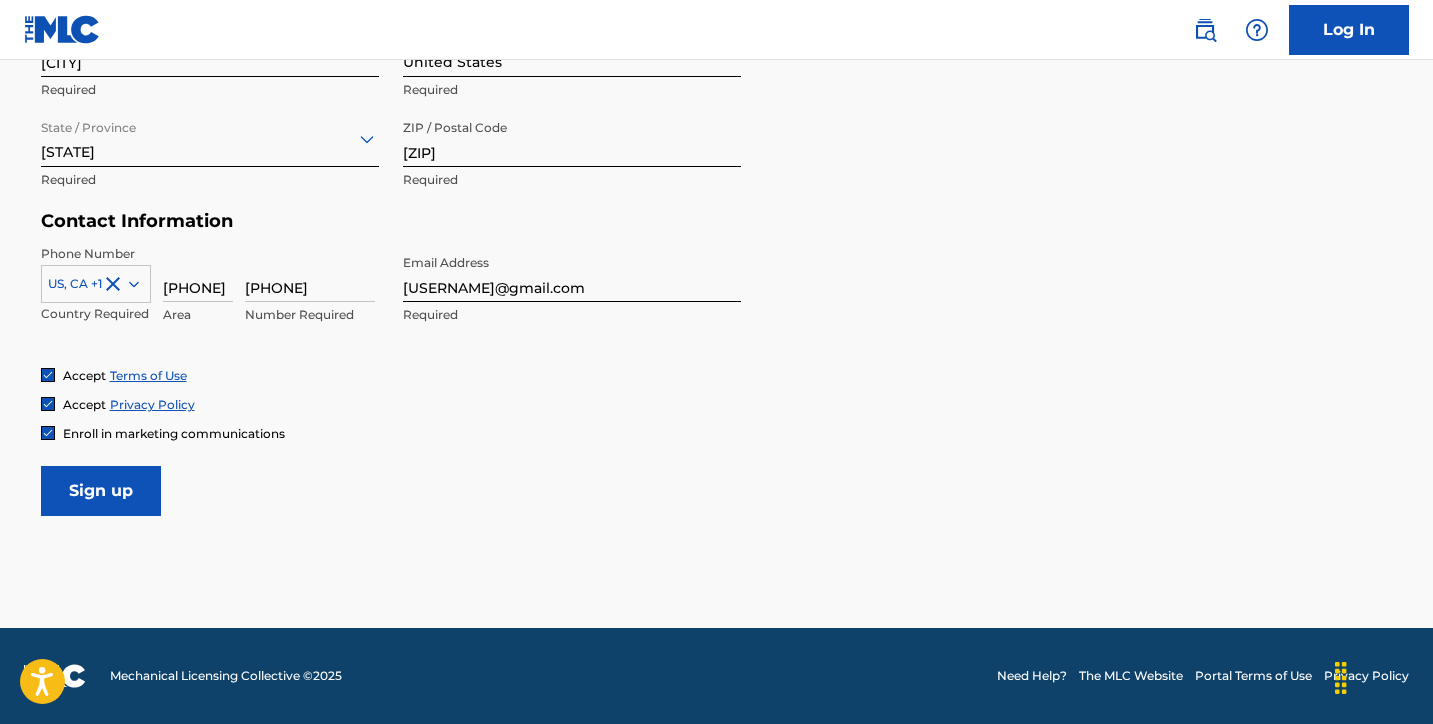 click on "Sign up" at bounding box center (101, 491) 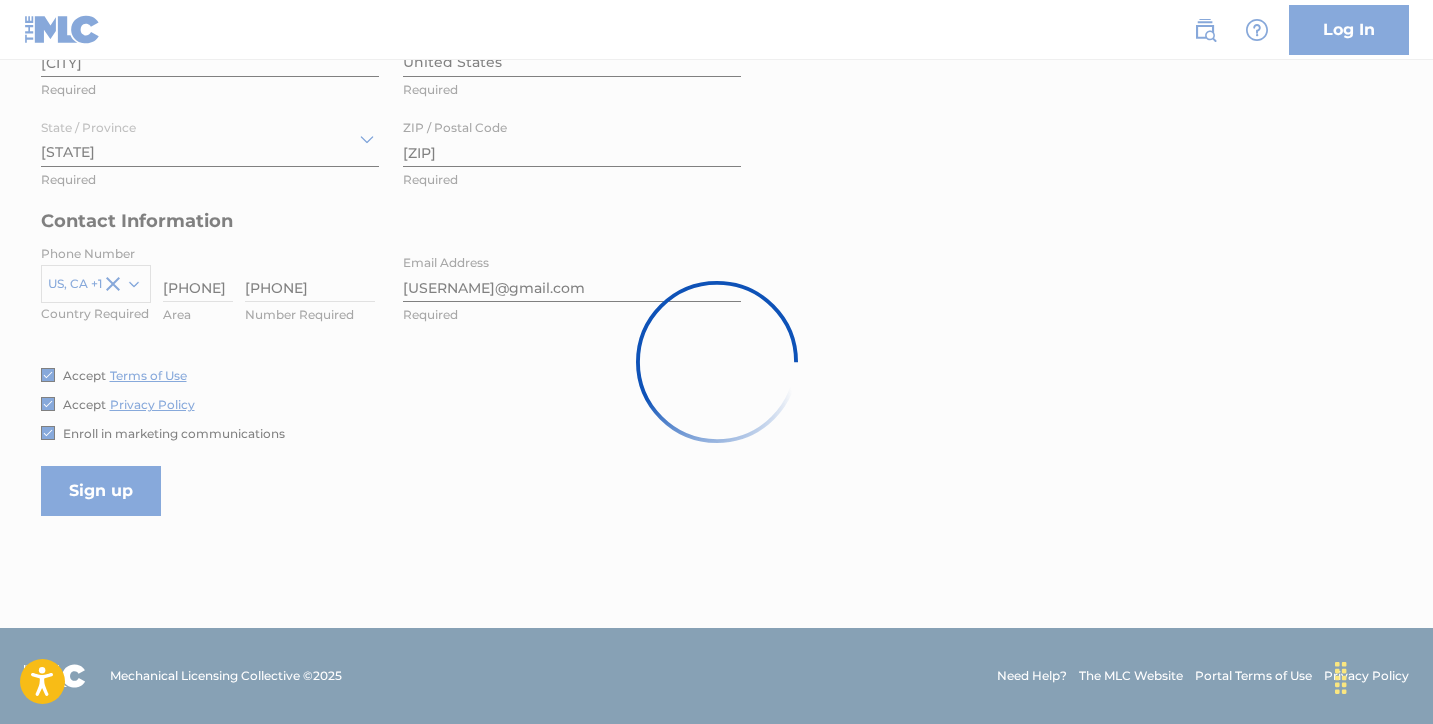 scroll, scrollTop: 0, scrollLeft: 0, axis: both 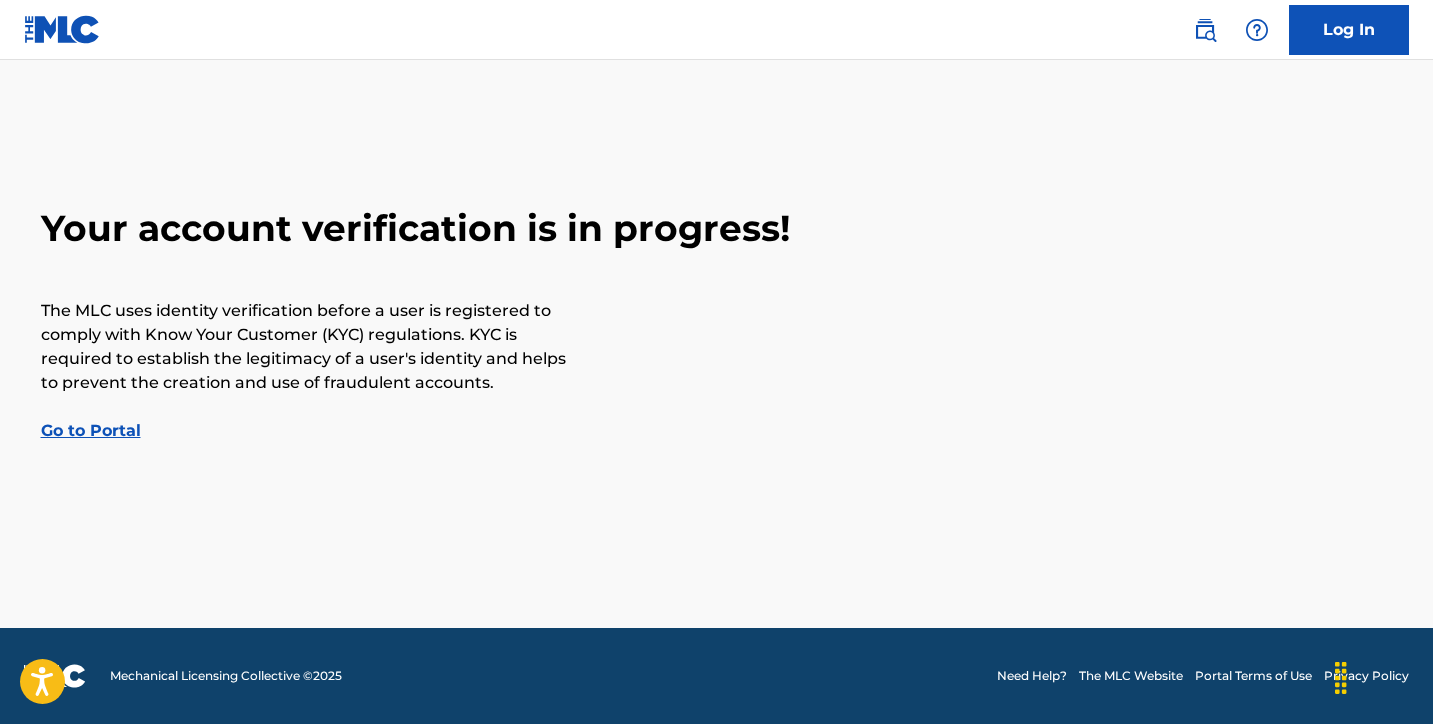 click on "Go to Portal" at bounding box center (91, 430) 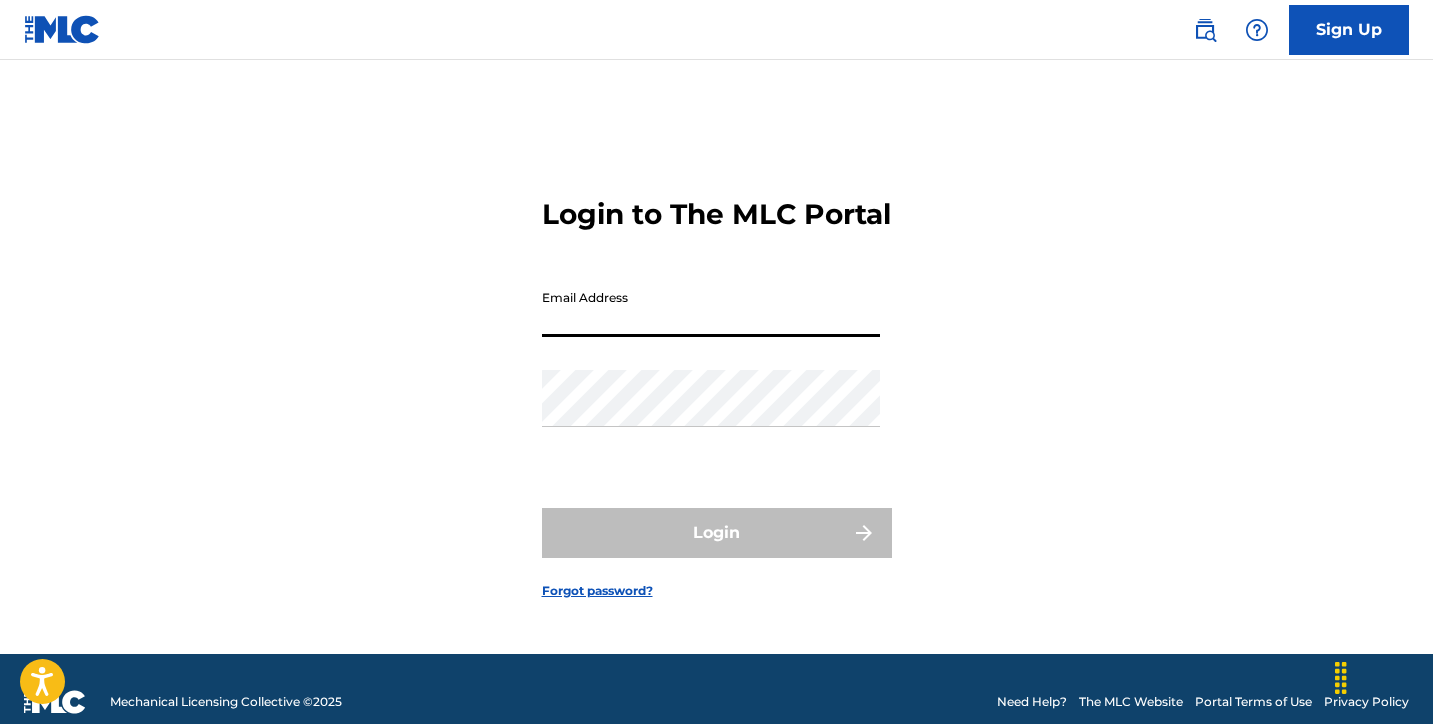 type on "[USERNAME]@gmail.com" 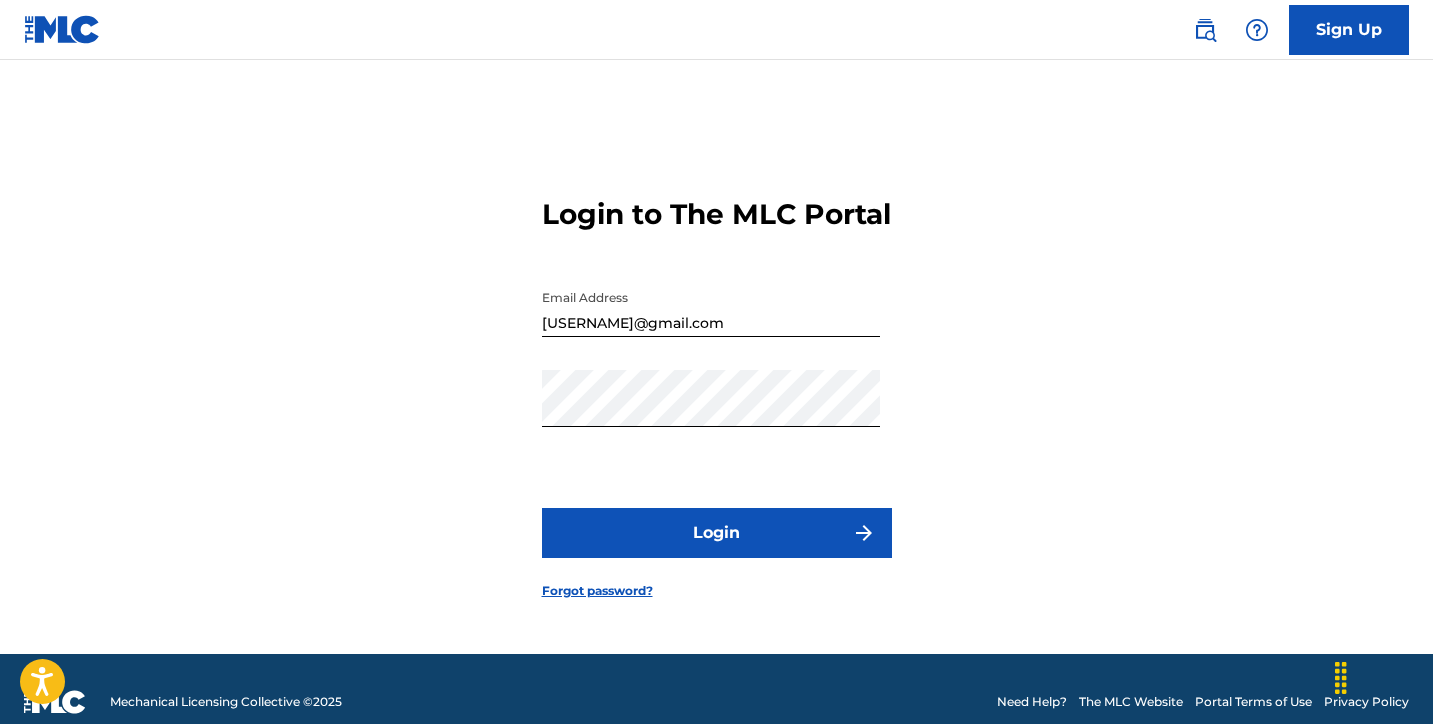 click on "Login" at bounding box center (717, 533) 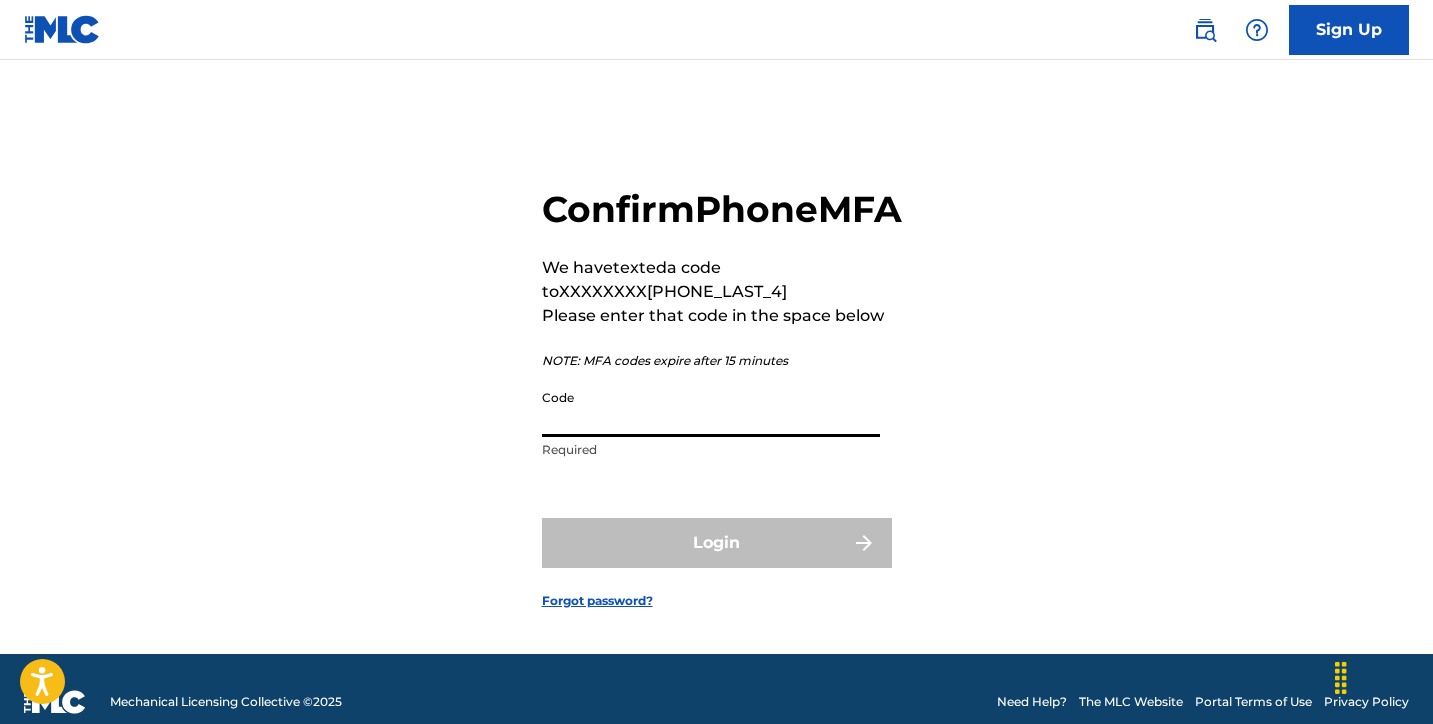 click on "Code" at bounding box center (711, 408) 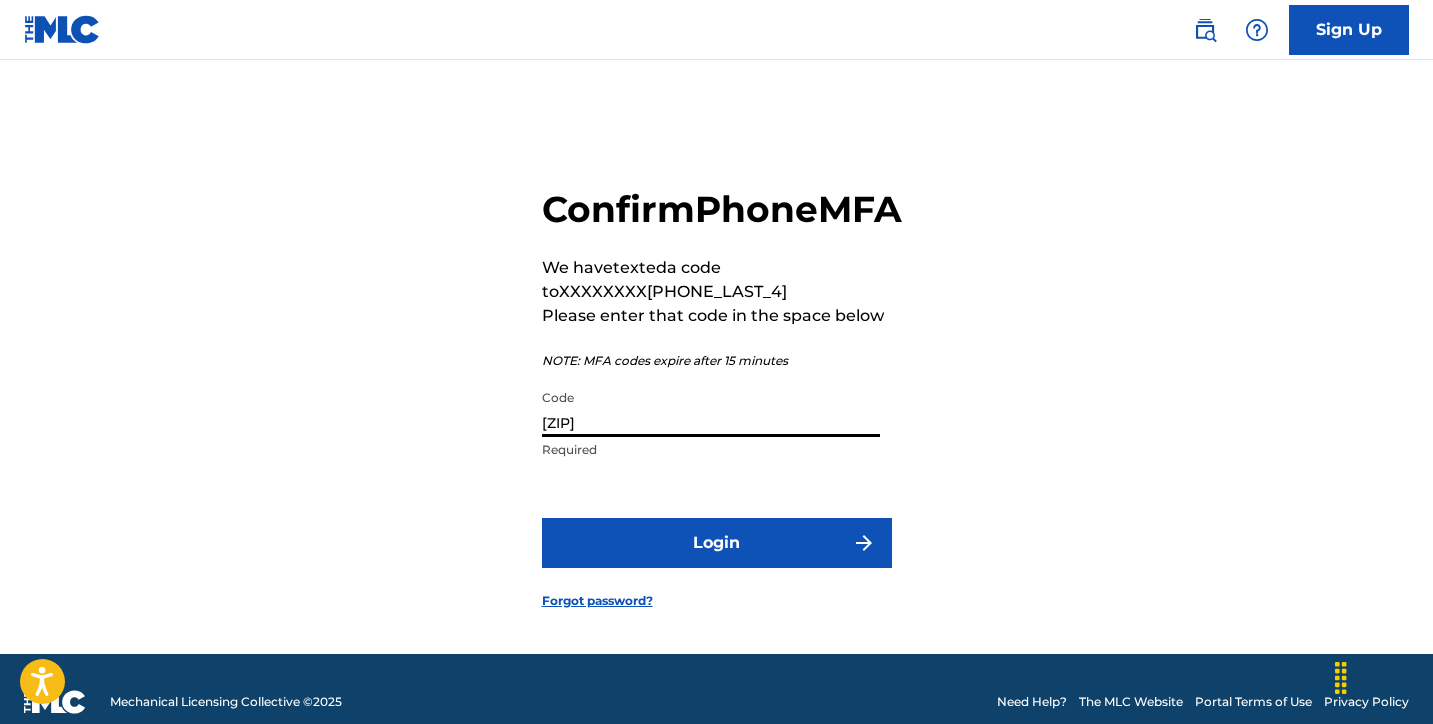 type on "[ZIP]" 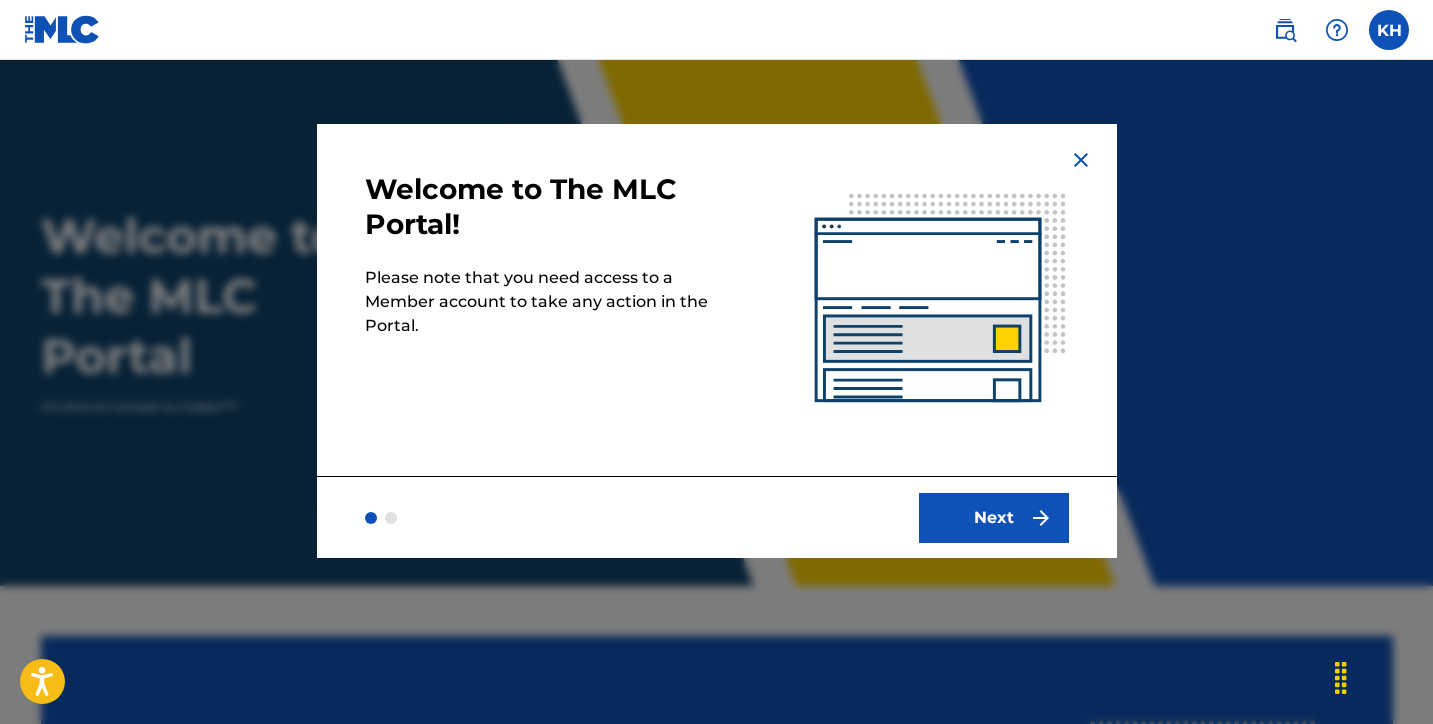 scroll, scrollTop: 0, scrollLeft: 0, axis: both 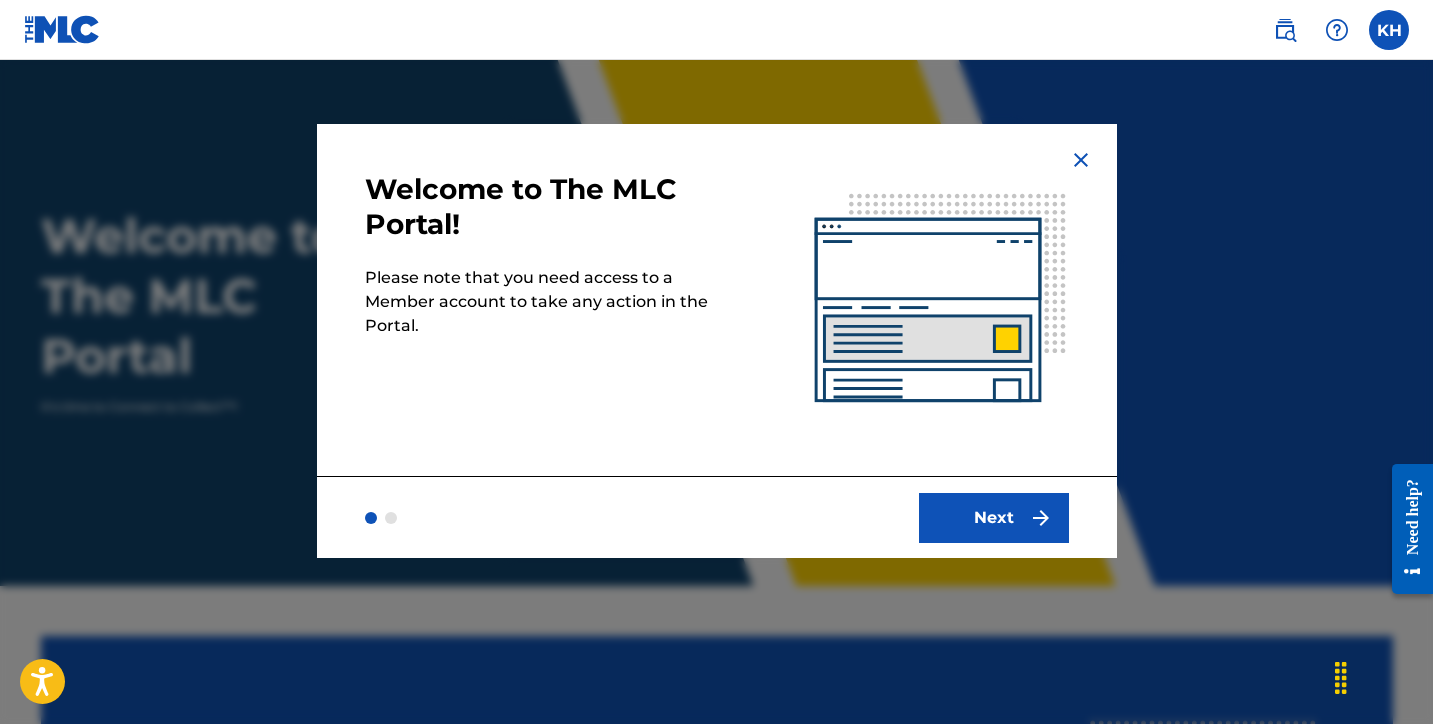 click on "Next" at bounding box center [994, 518] 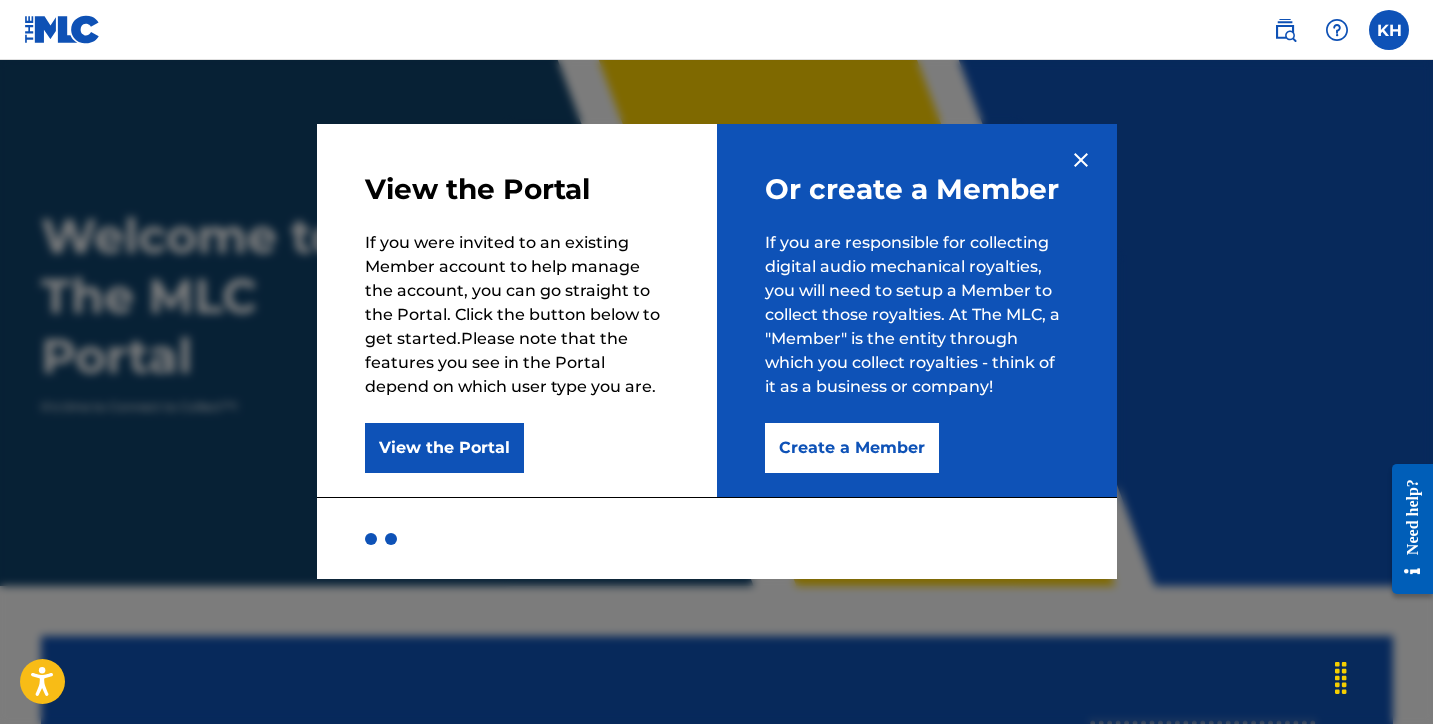 click on "Create a Member" at bounding box center (852, 448) 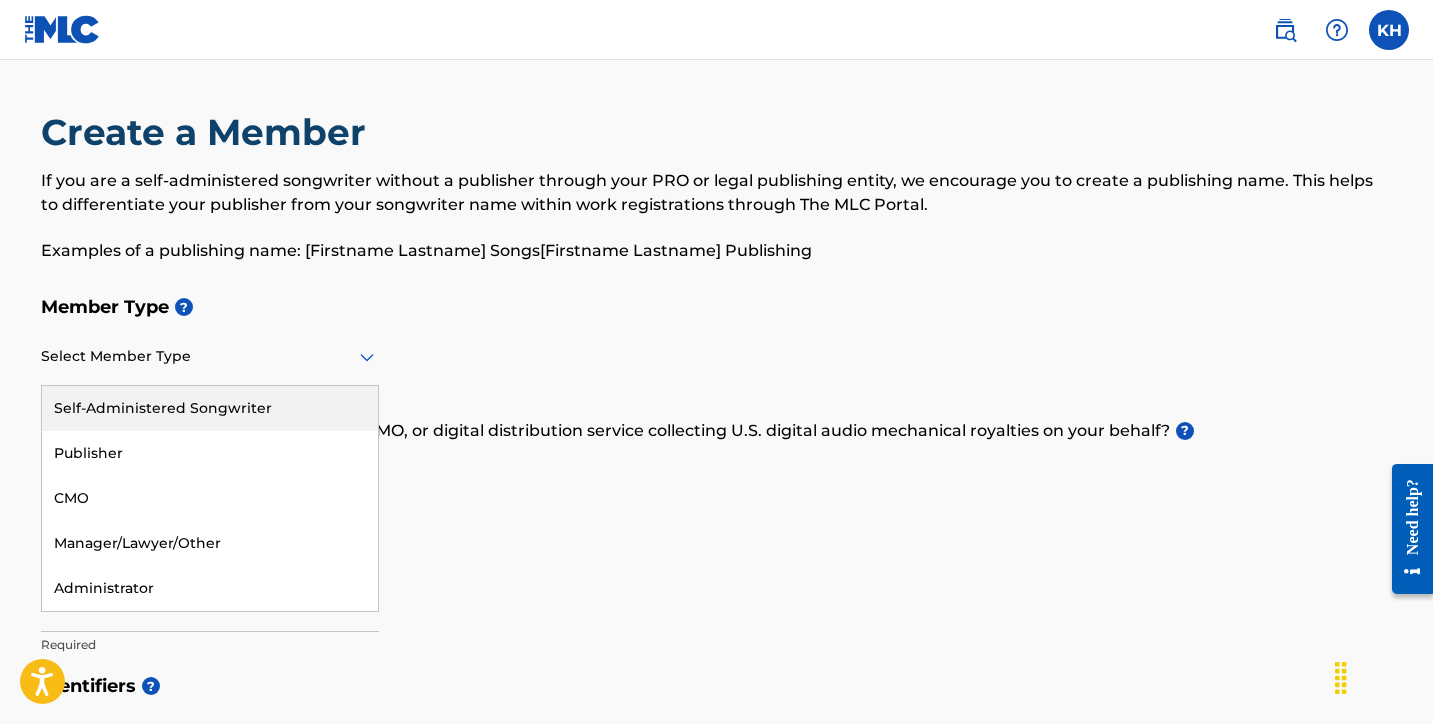 click on "Select Member Type" at bounding box center (210, 357) 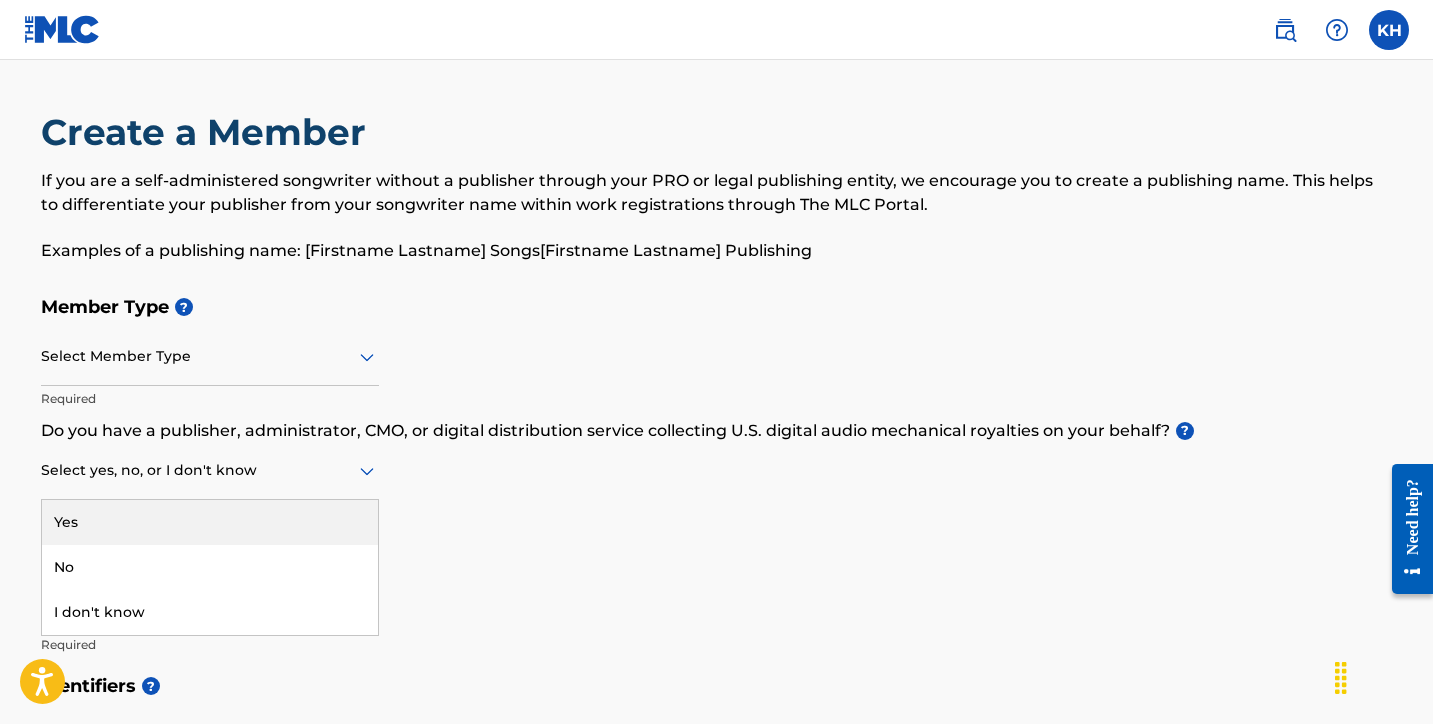 click 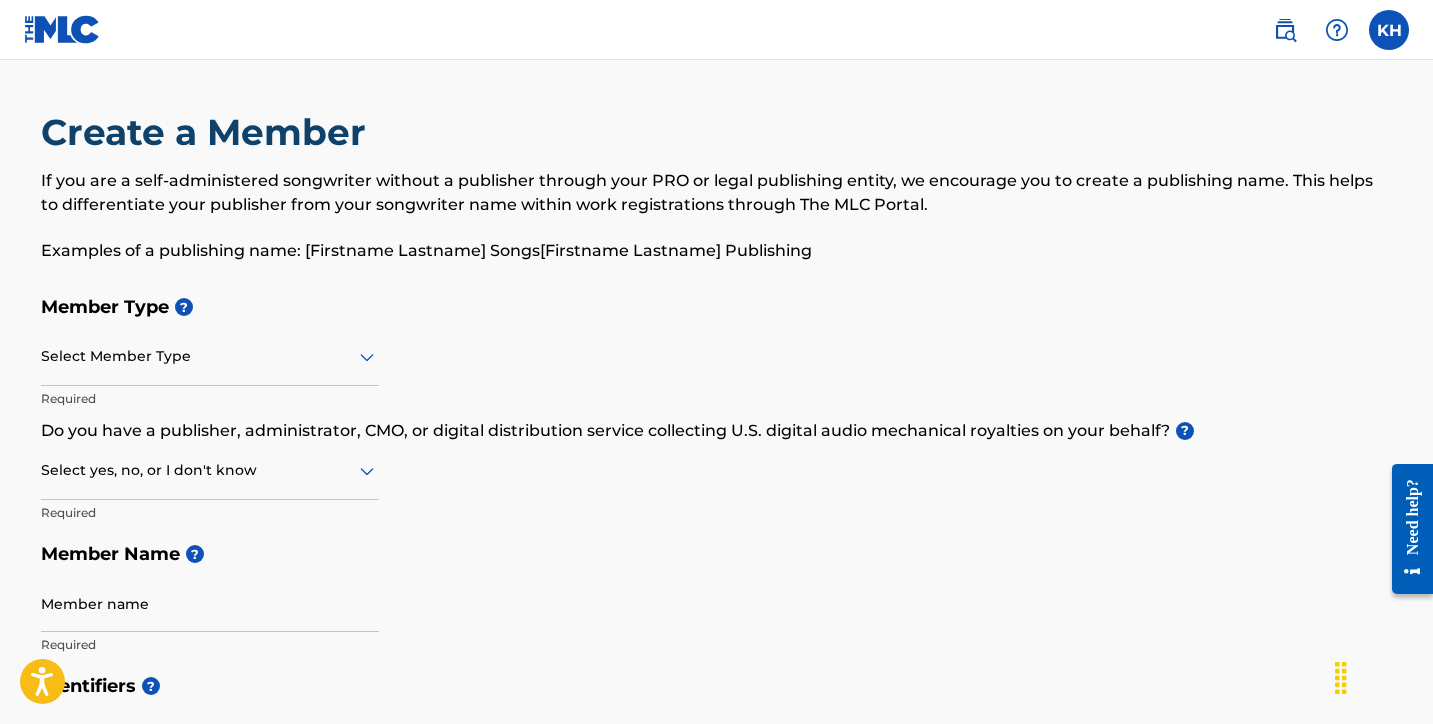 click on "Member Type ? Select Member Type Required Do you have a publisher, administrator, CMO, or digital distribution service collecting U.S. digital audio mechanical royalties on your behalf? ? Select yes, no, or I don't know Required Member Name ? Member name Required" at bounding box center (717, 475) 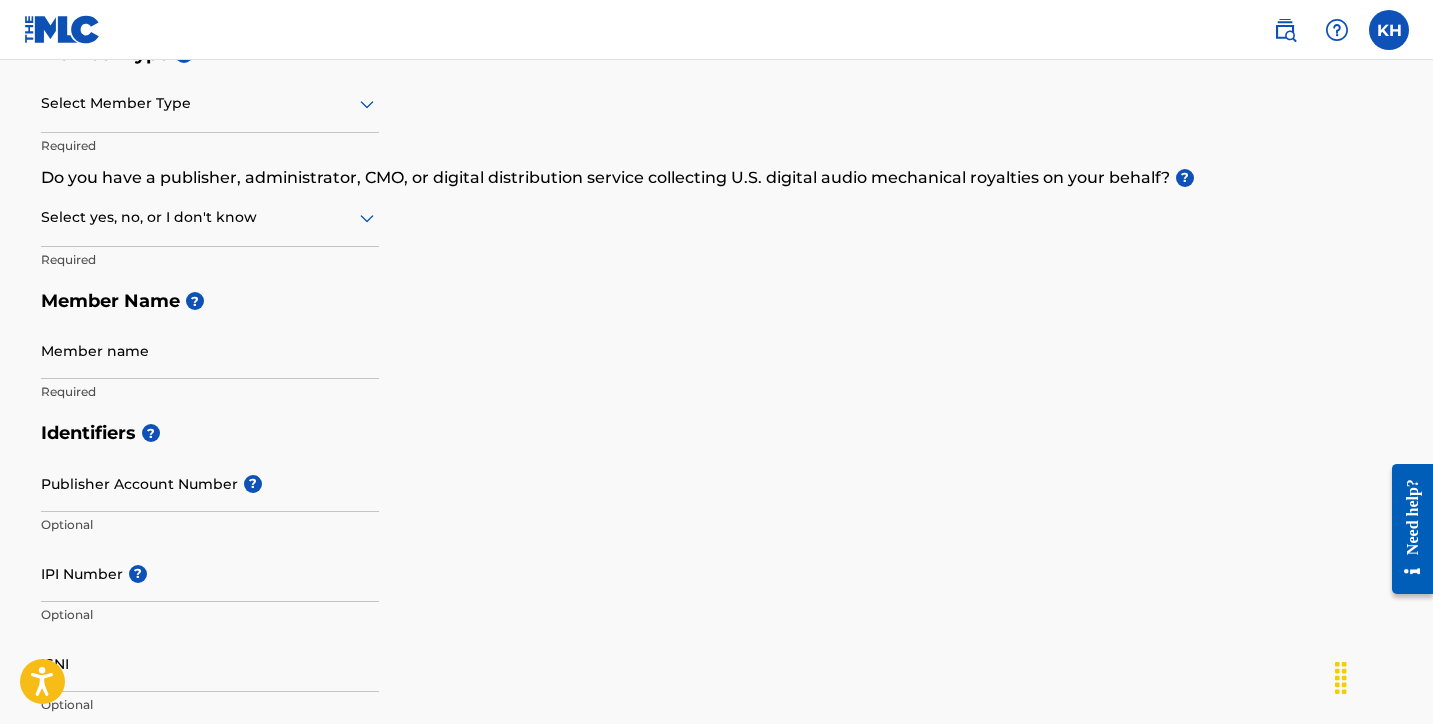scroll, scrollTop: 257, scrollLeft: 0, axis: vertical 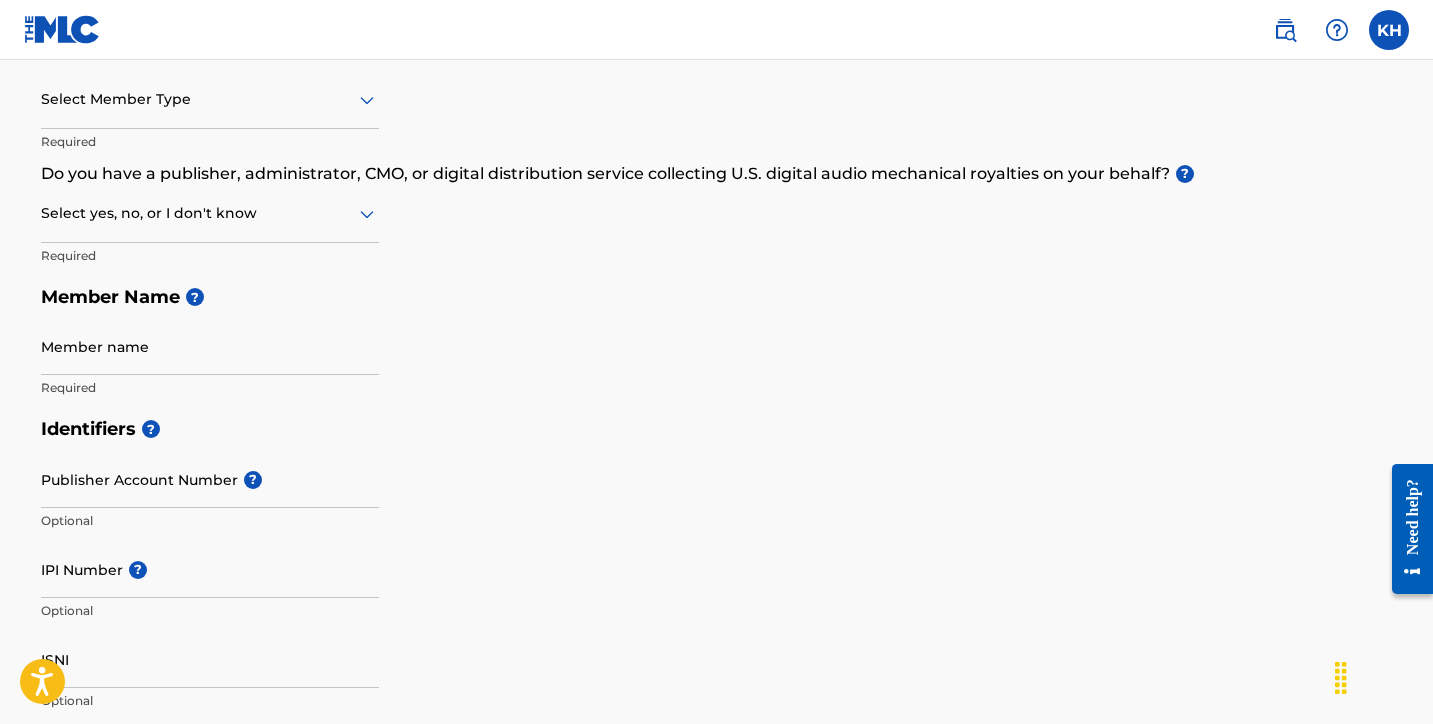 click at bounding box center (210, 213) 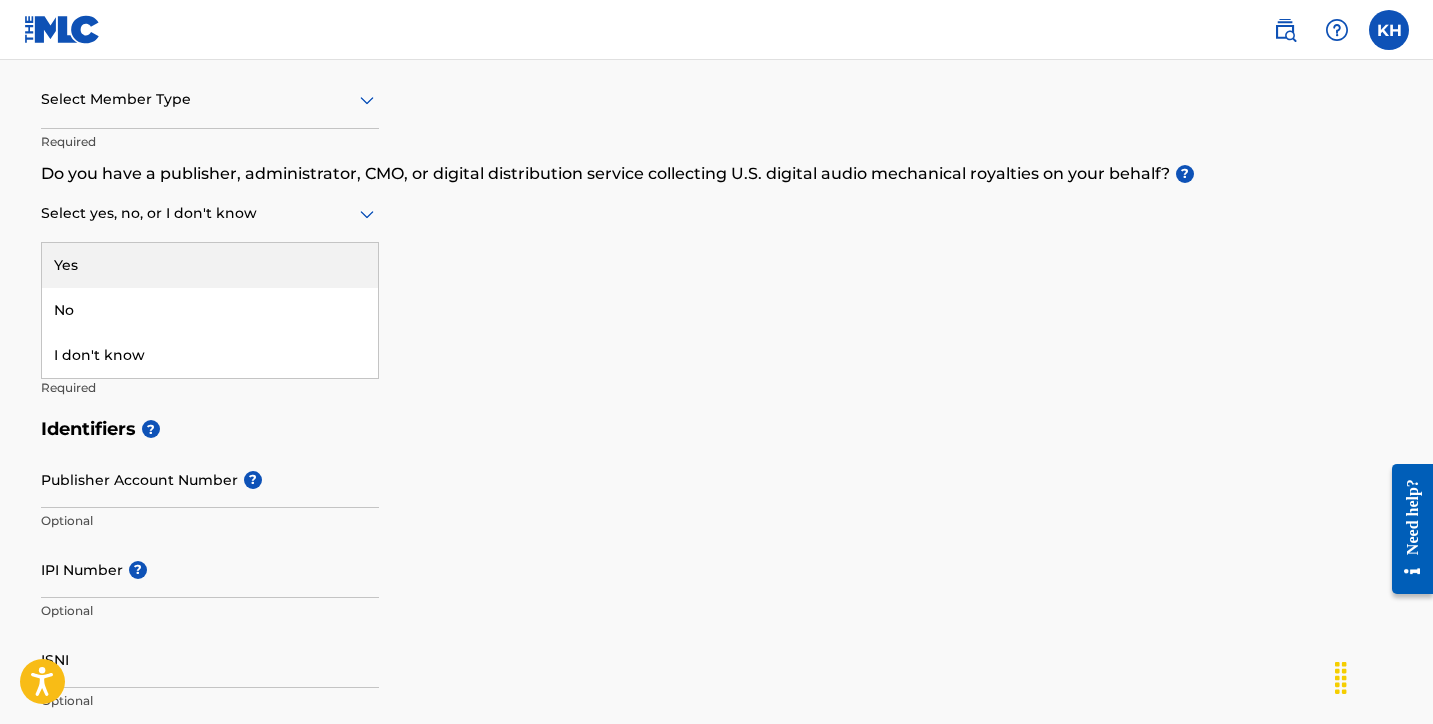 click on "Yes" at bounding box center [210, 265] 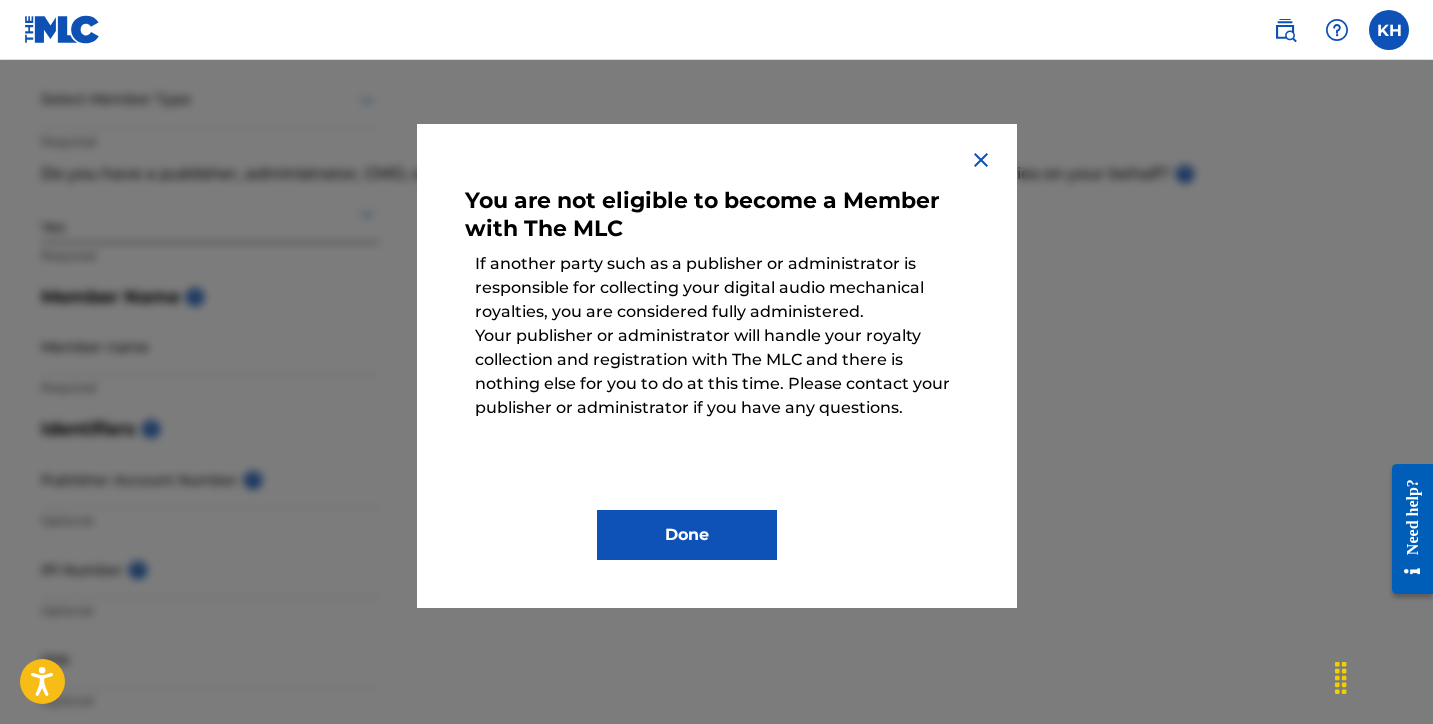 click on "Done" at bounding box center [687, 535] 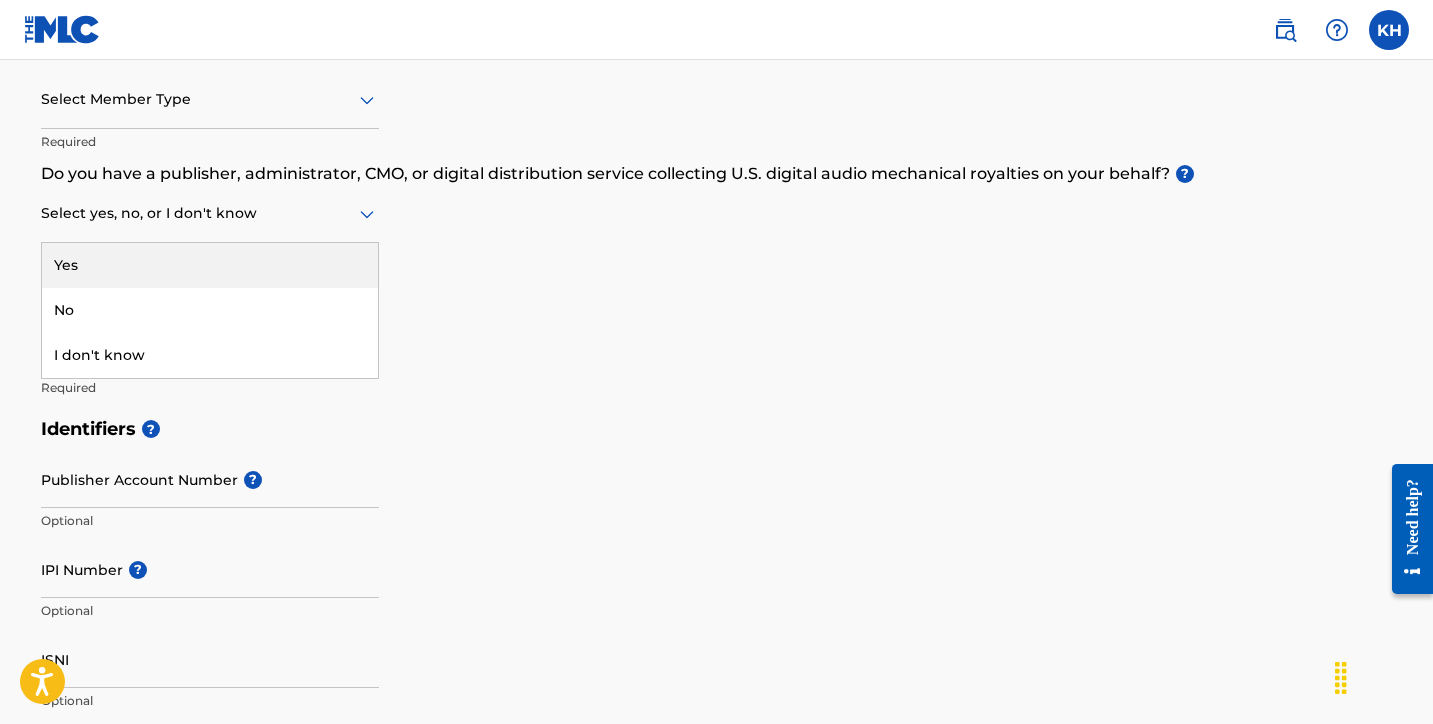 click at bounding box center [210, 213] 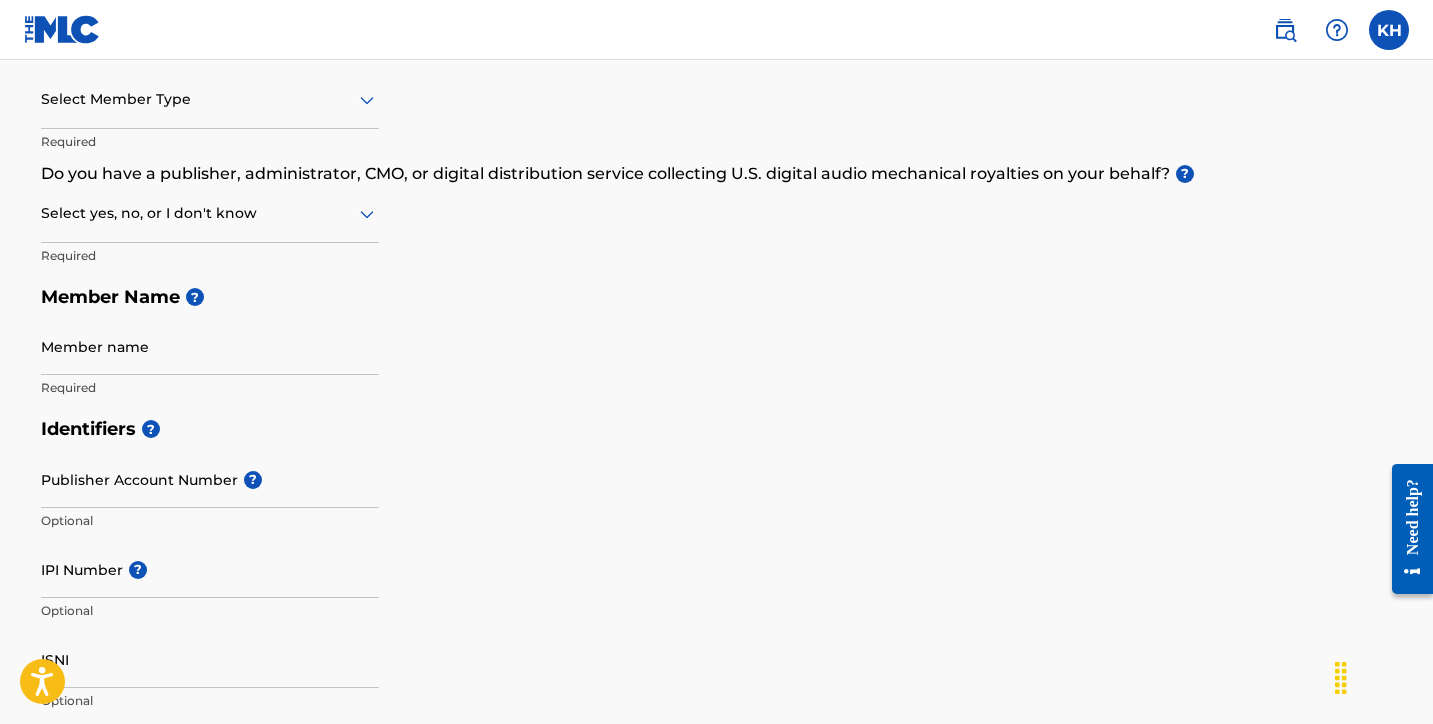 click on "Member Type ? Select Member Type Required Do you have a publisher, administrator, CMO, or digital distribution service collecting U.S. digital audio mechanical royalties on your behalf? ? Select yes, no, or I don't know Required Member Name ? Member name Required" at bounding box center (717, 218) 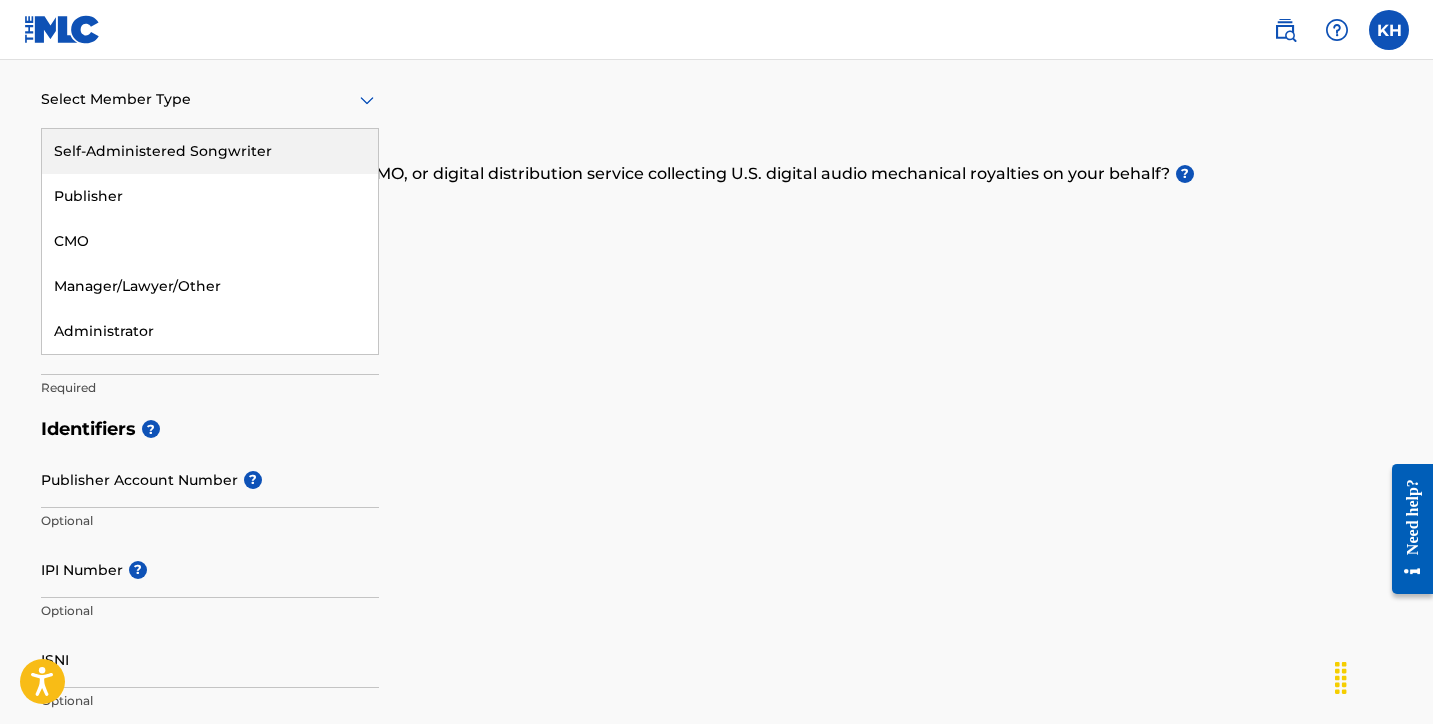 click at bounding box center (210, 99) 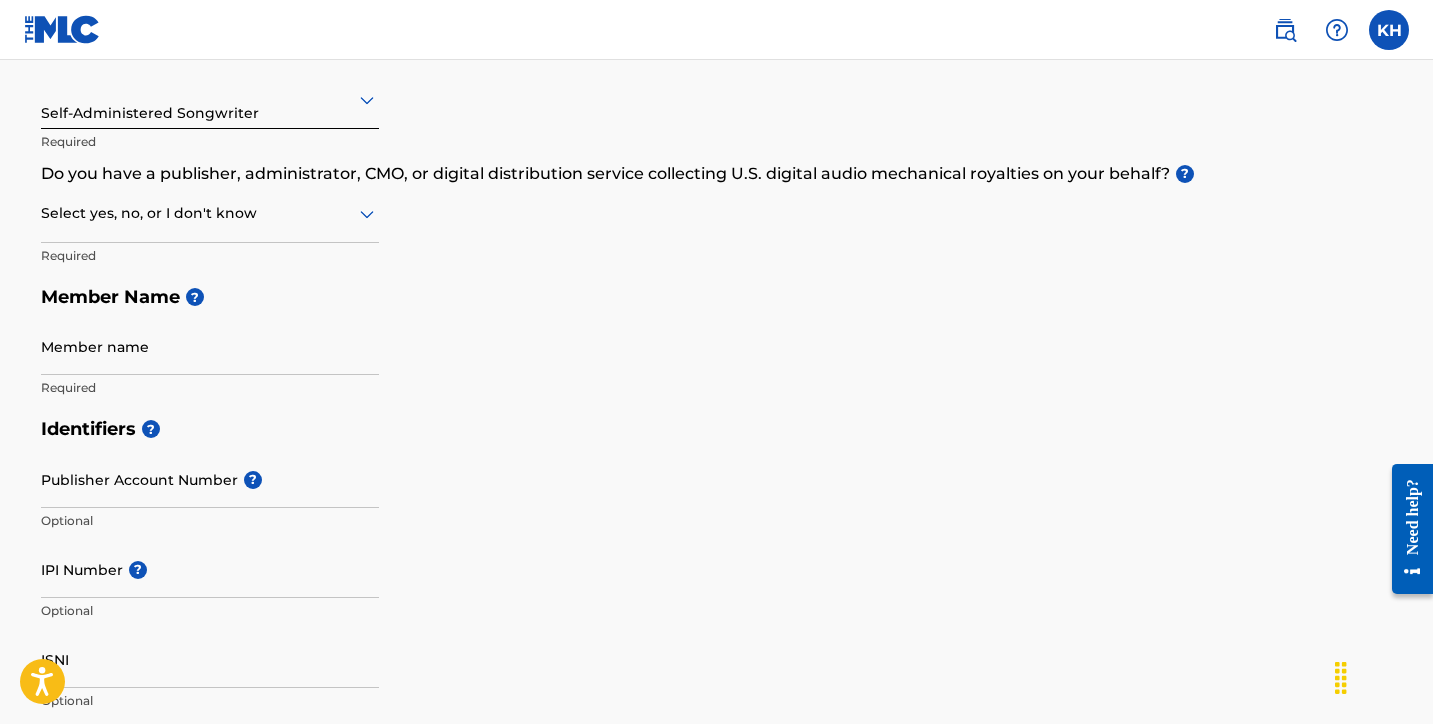 click at bounding box center [210, 213] 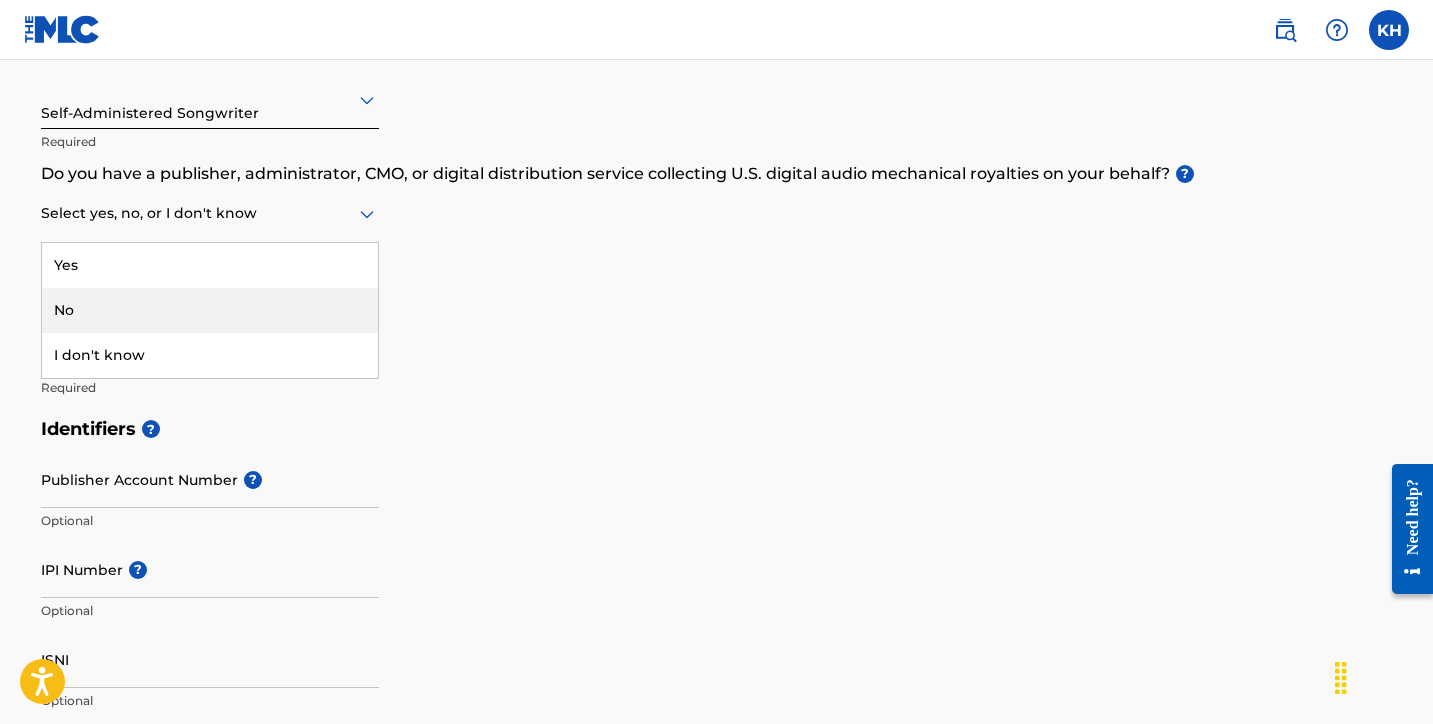 click on "No" at bounding box center (210, 310) 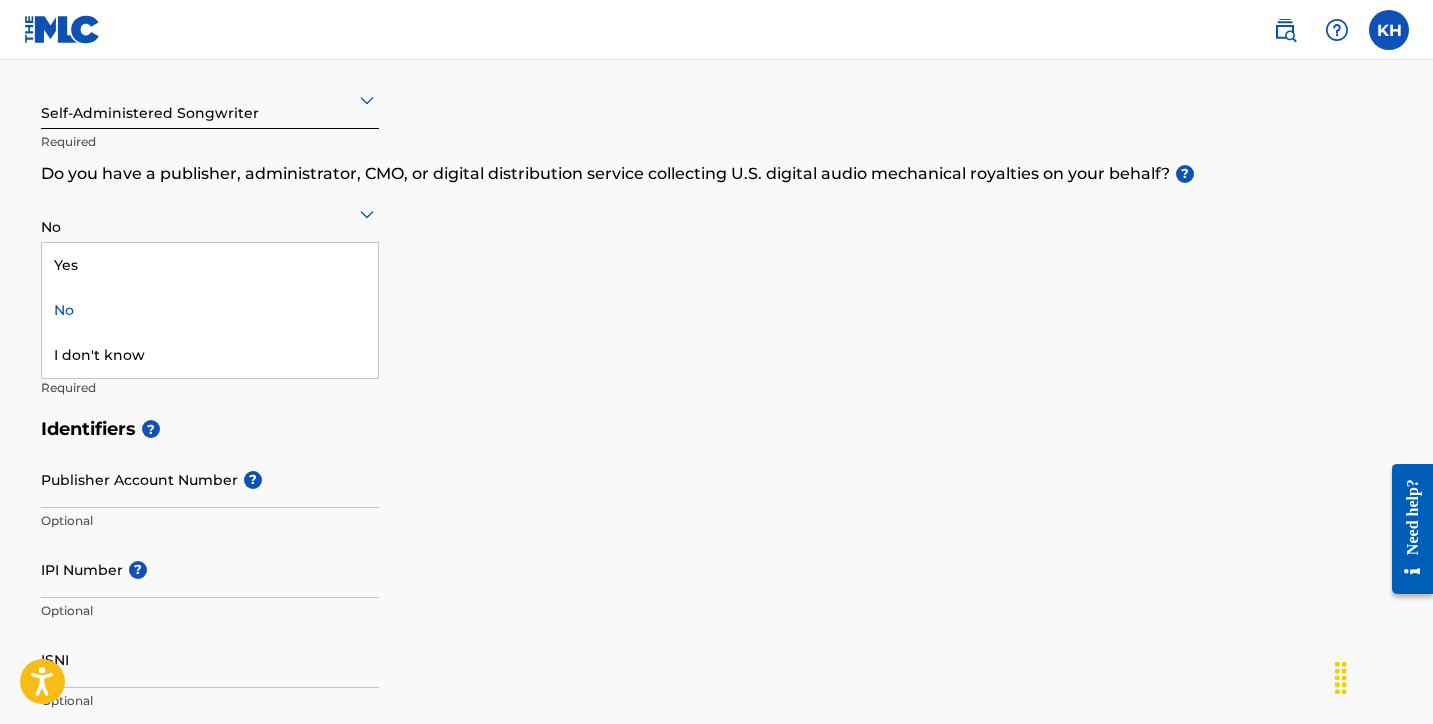 click on "No" at bounding box center (210, 213) 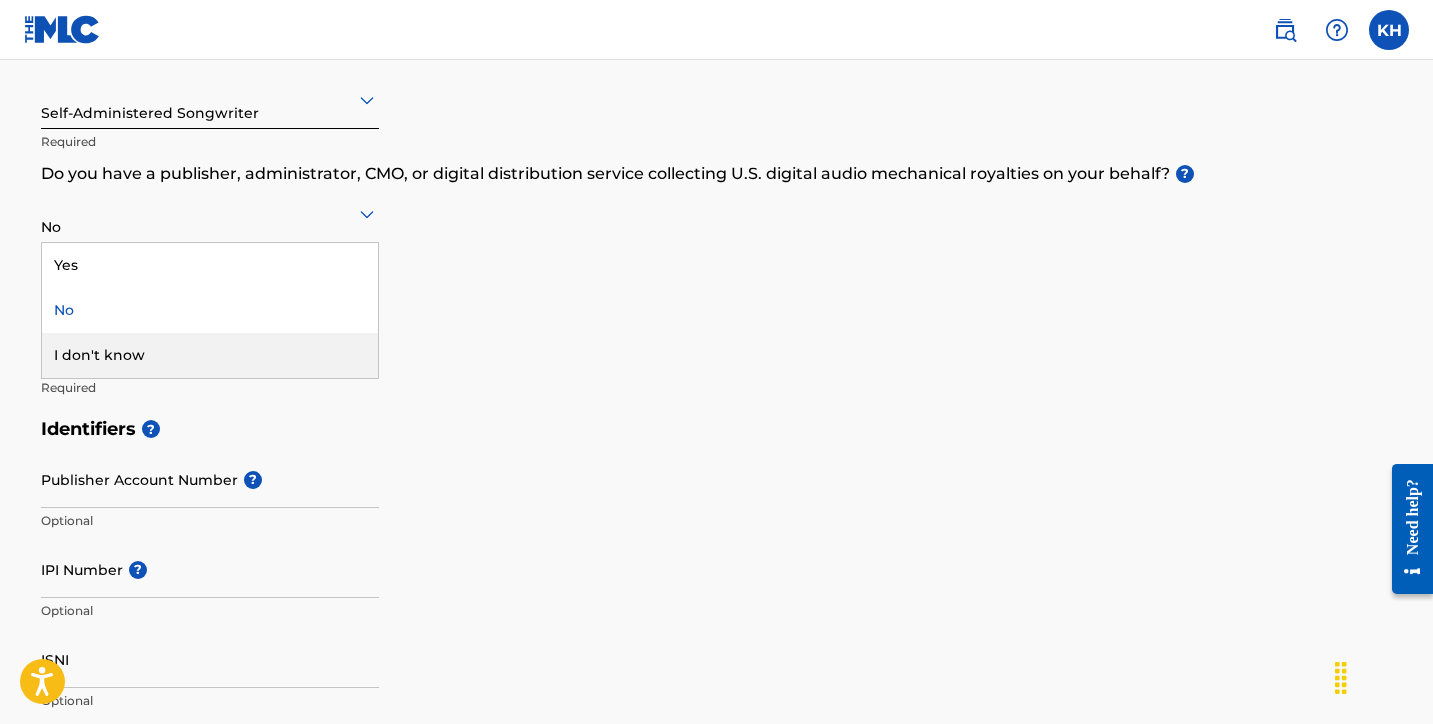 click on "I don't know" at bounding box center [210, 355] 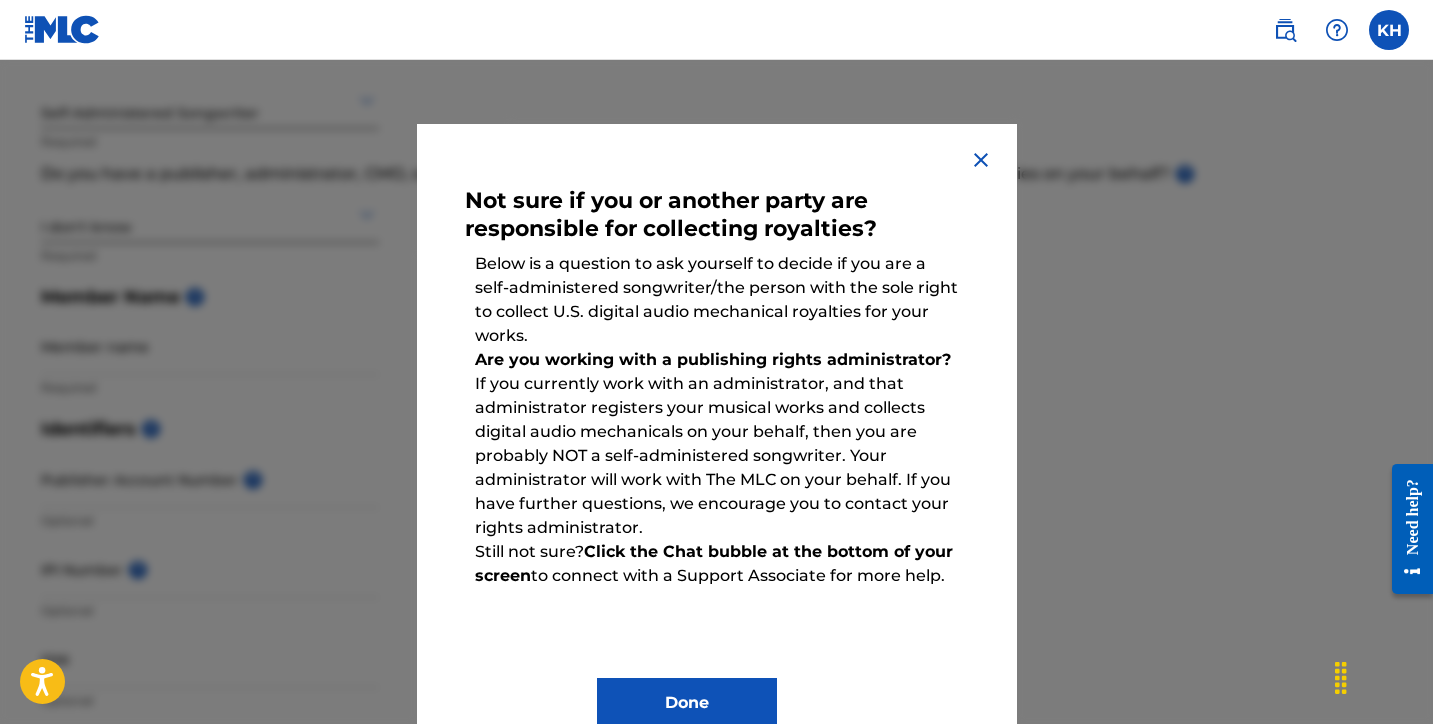 click on "Done" at bounding box center (687, 703) 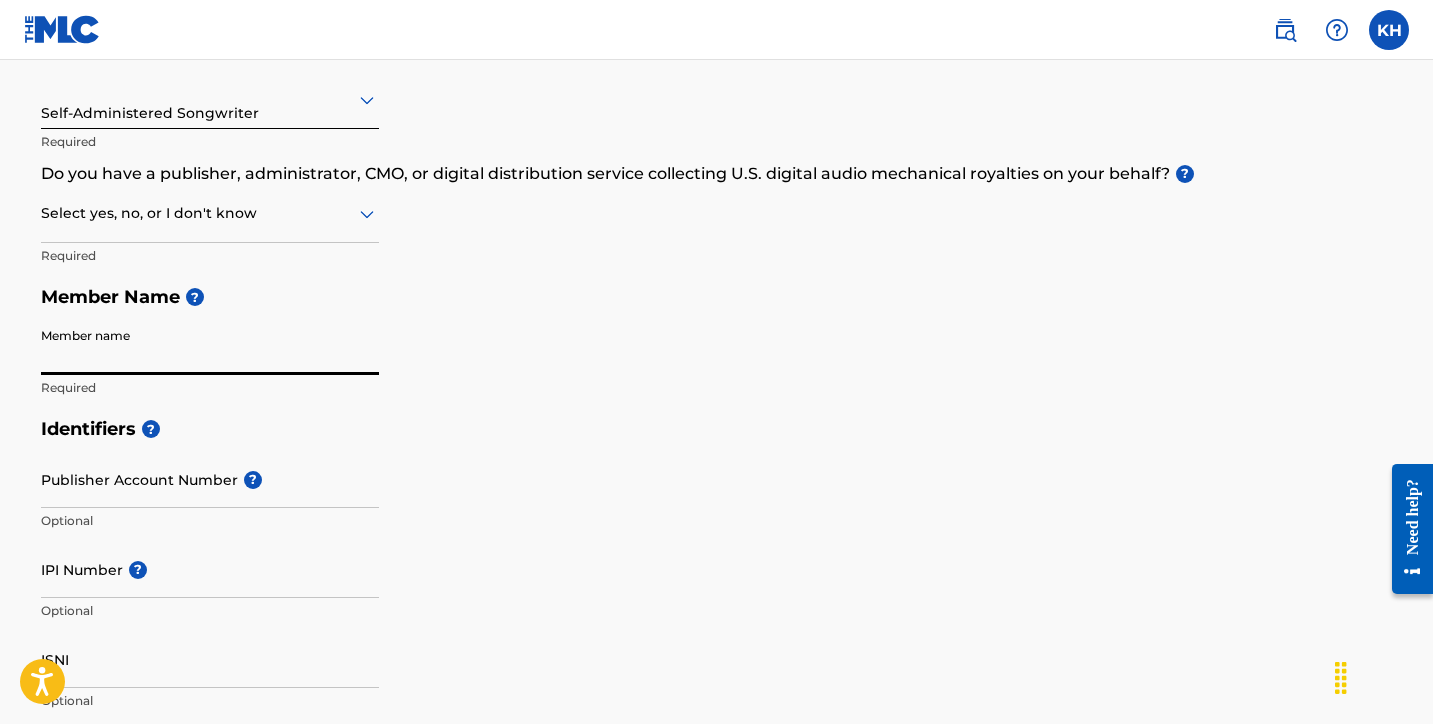 click on "Identifiers ?" at bounding box center (717, 429) 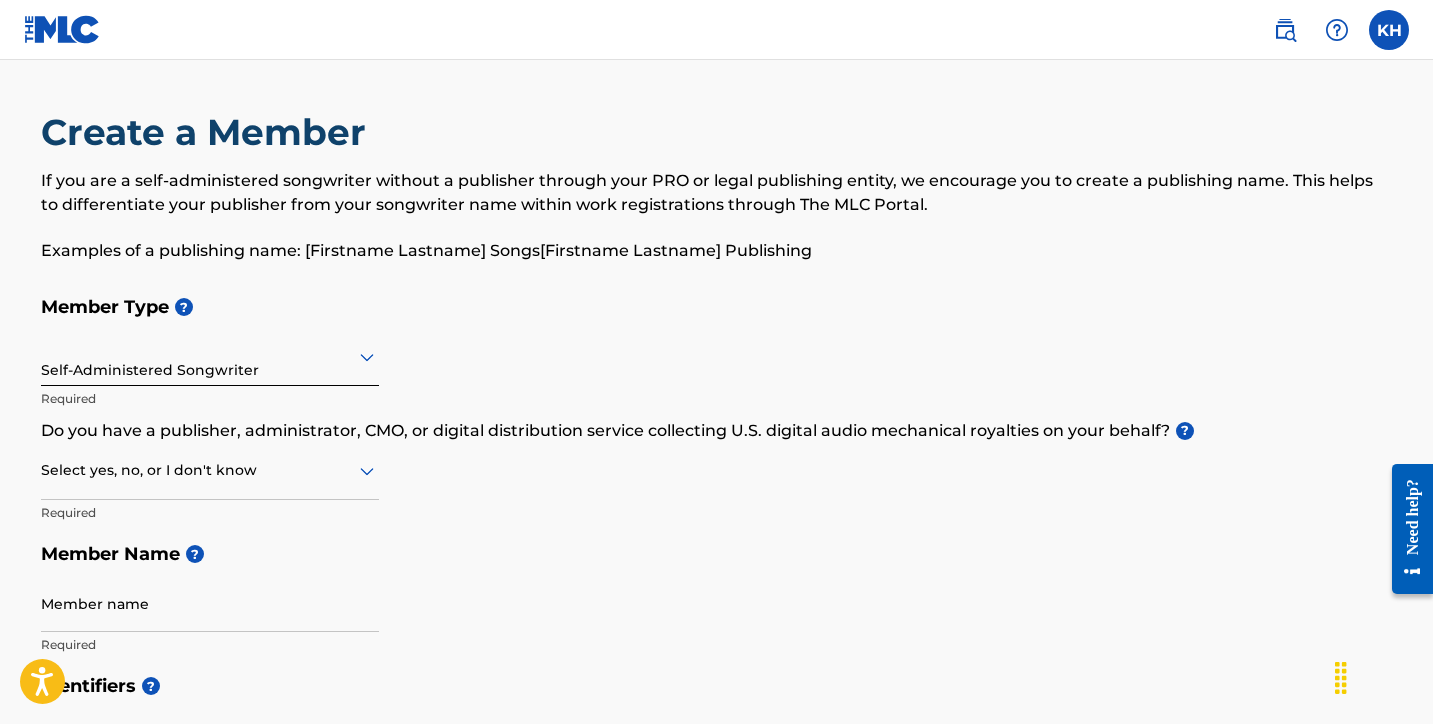 scroll, scrollTop: 0, scrollLeft: 0, axis: both 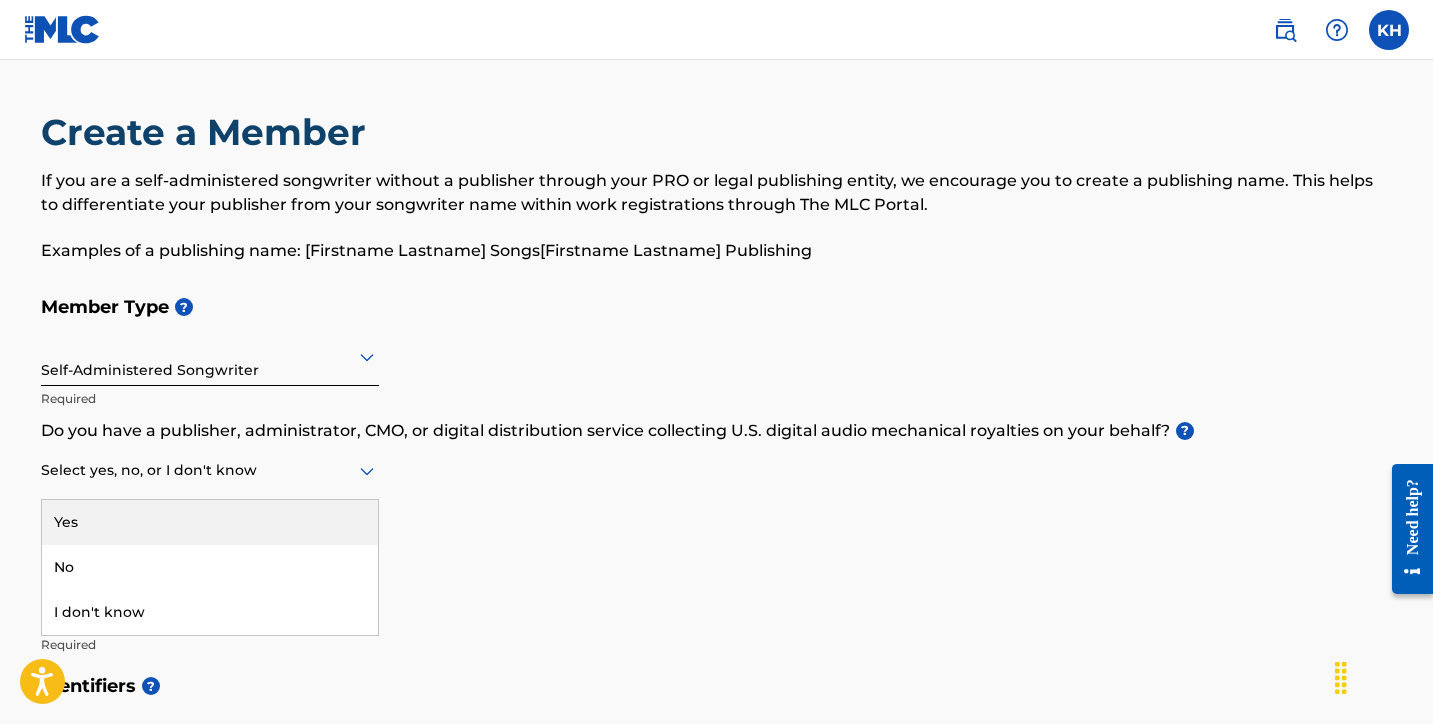 click 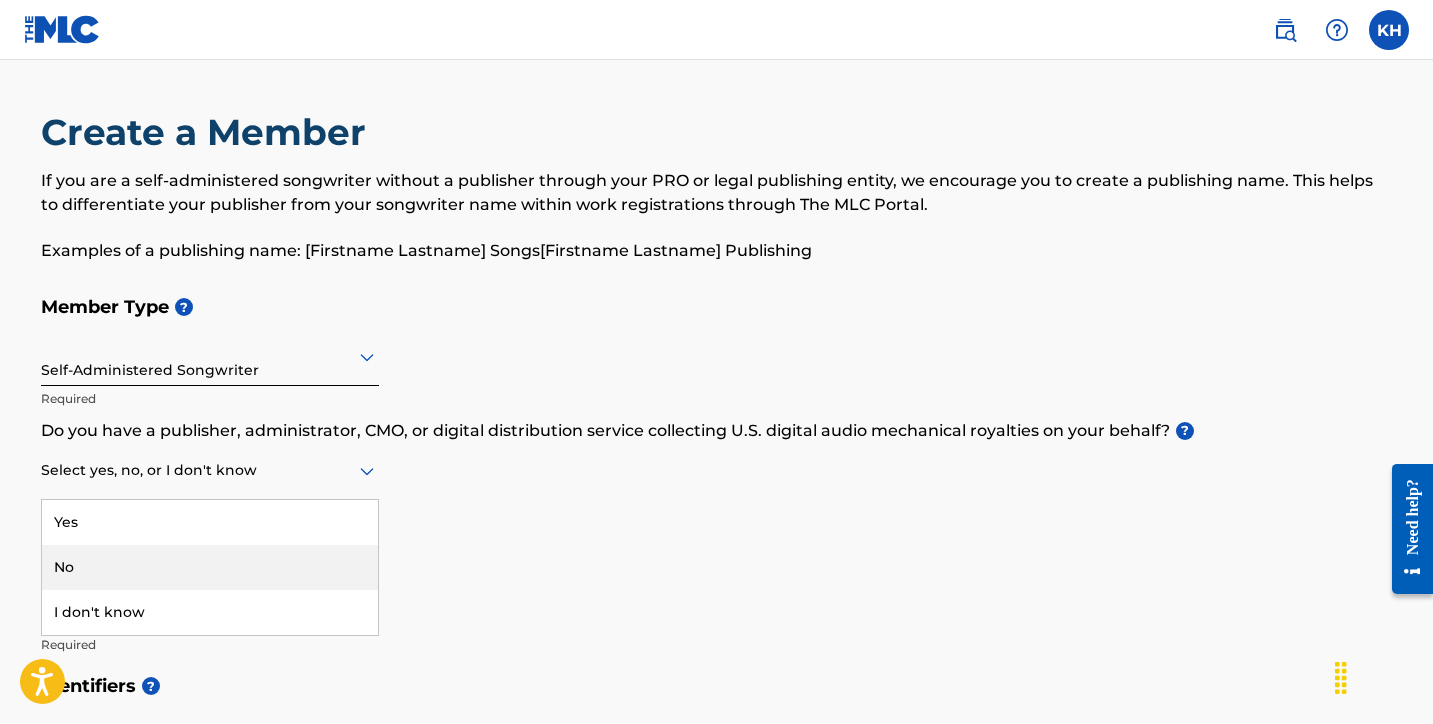 click on "No" at bounding box center [210, 567] 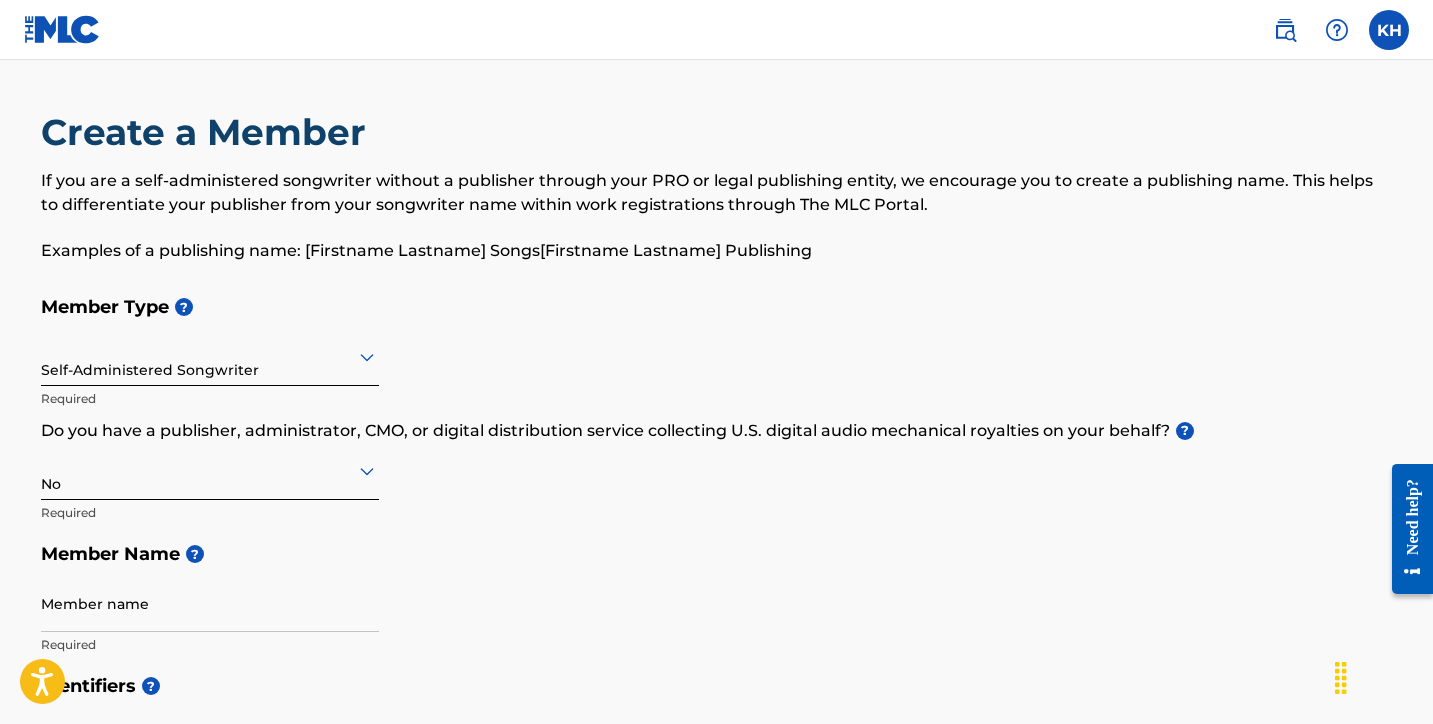 click on "Member Type ? Self-Administered Songwriter Required Do you have a publisher, administrator, CMO, or digital distribution service collecting U.S. digital audio mechanical royalties on your behalf? ? No Required Member Name ? Member name Required" at bounding box center (717, 475) 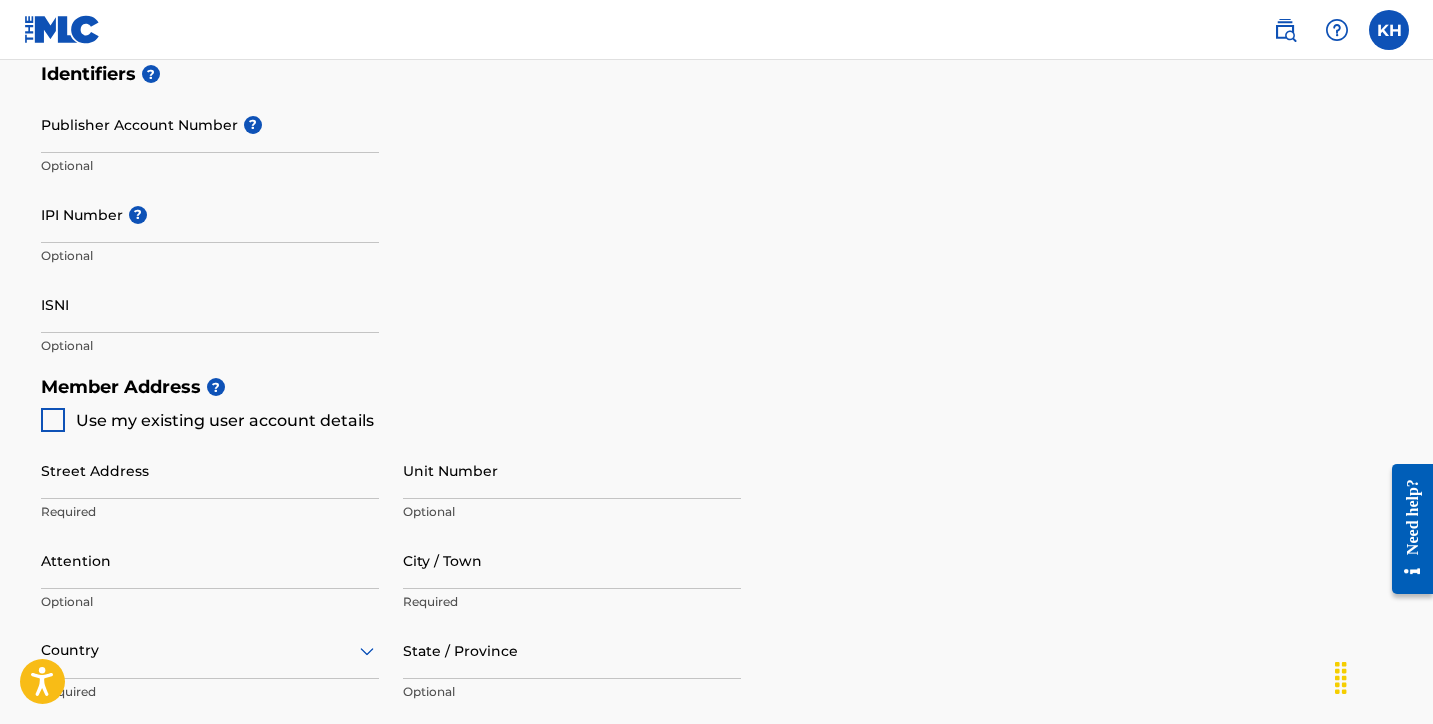 scroll, scrollTop: 644, scrollLeft: 0, axis: vertical 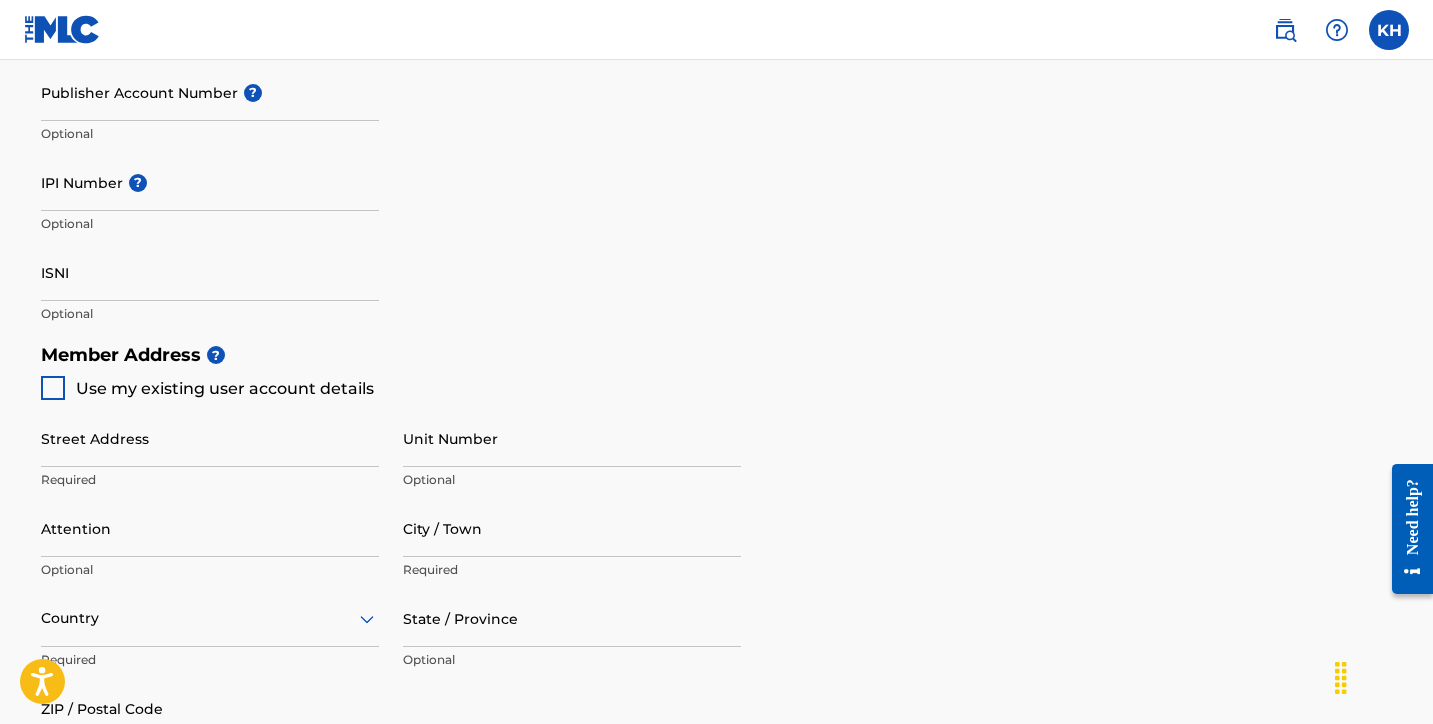 click on "Identifiers ? Publisher Account Number ? Optional IPI Number ? Optional ISNI Optional" at bounding box center (717, 177) 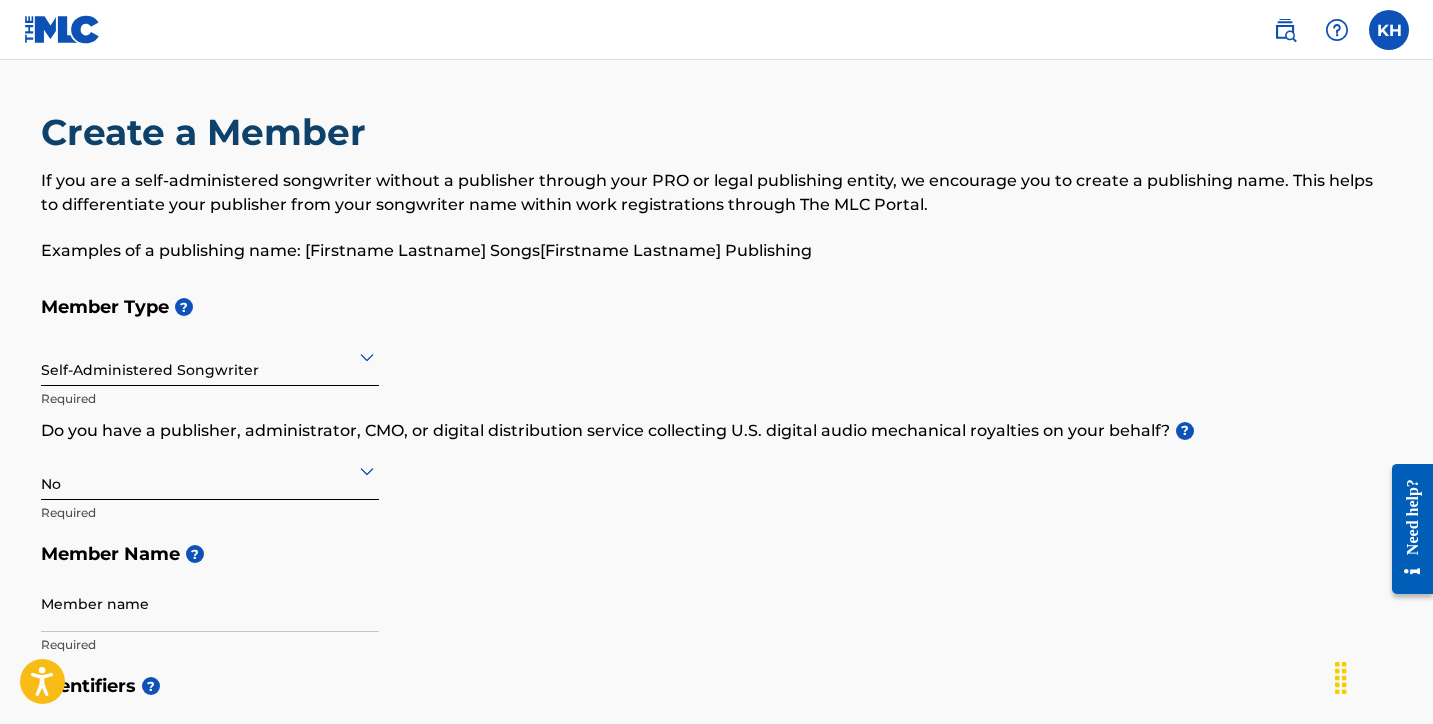 scroll, scrollTop: 0, scrollLeft: 0, axis: both 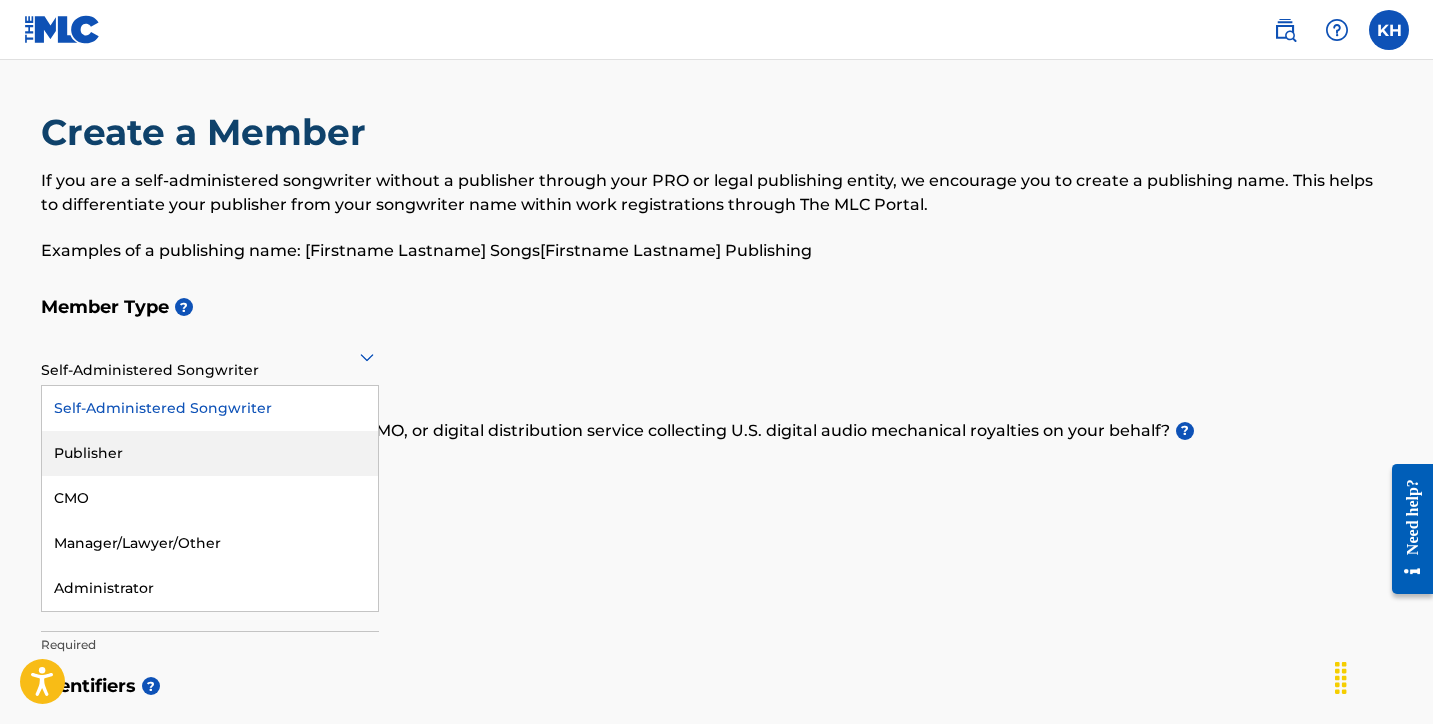 click on "Publisher" at bounding box center [210, 453] 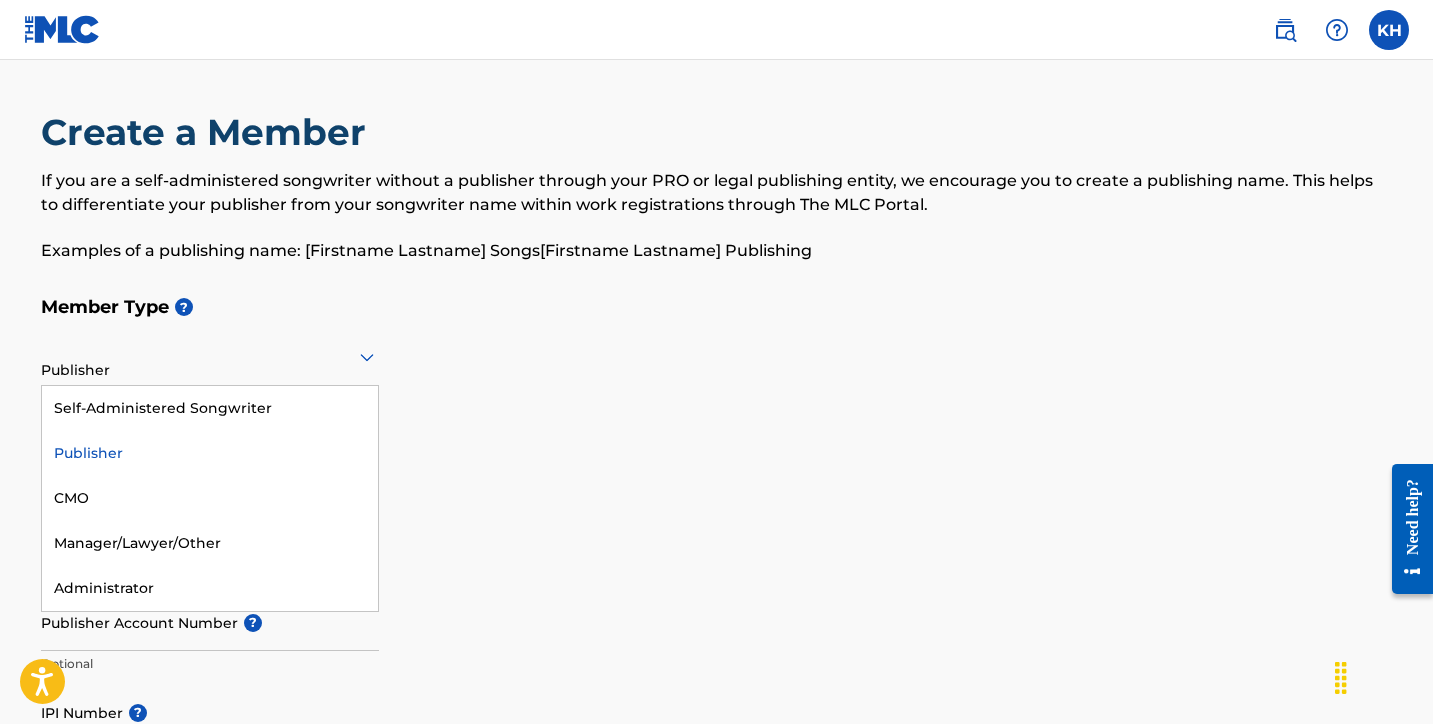 click 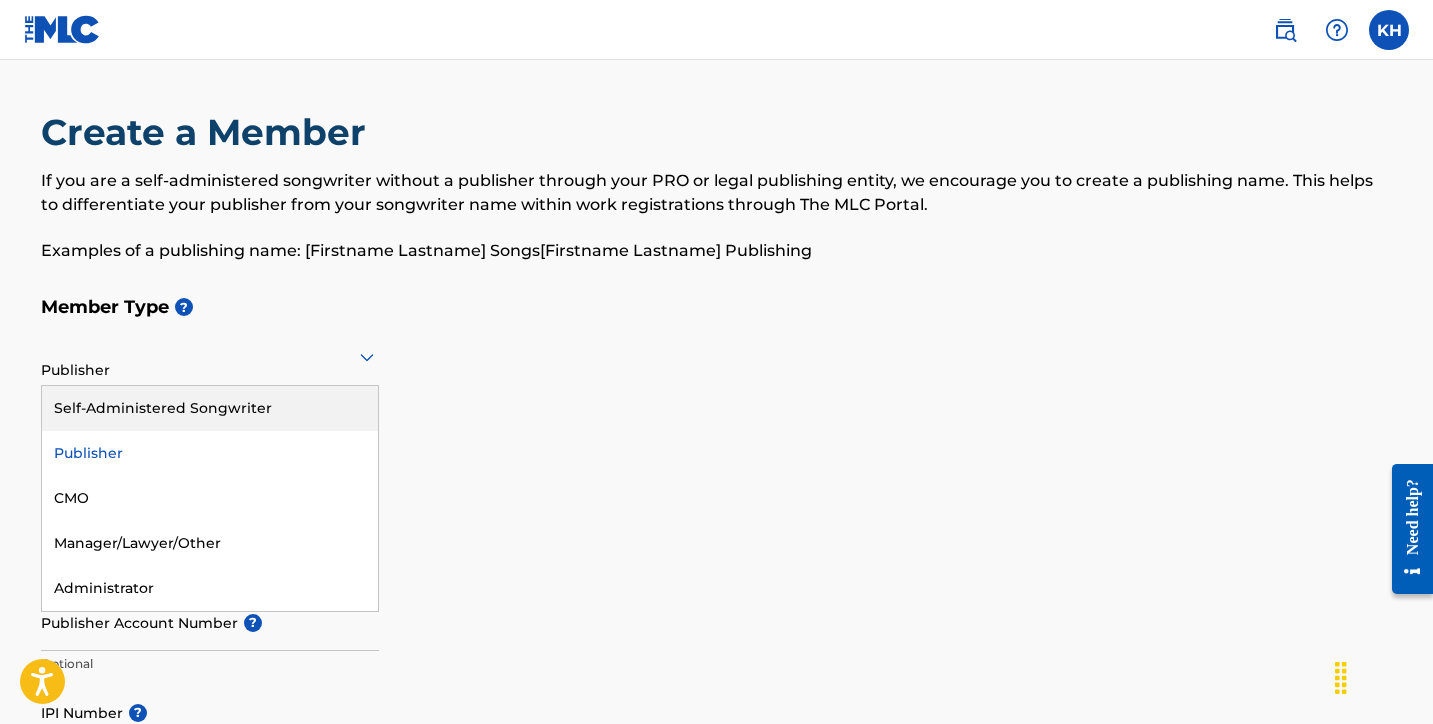 click on "Self-Administered Songwriter" at bounding box center (210, 408) 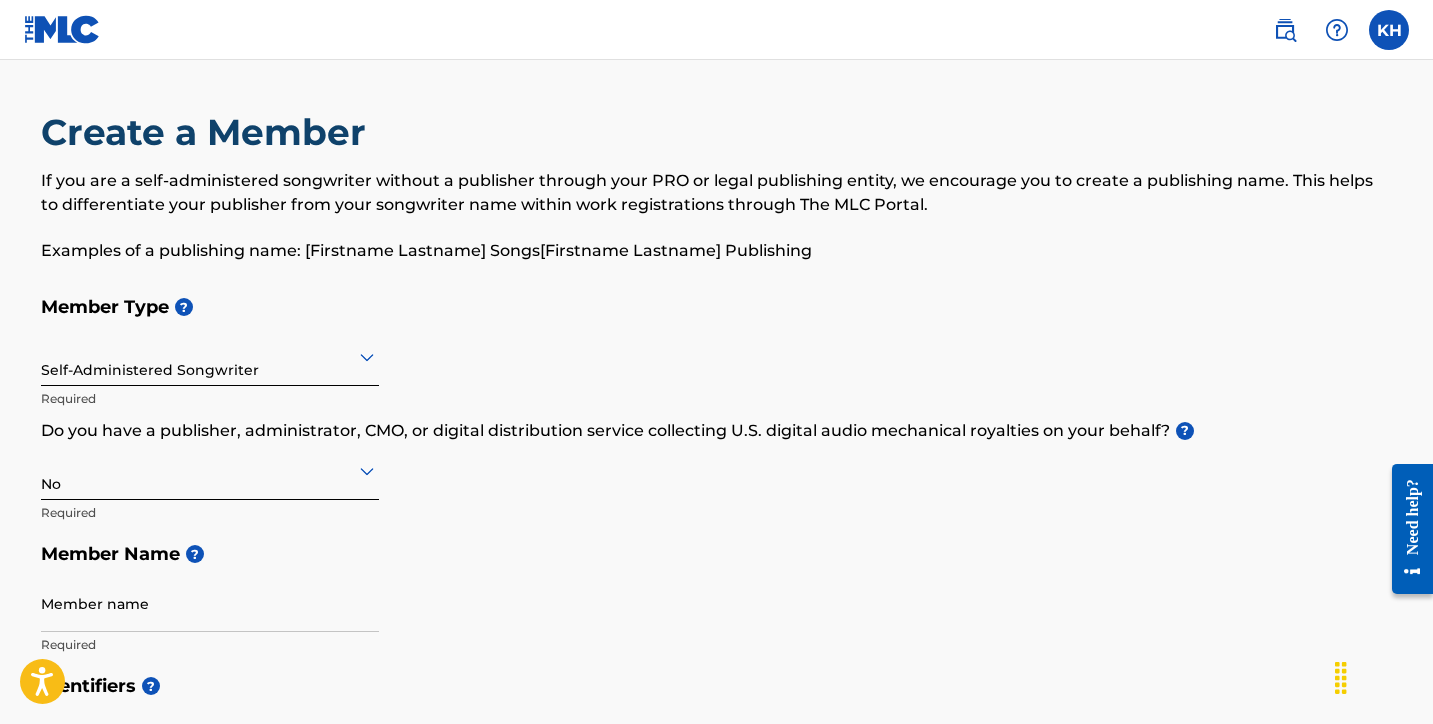 click on "Member Type ? Self-Administered Songwriter Required Do you have a publisher, administrator, CMO, or digital distribution service collecting U.S. digital audio mechanical royalties on your behalf? ? No Required Member Name ? Member name Required" at bounding box center [717, 475] 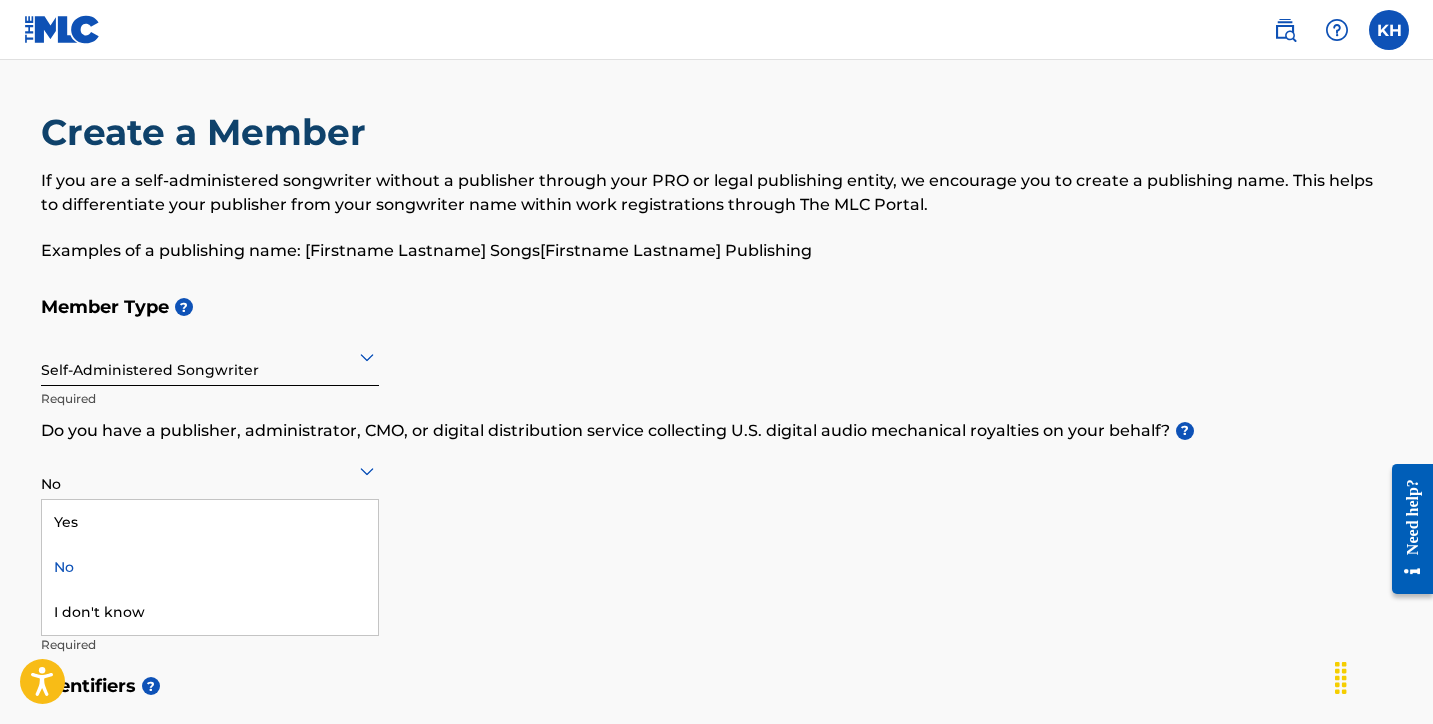 click on "No" at bounding box center (210, 567) 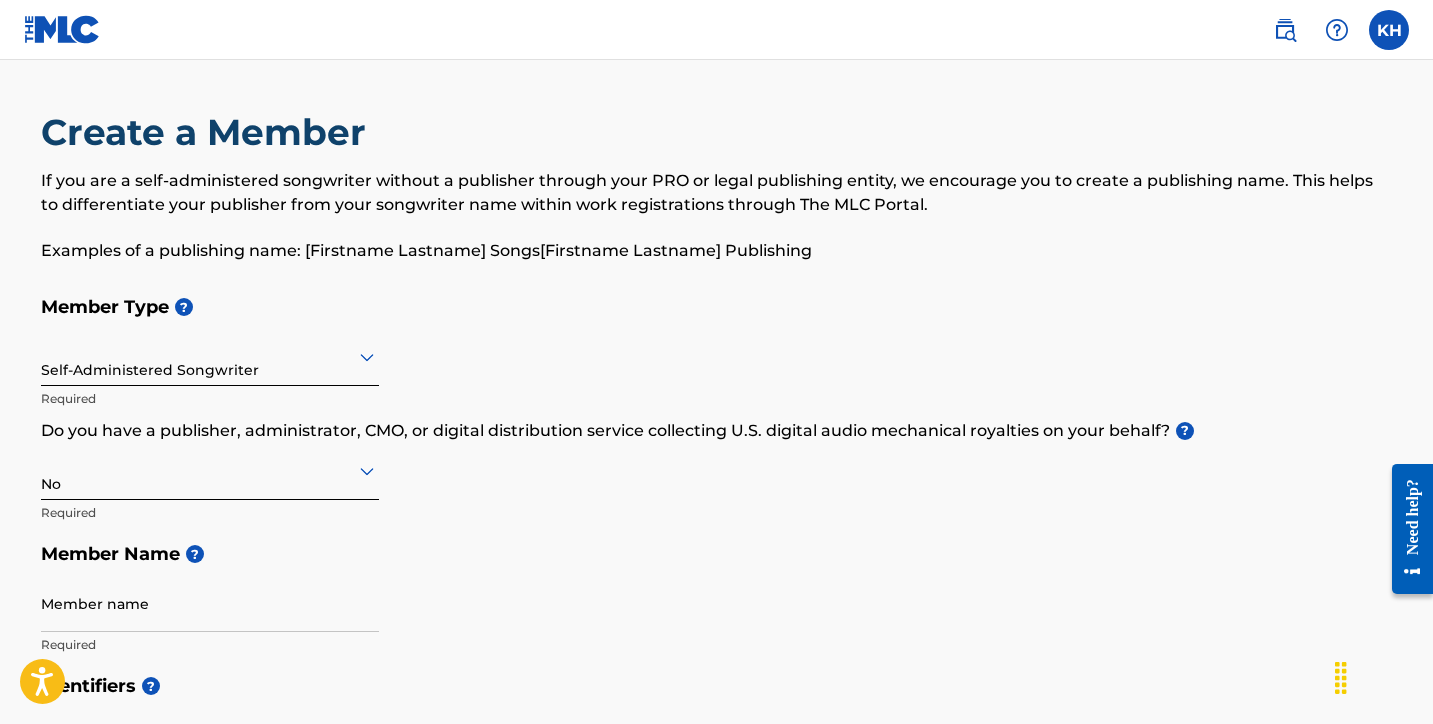 click on "Member Type ? Self-Administered Songwriter Required Do you have a publisher, administrator, CMO, or digital distribution service collecting U.S. digital audio mechanical royalties on your behalf? ? option No, selected. No Required Member Name ? Member name Required" at bounding box center (717, 475) 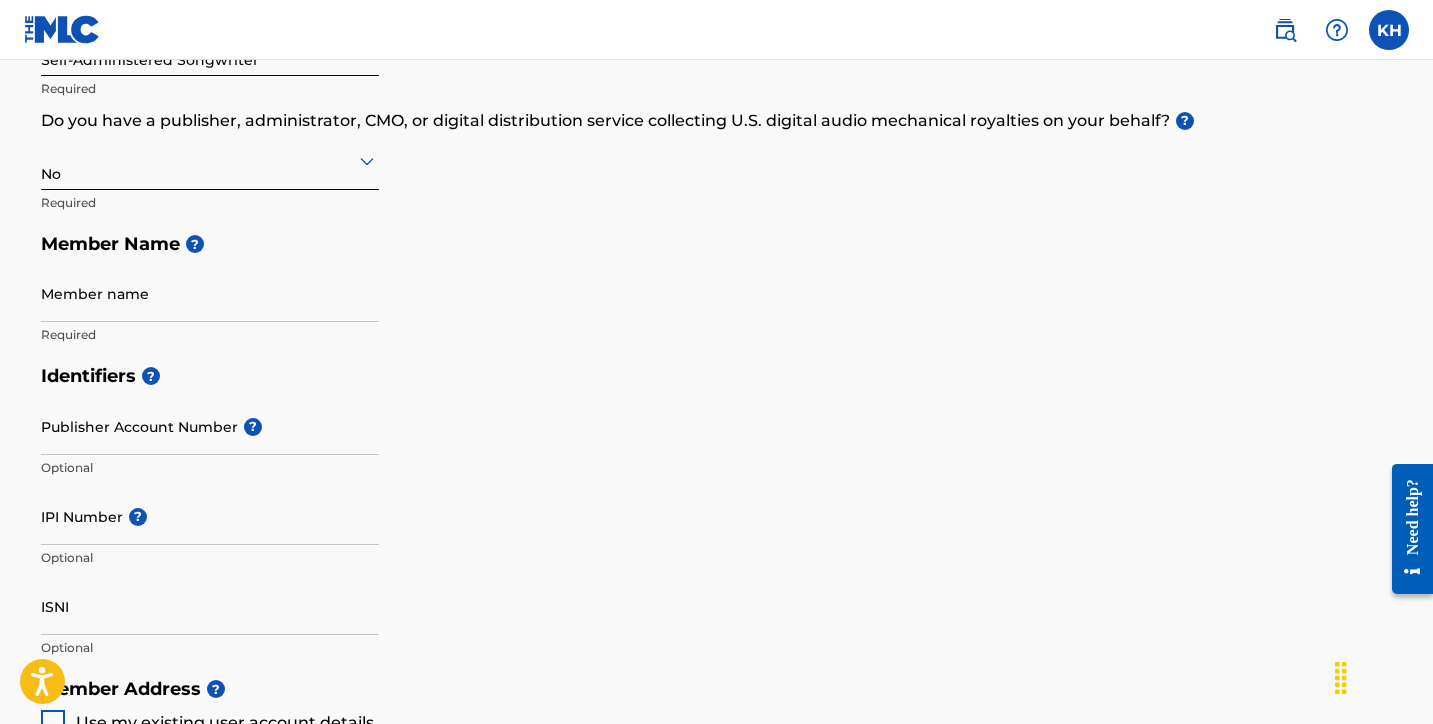 scroll, scrollTop: 344, scrollLeft: 0, axis: vertical 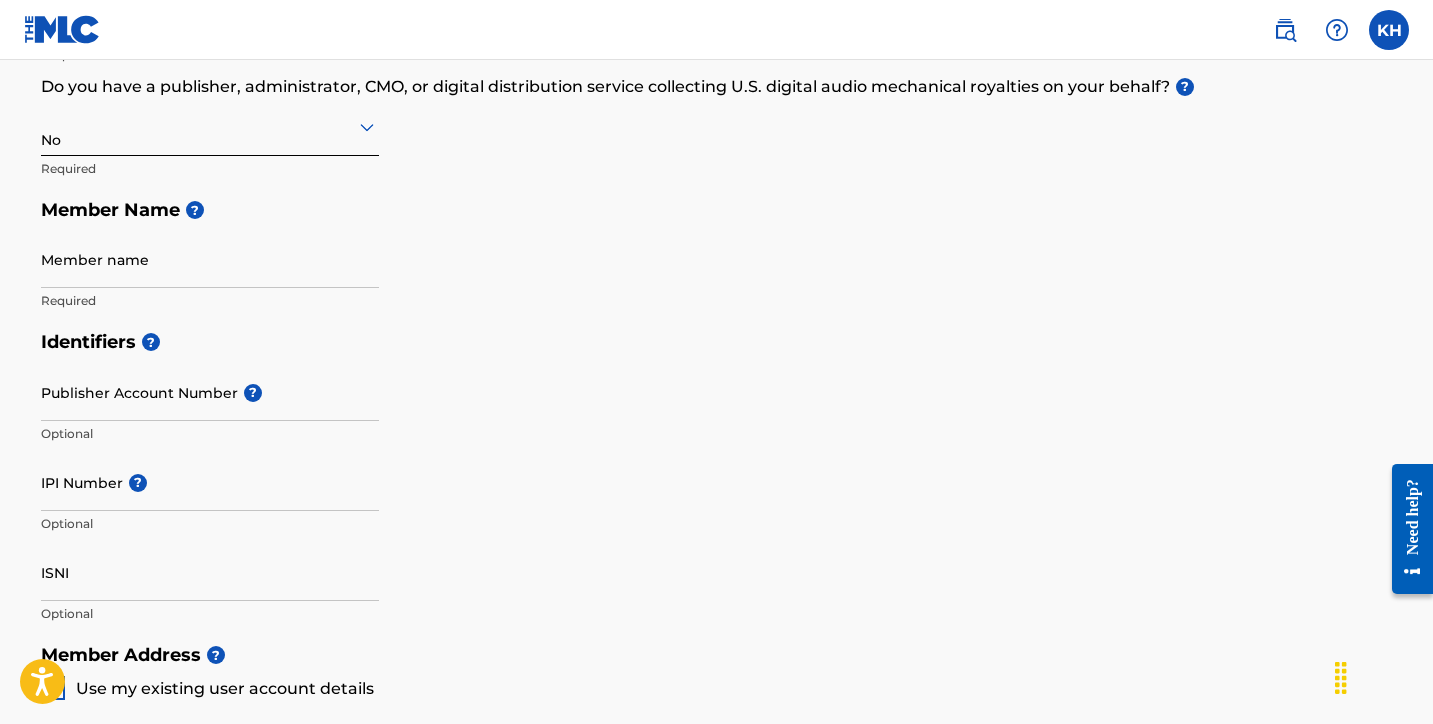 click on "Member name" at bounding box center (210, 259) 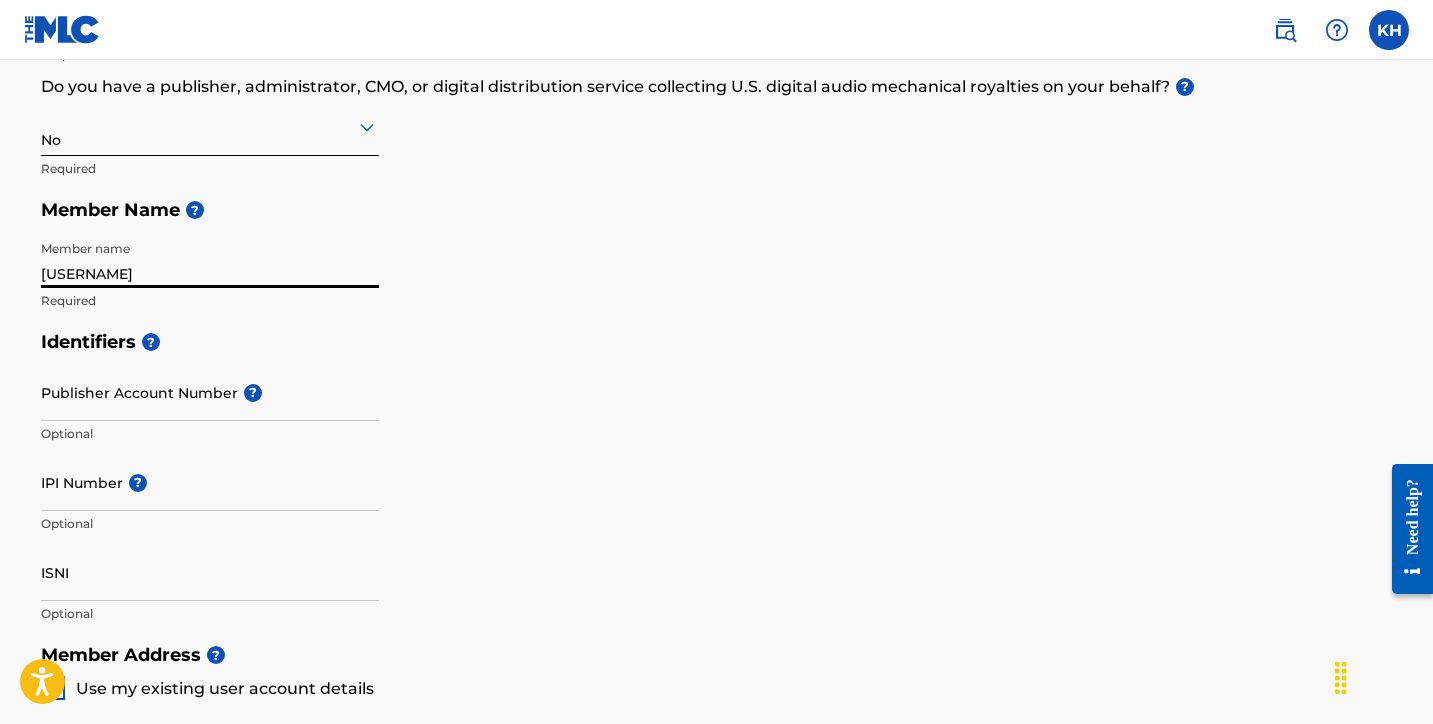 type on "[USERNAME]" 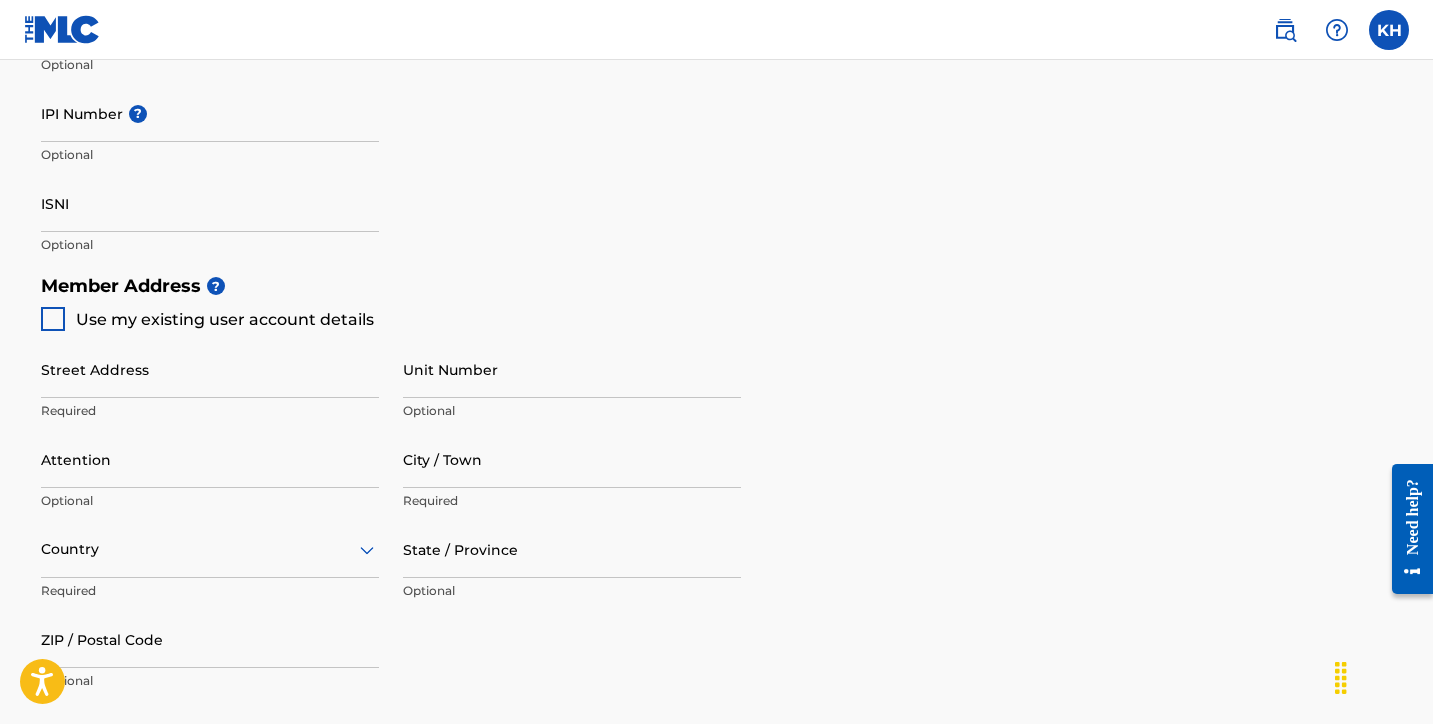 scroll, scrollTop: 728, scrollLeft: 0, axis: vertical 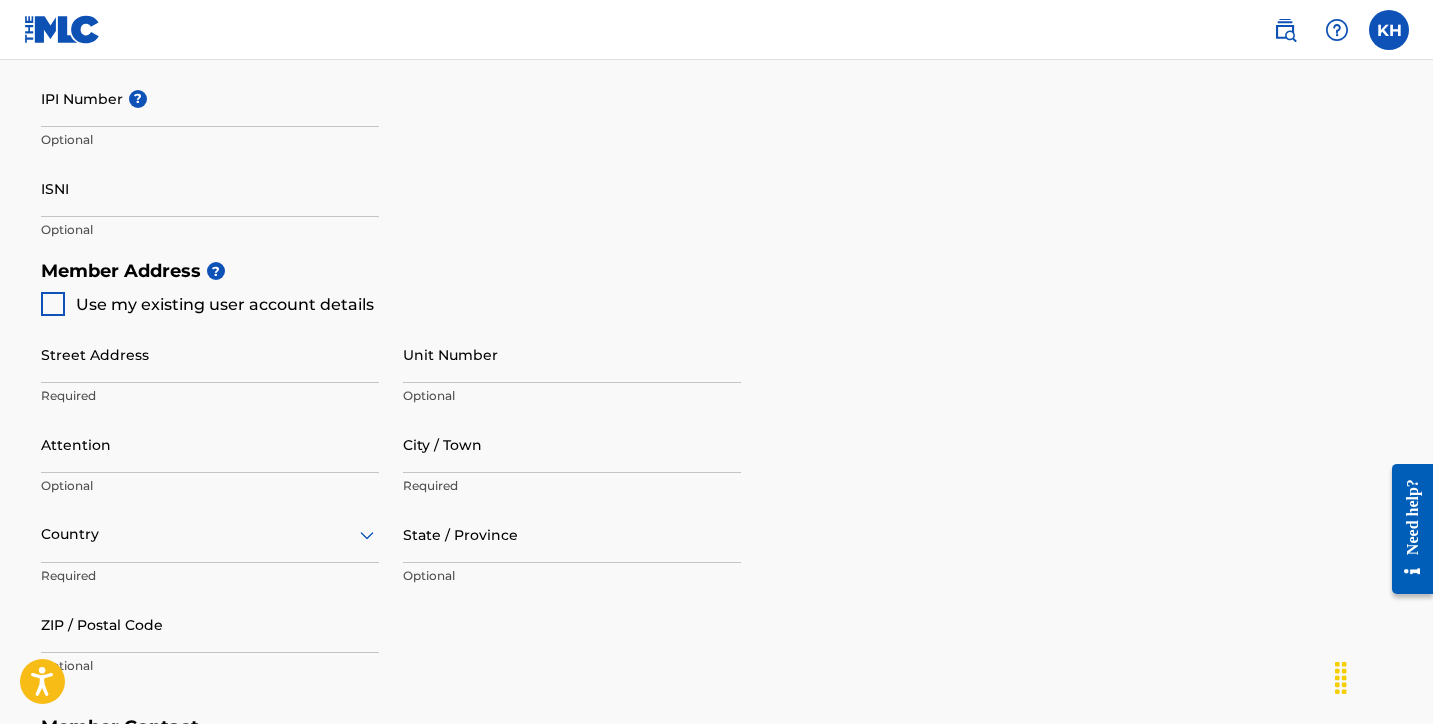 click at bounding box center (53, 304) 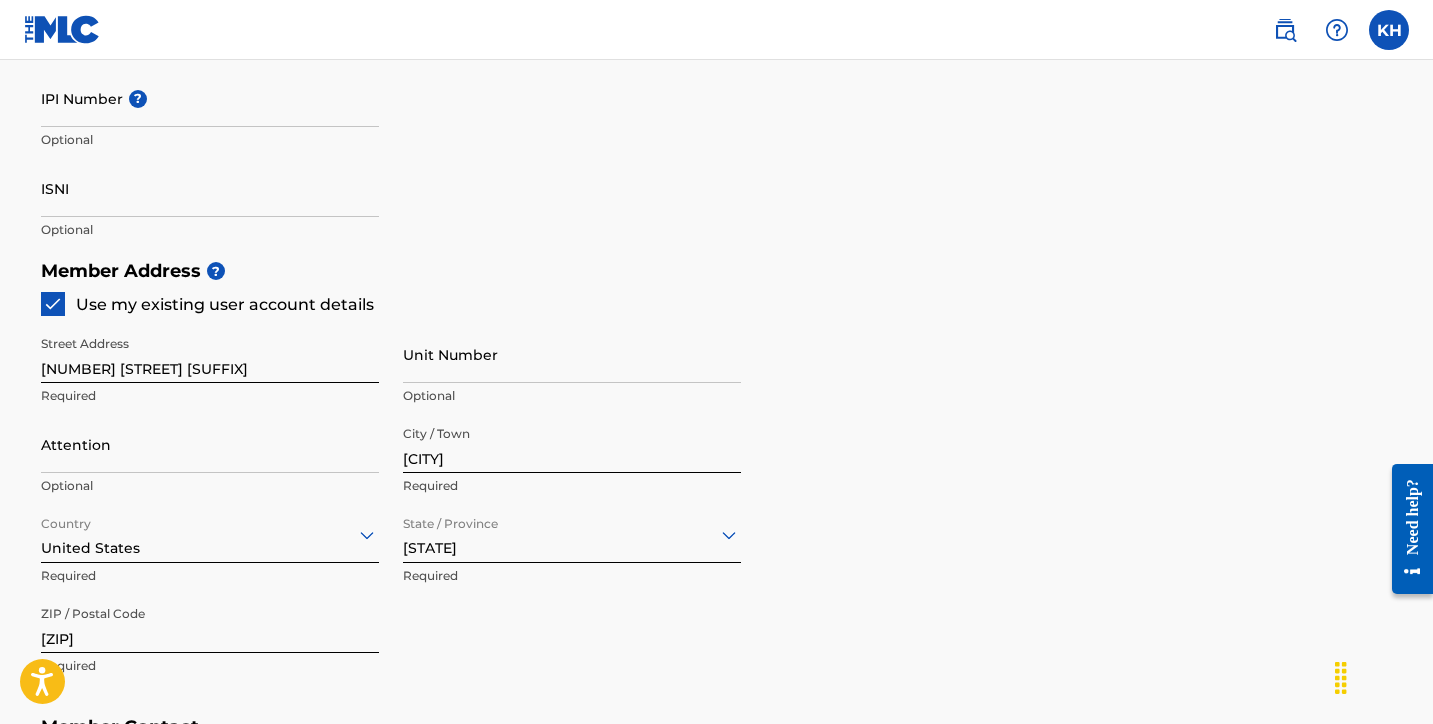click on "Identifiers ? Publisher Account Number ? Optional IPI Number ? Optional ISNI Optional" at bounding box center (717, 93) 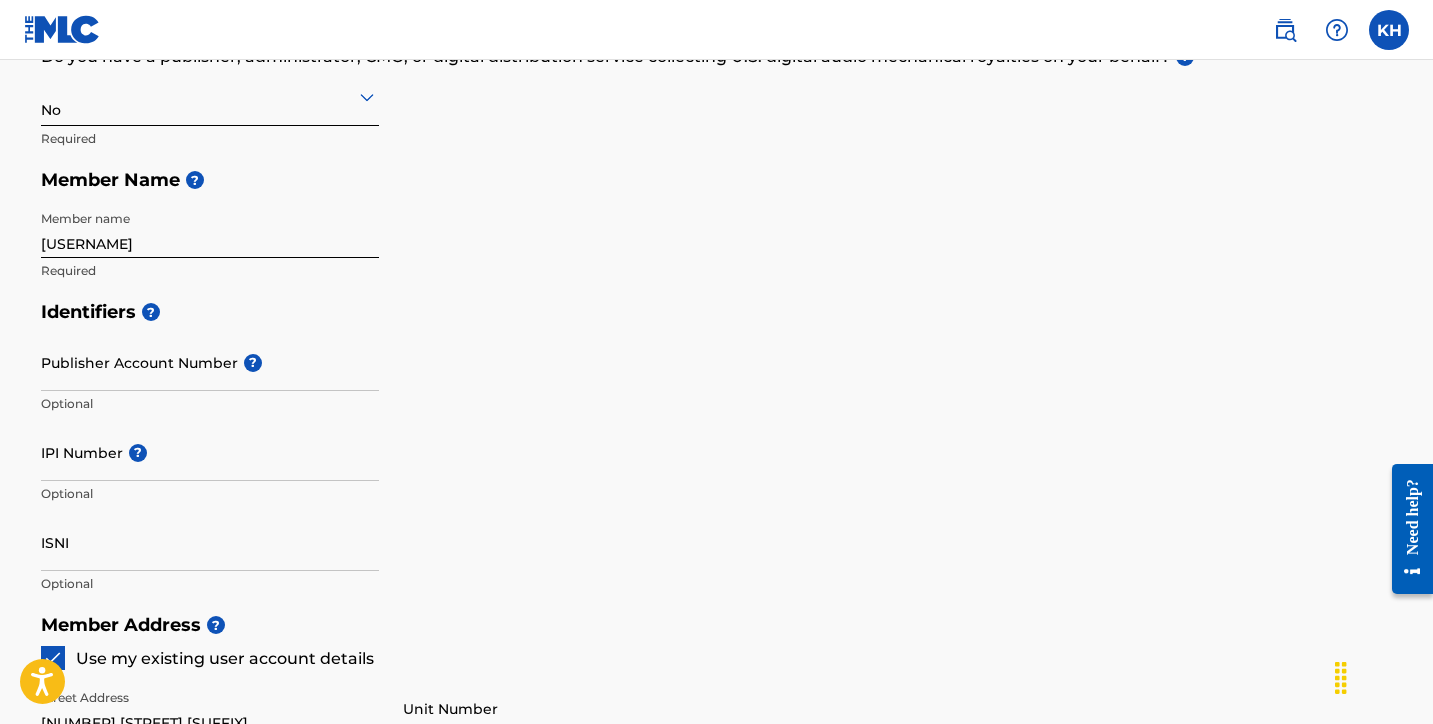 scroll, scrollTop: 376, scrollLeft: 0, axis: vertical 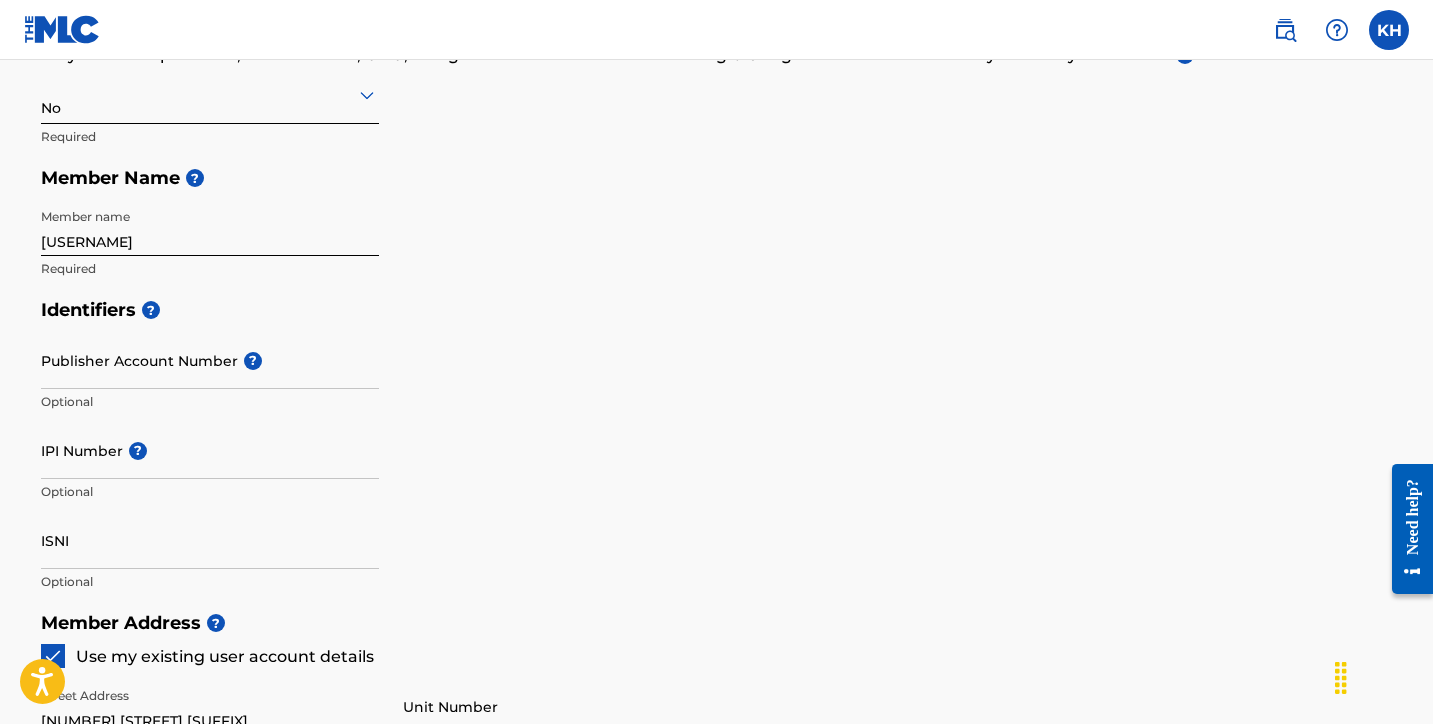 click on "Member Type ? Self-Administered Songwriter Required Do you have a publisher, administrator, CMO, or digital distribution service collecting U.S. digital audio mechanical royalties on your behalf? ? No Required Member Name ? Member name [USERNAME] Required" at bounding box center (717, 99) 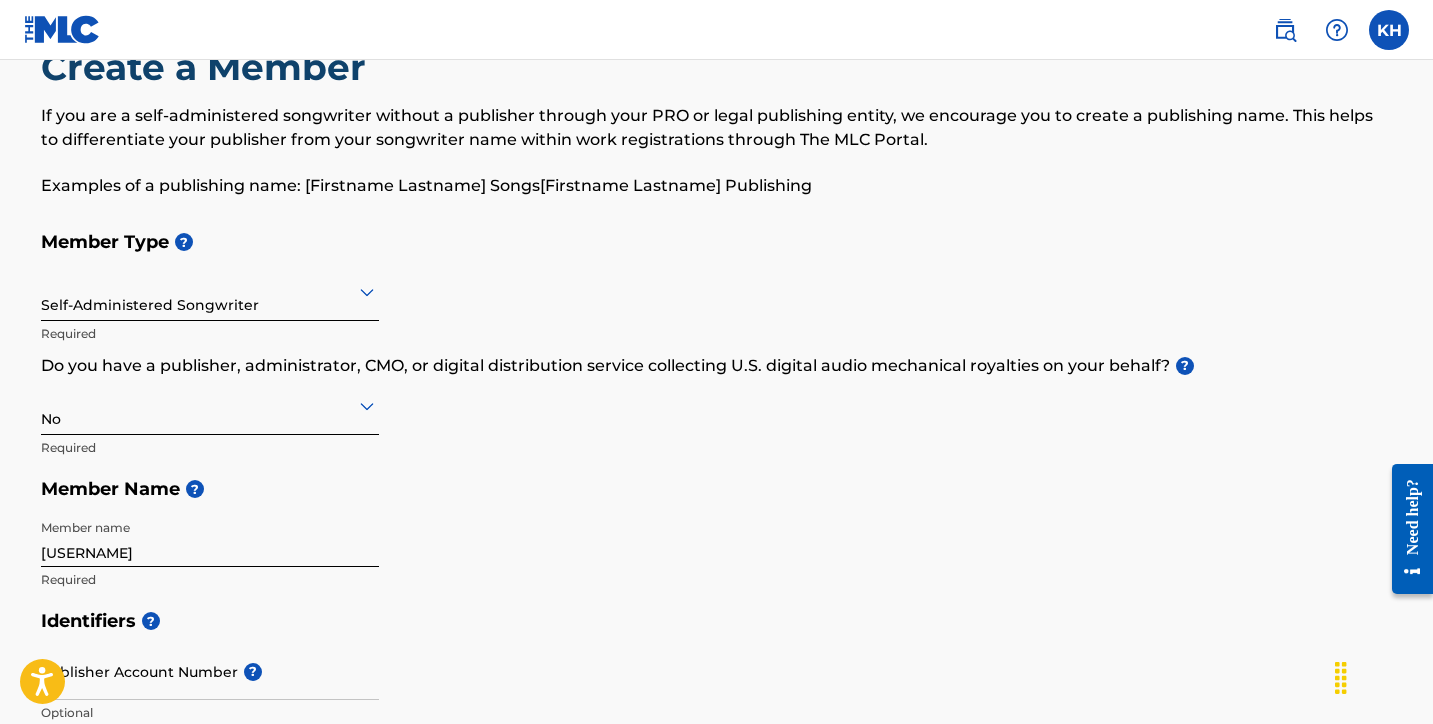 scroll, scrollTop: 56, scrollLeft: 0, axis: vertical 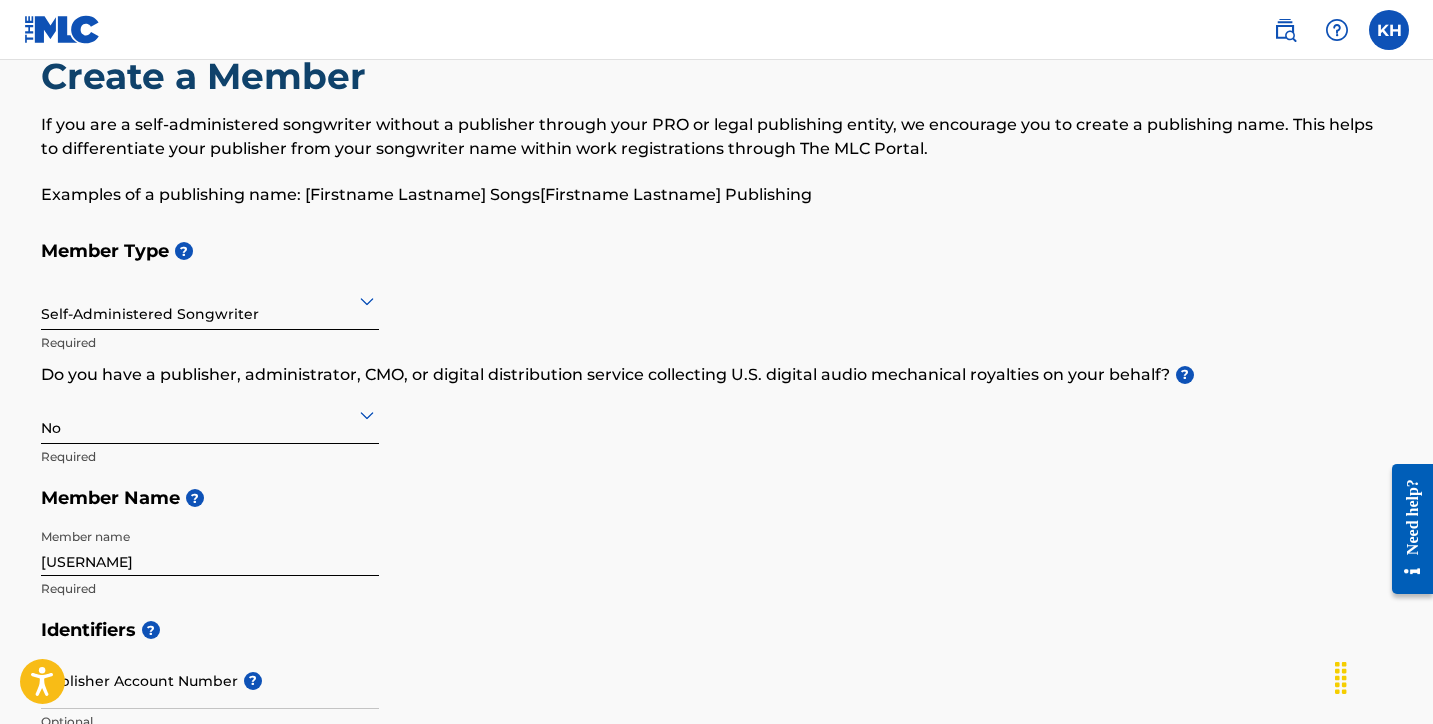 click on "Member Type ? Self-Administered Songwriter Required Do you have a publisher, administrator, CMO, or digital distribution service collecting U.S. digital audio mechanical royalties on your behalf? ? No Required Member Name ? Member name [USERNAME] Required" at bounding box center (717, 419) 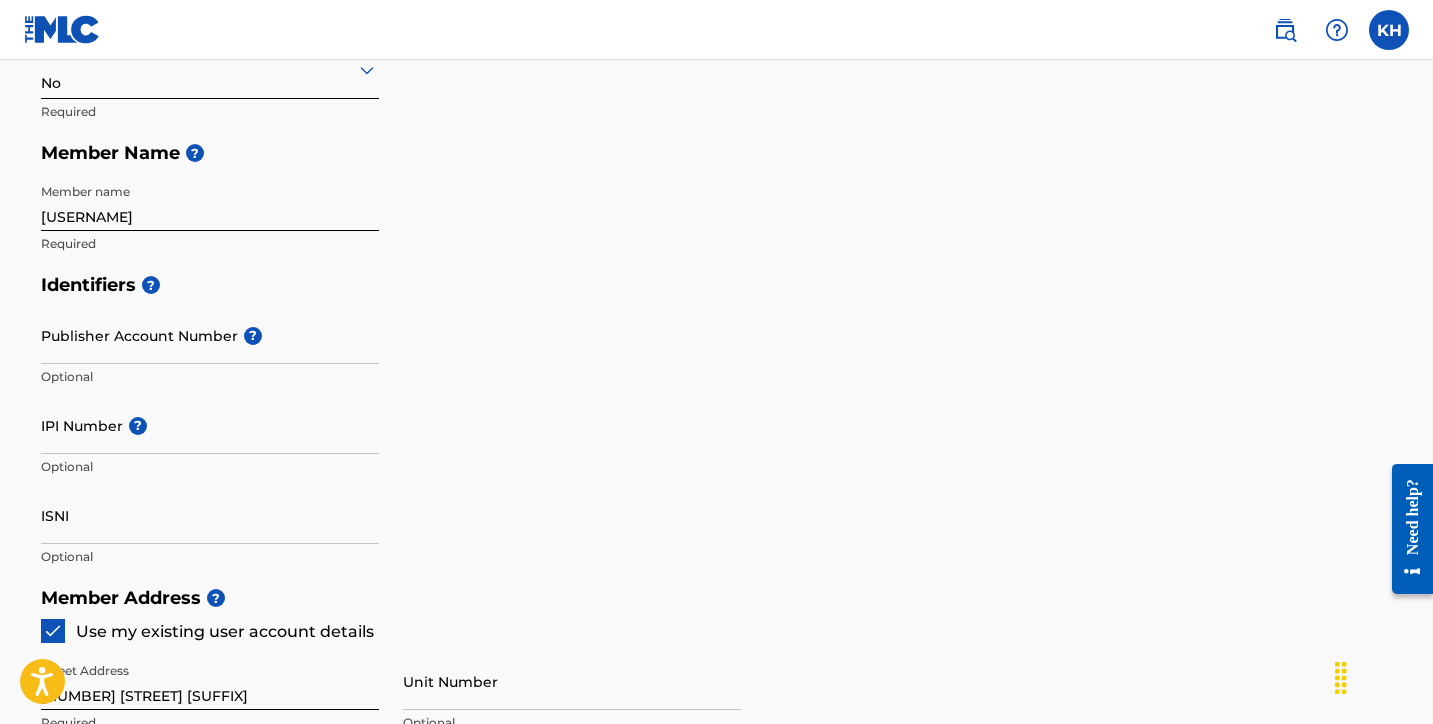 scroll, scrollTop: 404, scrollLeft: 0, axis: vertical 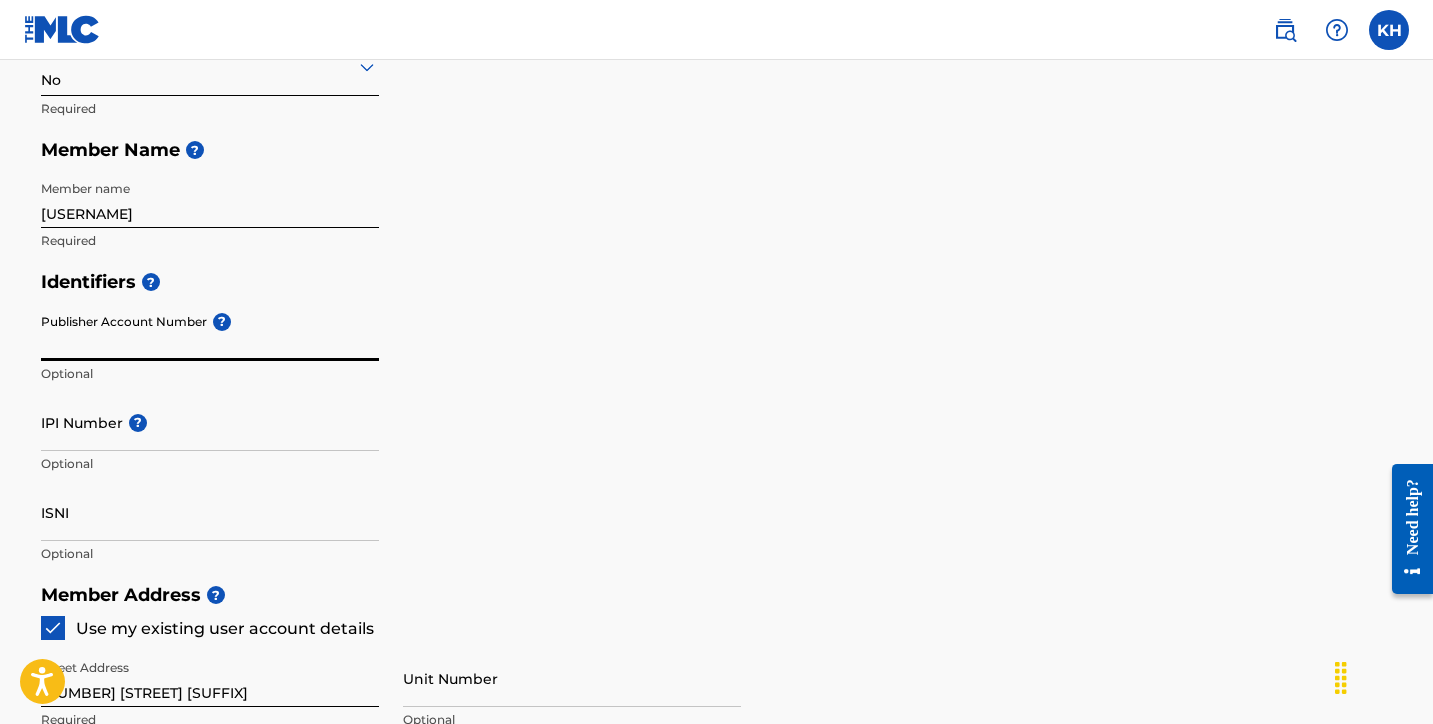 click on "Publisher Account Number ?" at bounding box center (210, 332) 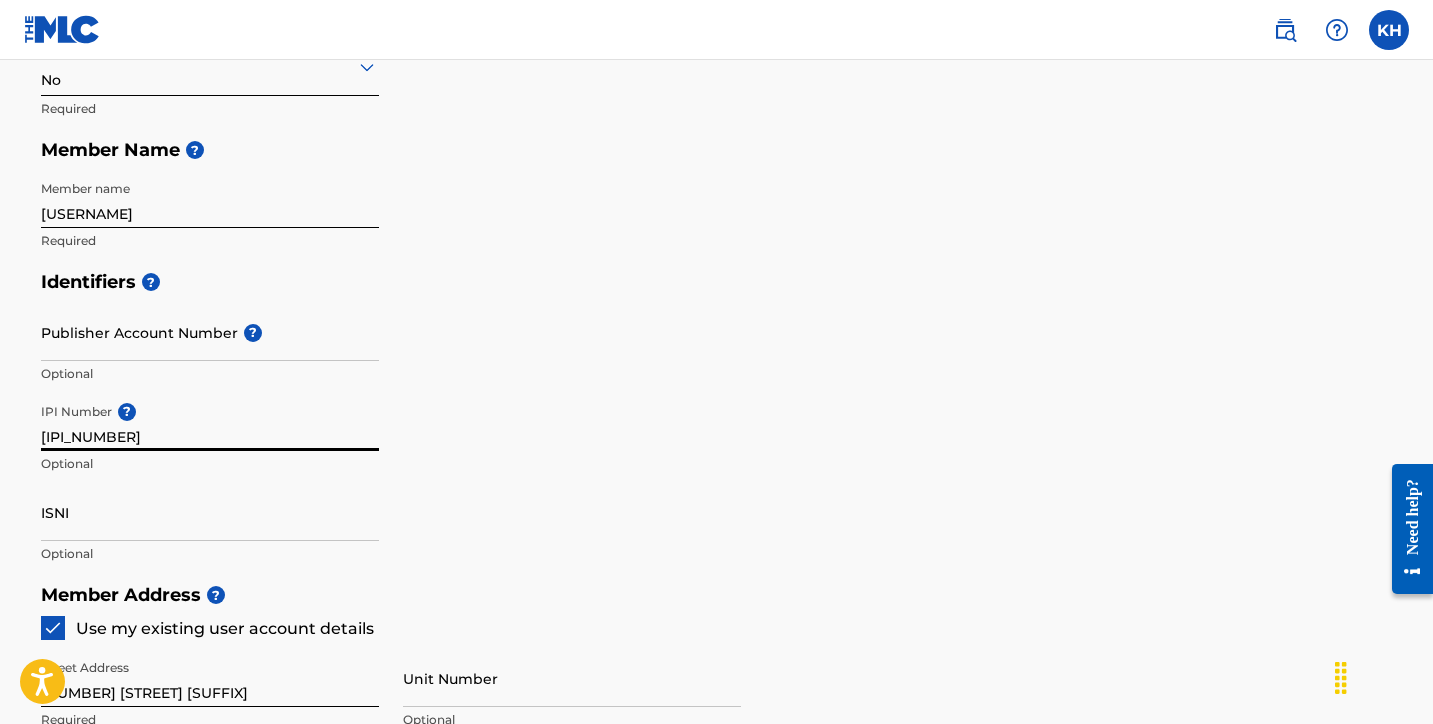type on "[IPI_NUMBER]" 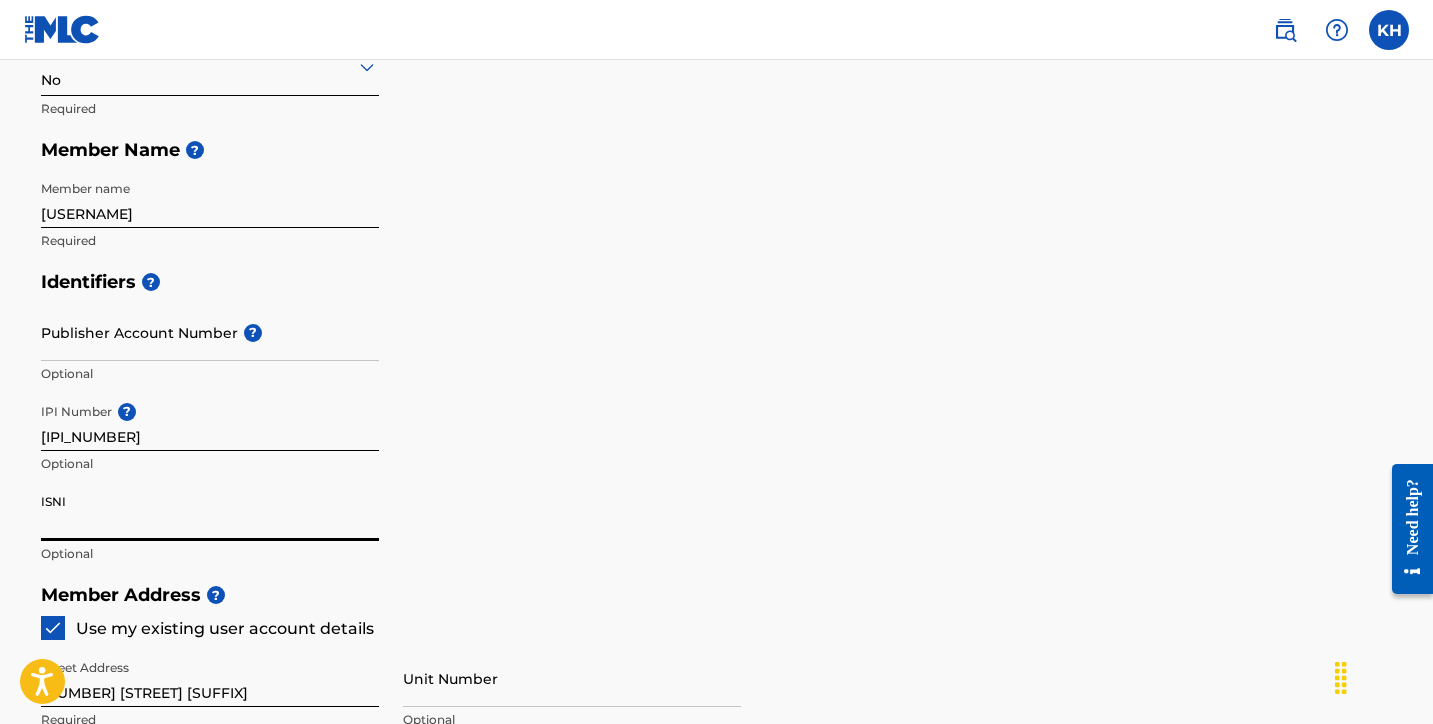 click on "ISNI" at bounding box center (210, 512) 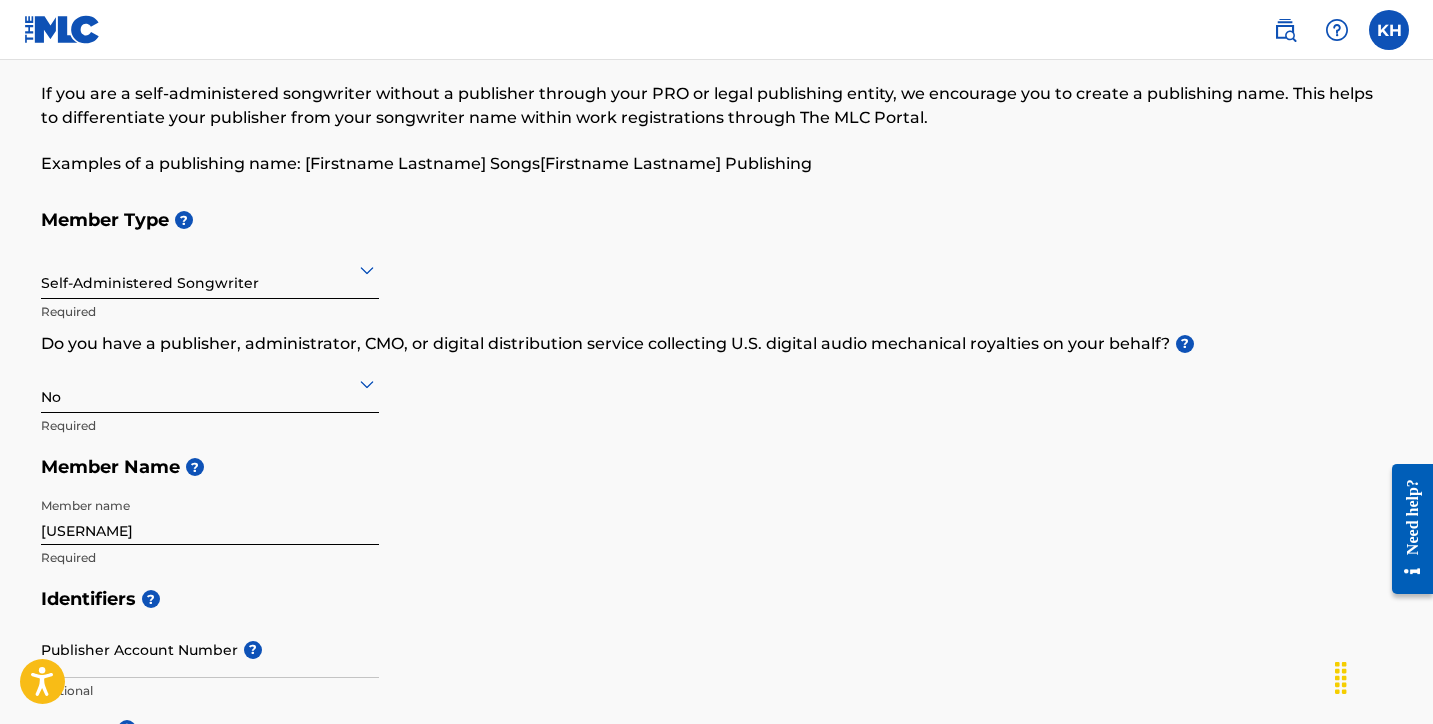 scroll, scrollTop: 70, scrollLeft: 0, axis: vertical 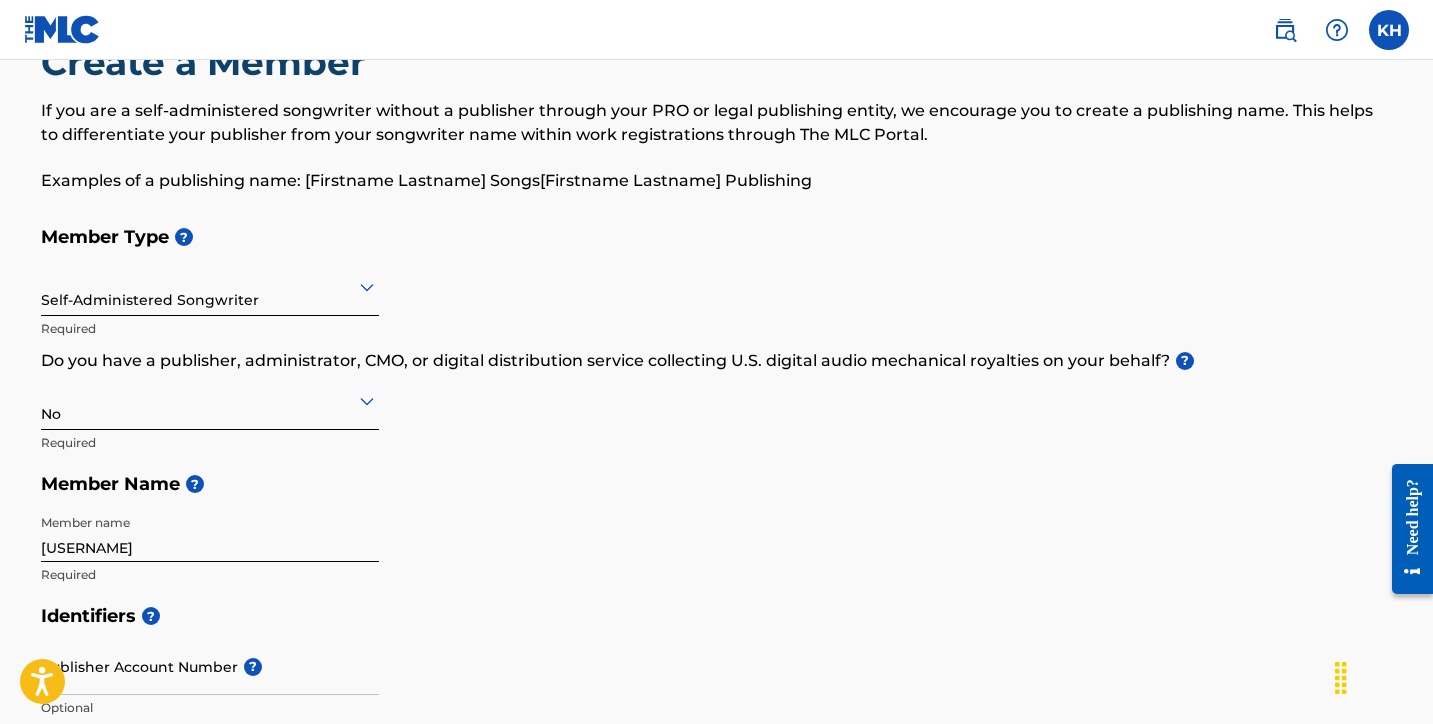 click at bounding box center [210, 286] 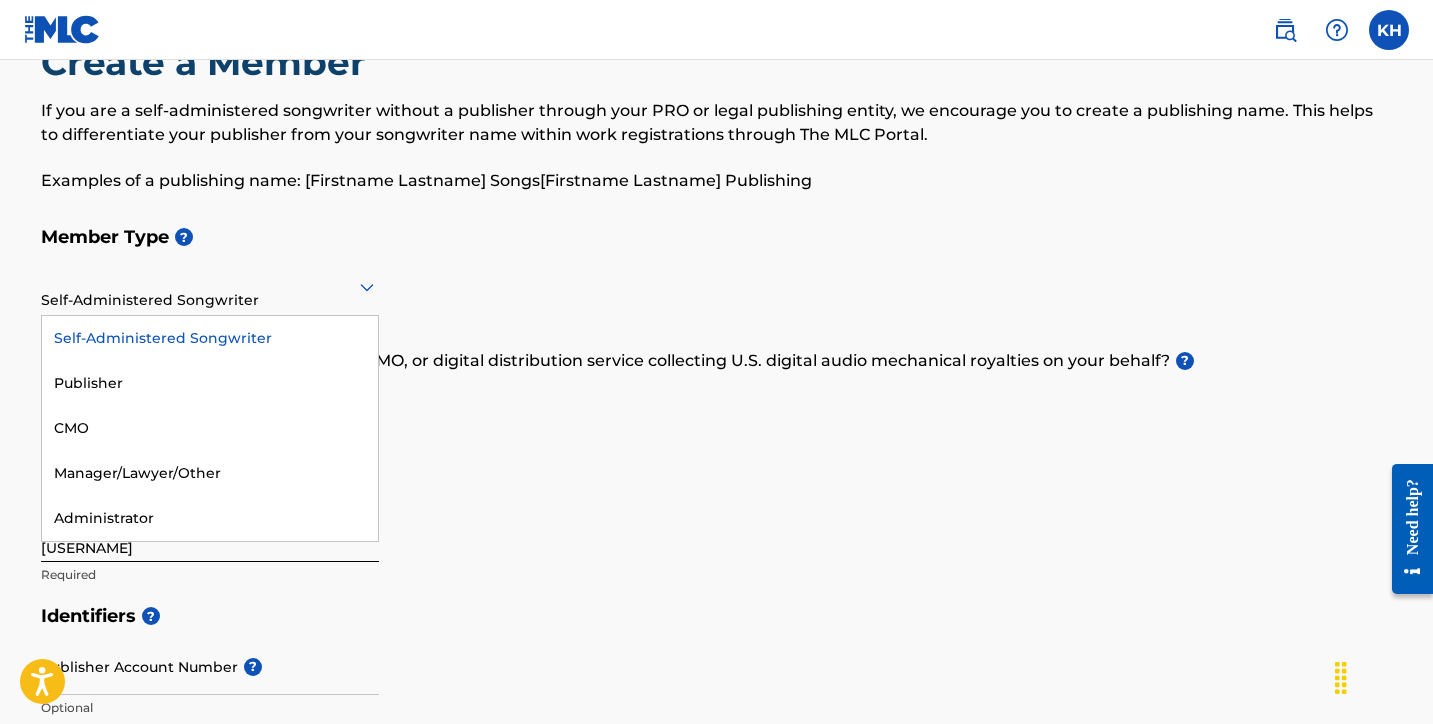 click on "Member Type ?" at bounding box center [717, 237] 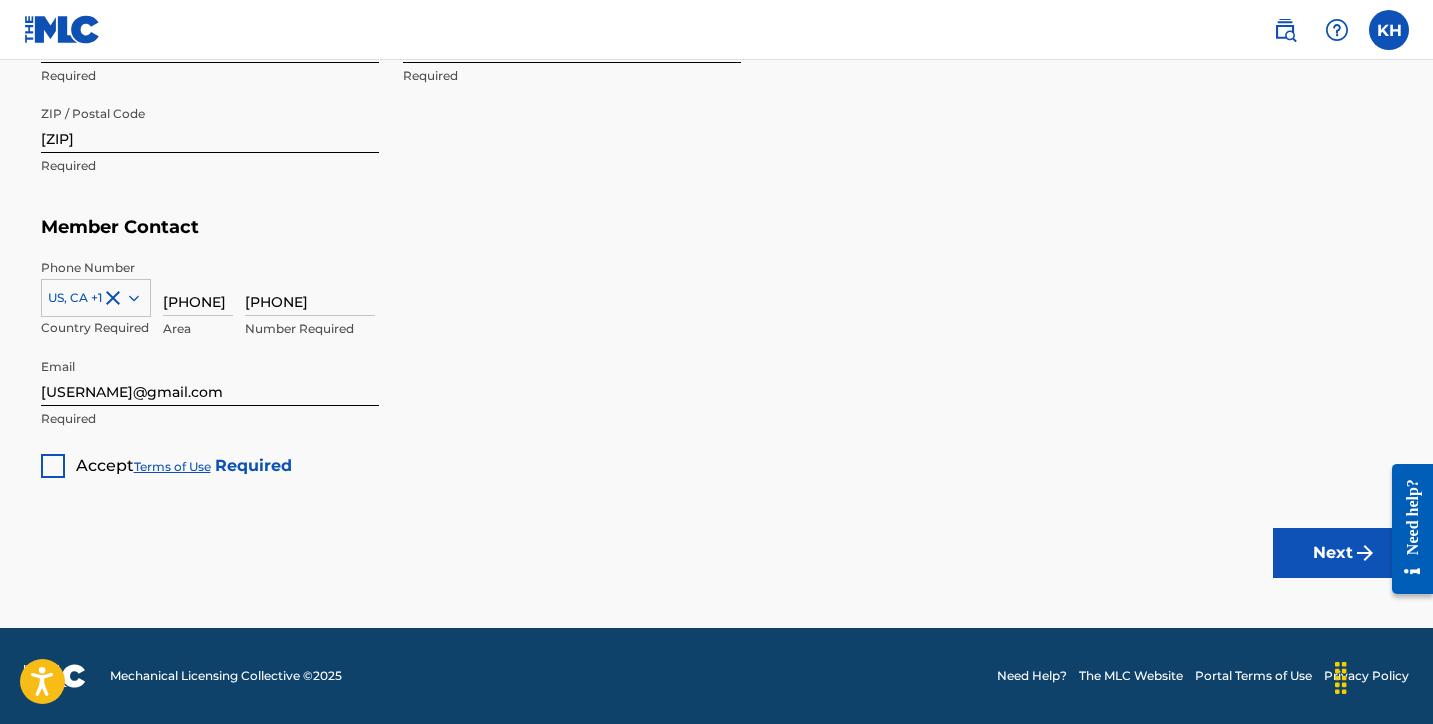 scroll, scrollTop: 1225, scrollLeft: 0, axis: vertical 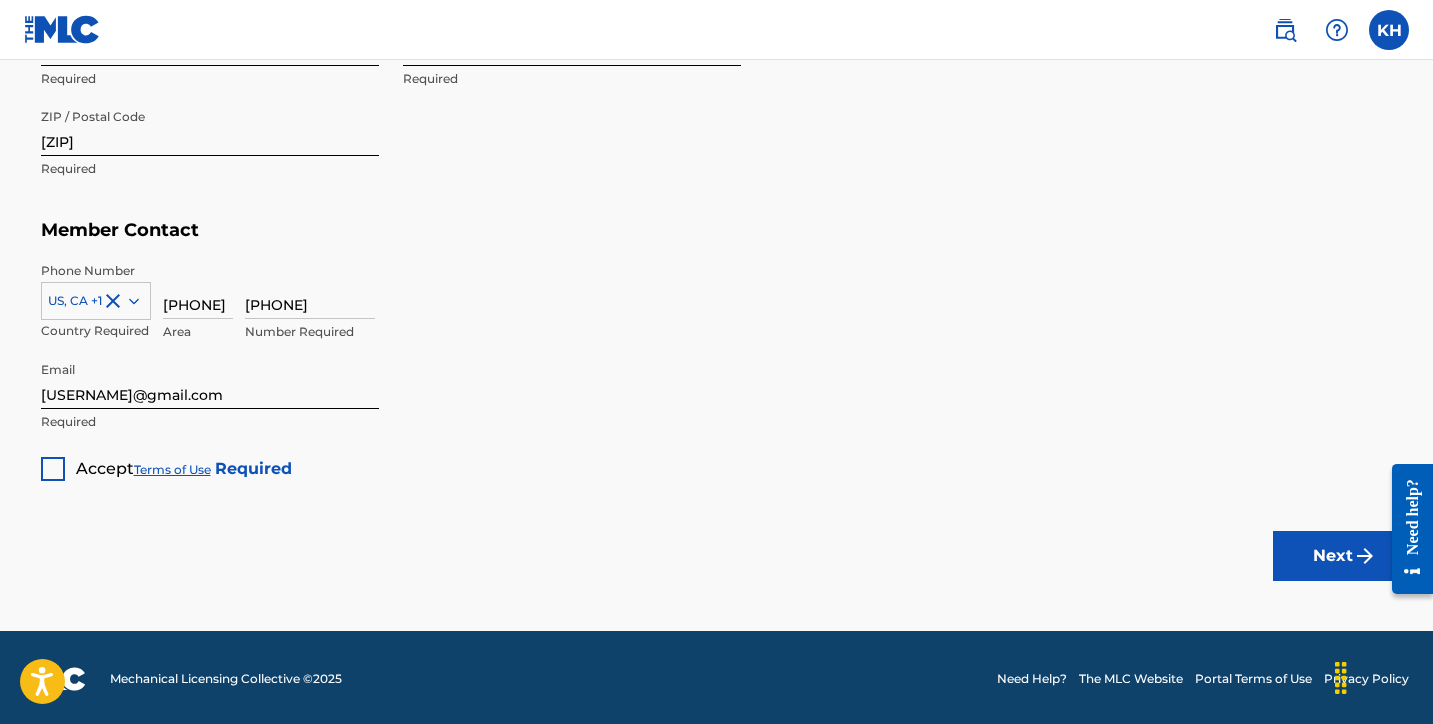 click at bounding box center [53, 469] 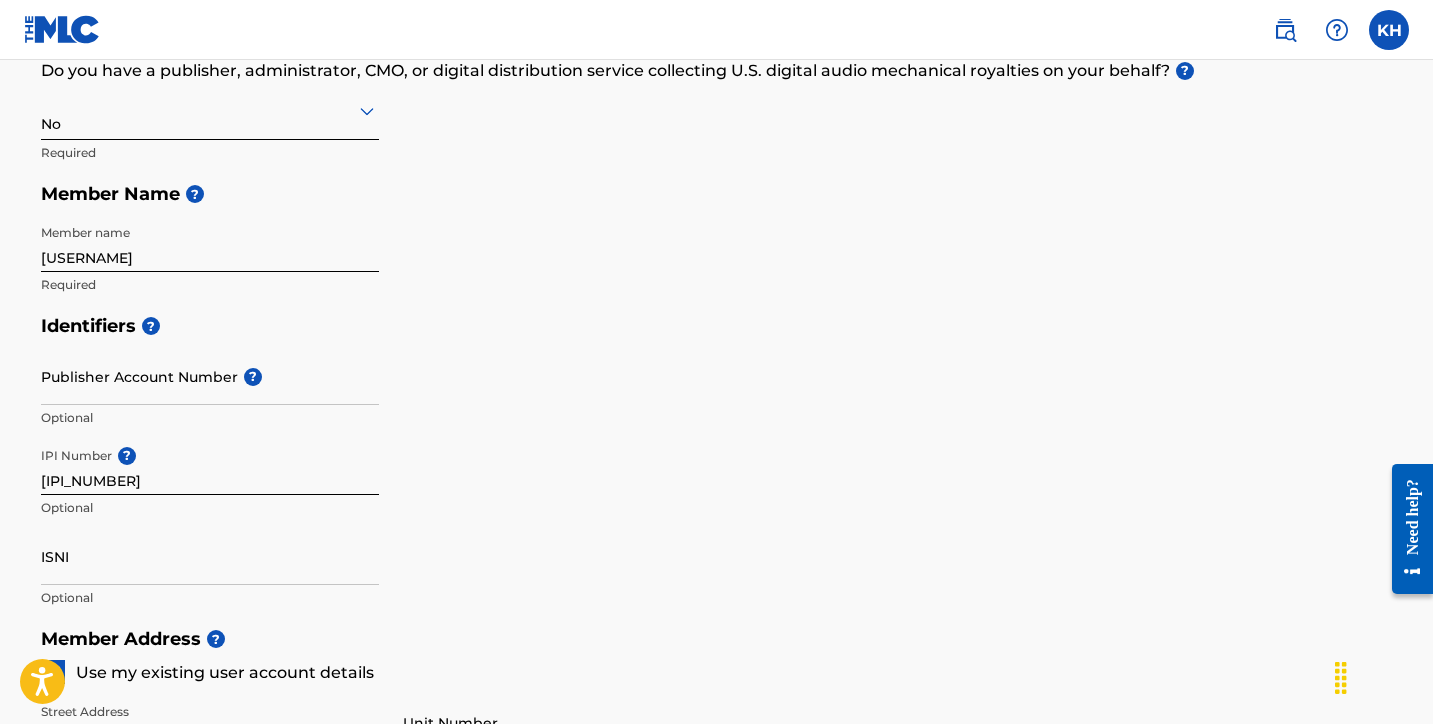 scroll, scrollTop: 349, scrollLeft: 0, axis: vertical 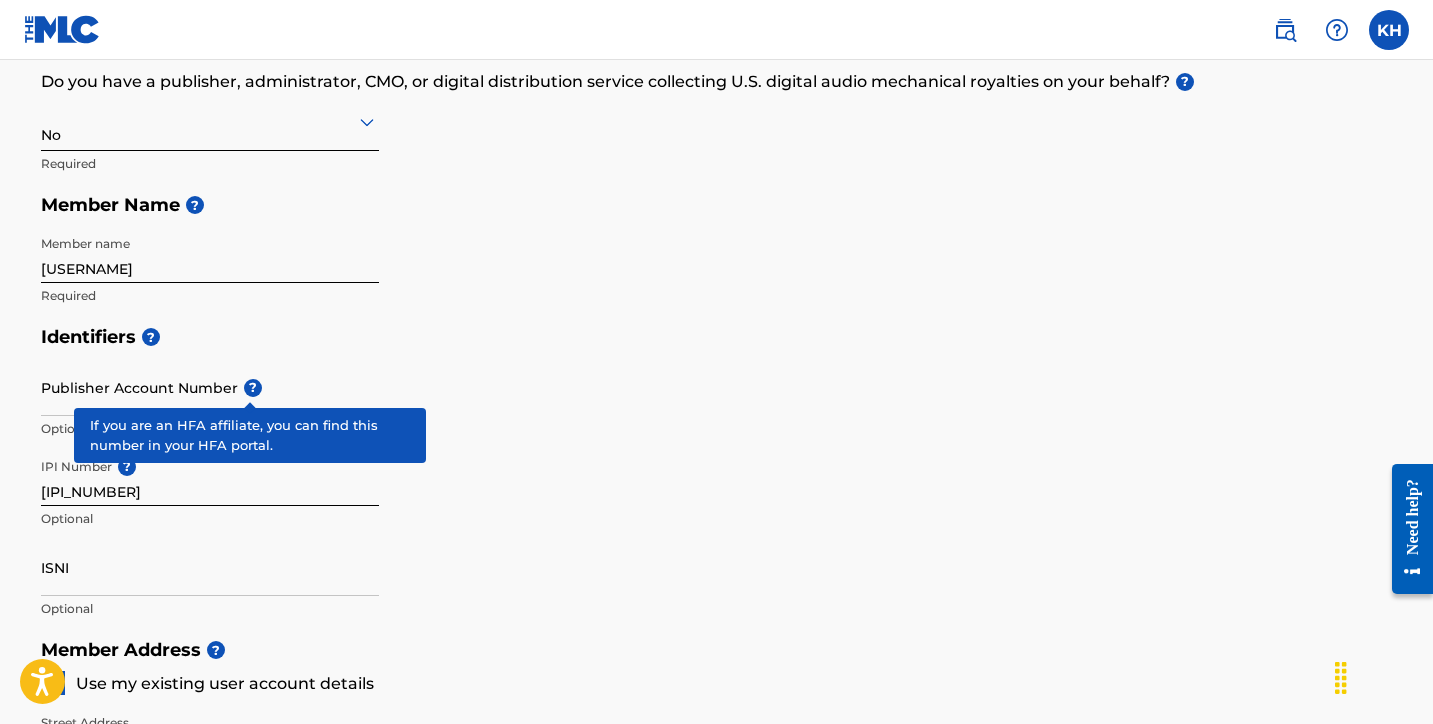 click on "?" at bounding box center (253, 388) 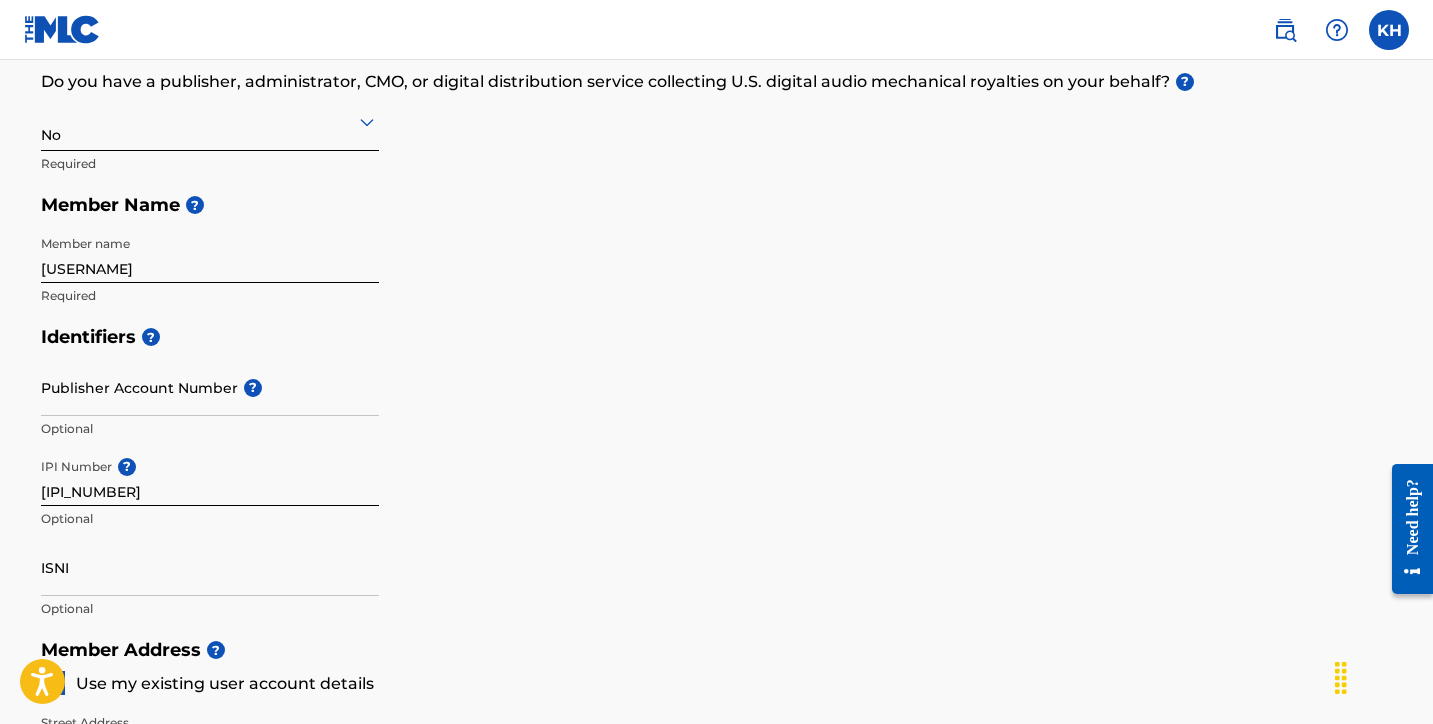 click on "Identifiers ? Publisher Account Number ? Optional IPI Number ? [IPI_NUMBER] Optional ISNI Optional" at bounding box center (717, 472) 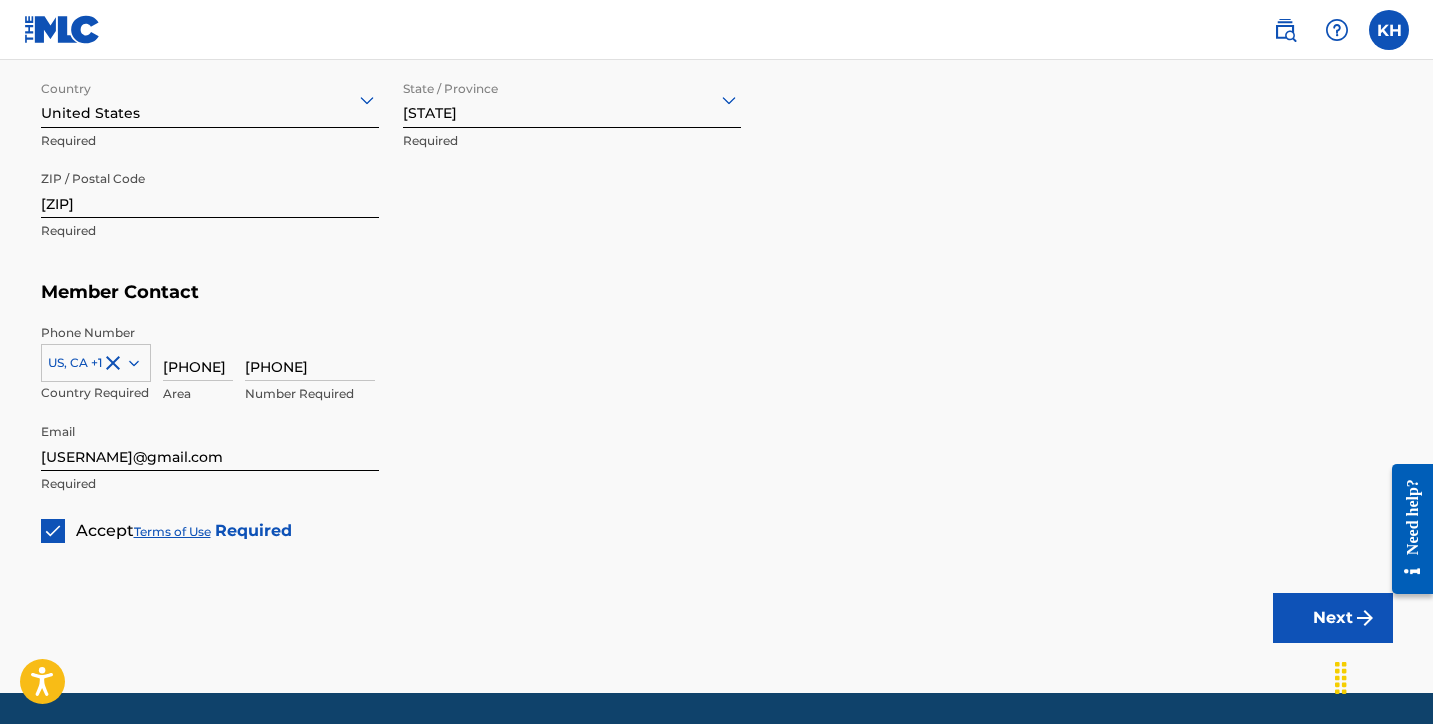 scroll, scrollTop: 1166, scrollLeft: 0, axis: vertical 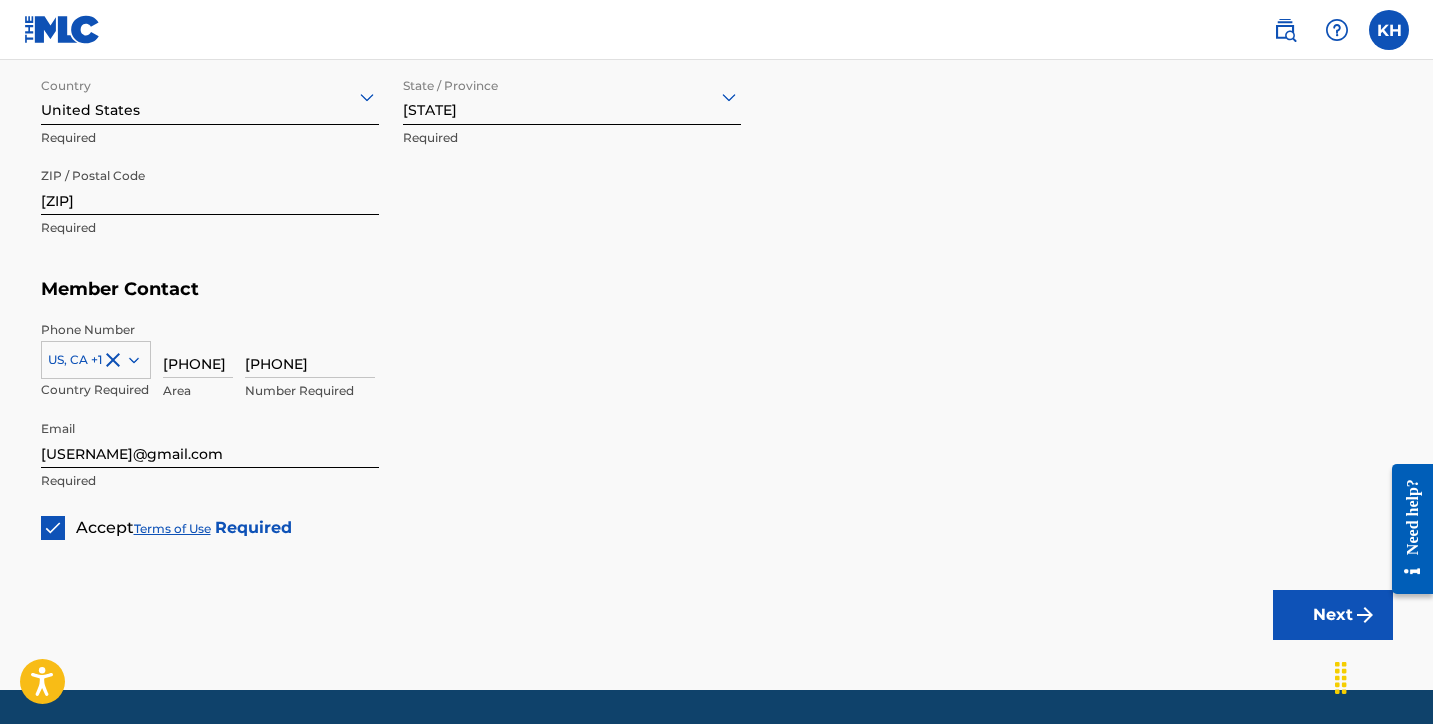 click on "Next" at bounding box center (1333, 615) 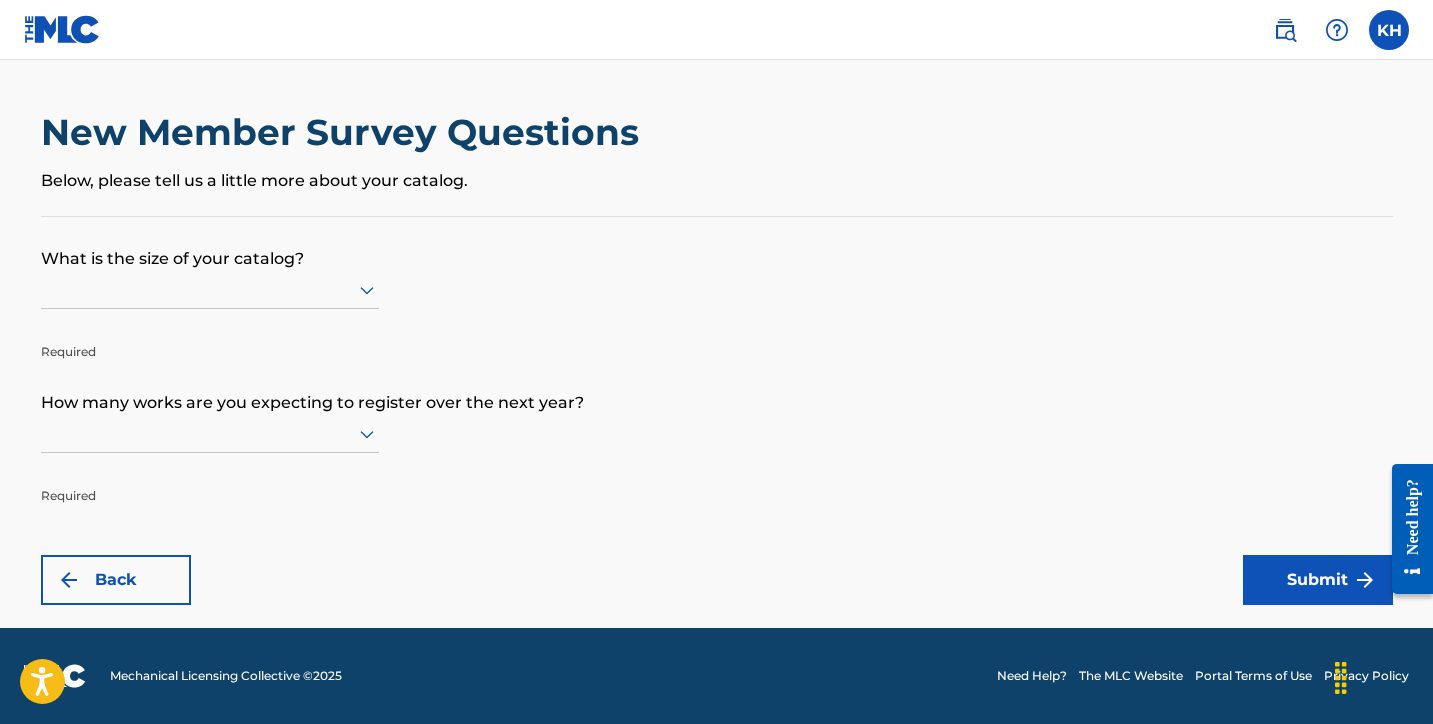 scroll, scrollTop: 0, scrollLeft: 0, axis: both 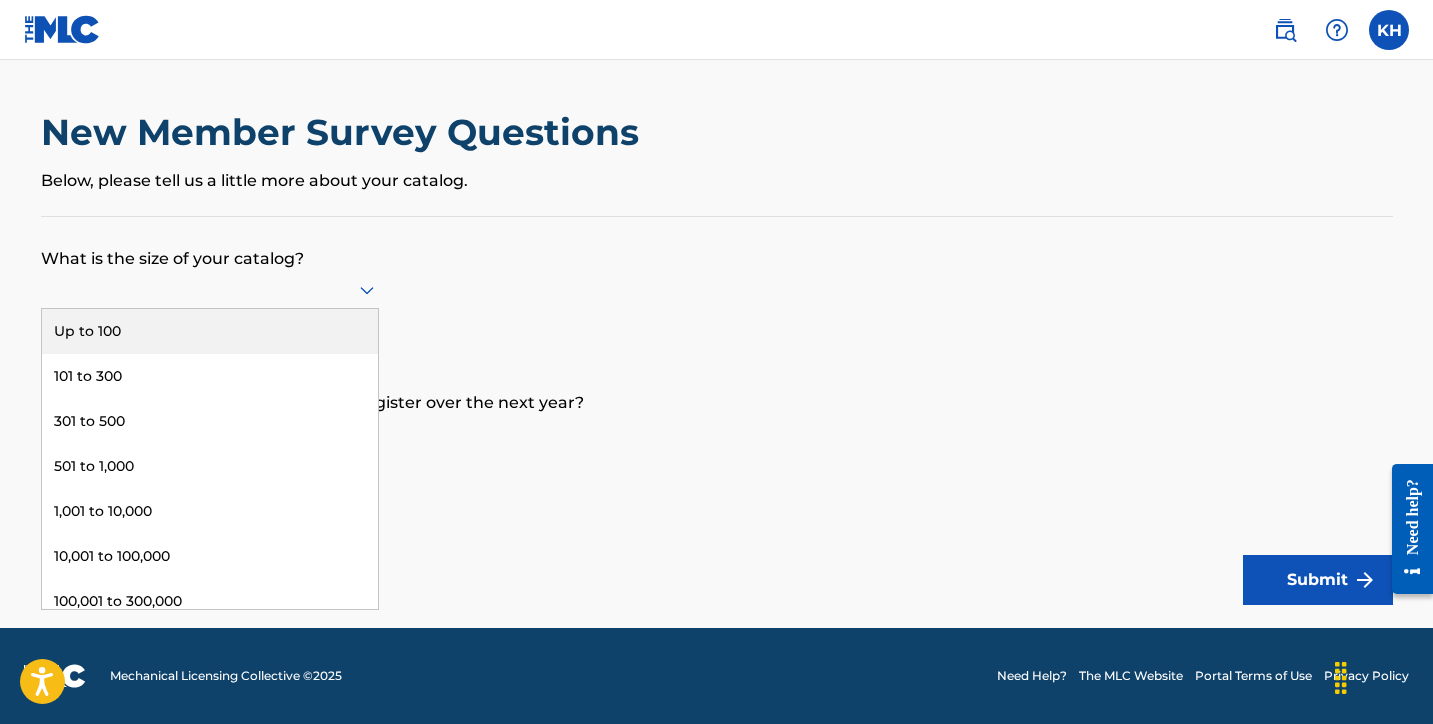 click on "Up to 100" at bounding box center [210, 331] 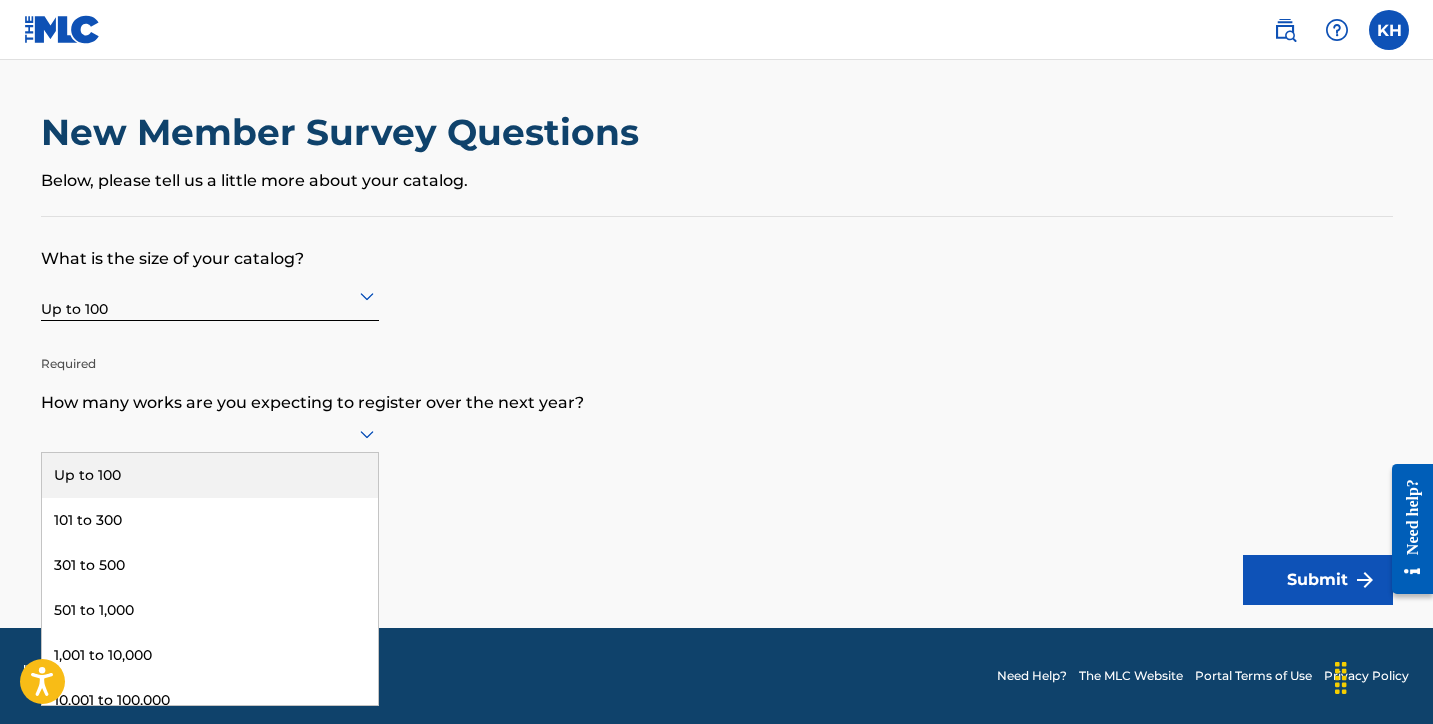 click at bounding box center [210, 434] 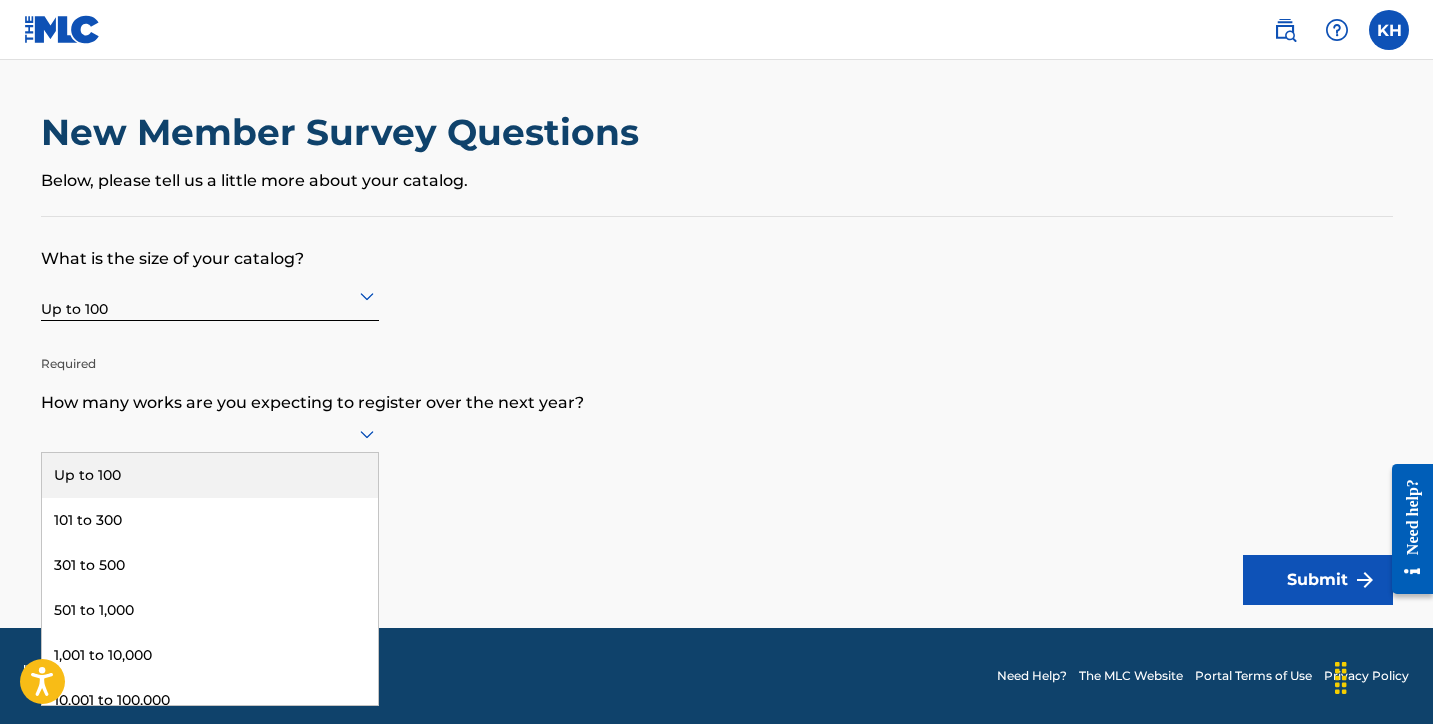 click on "Up to 100" at bounding box center [210, 475] 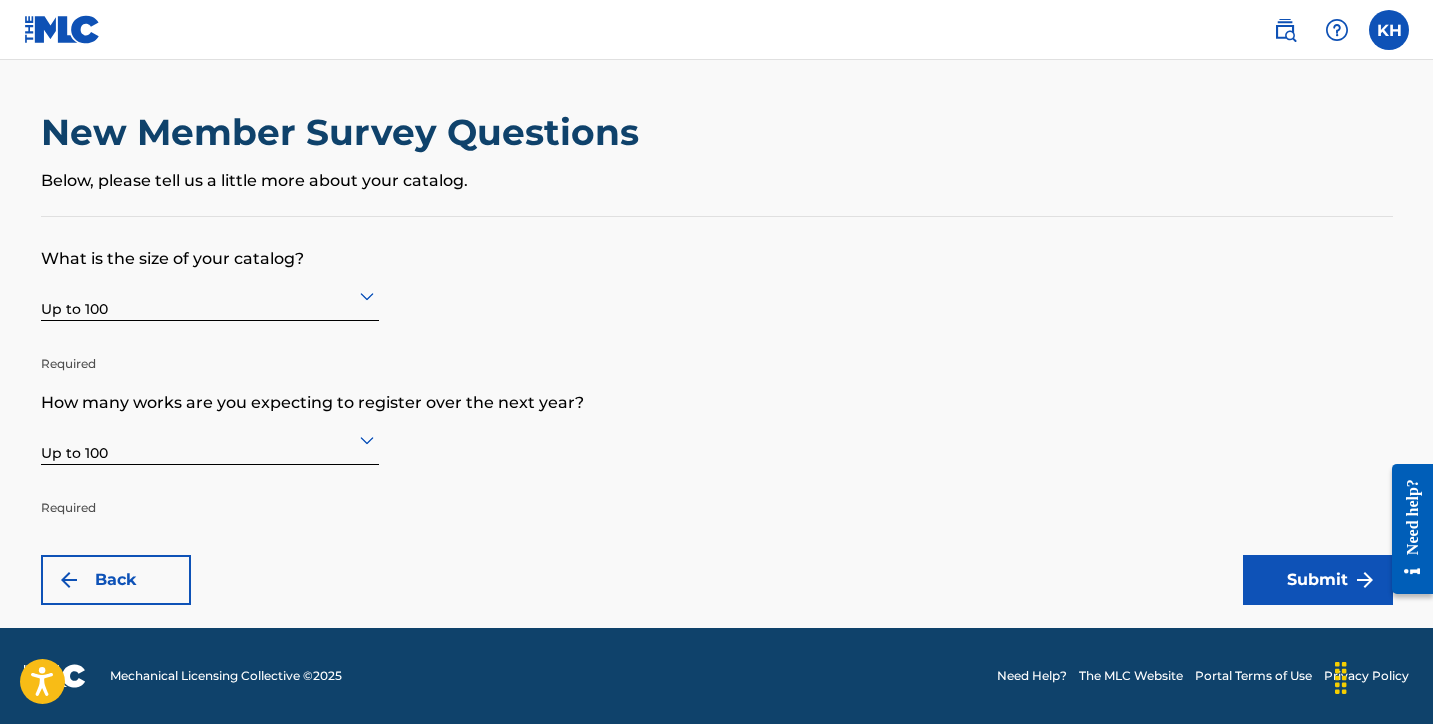 click on "Submit" at bounding box center (1318, 580) 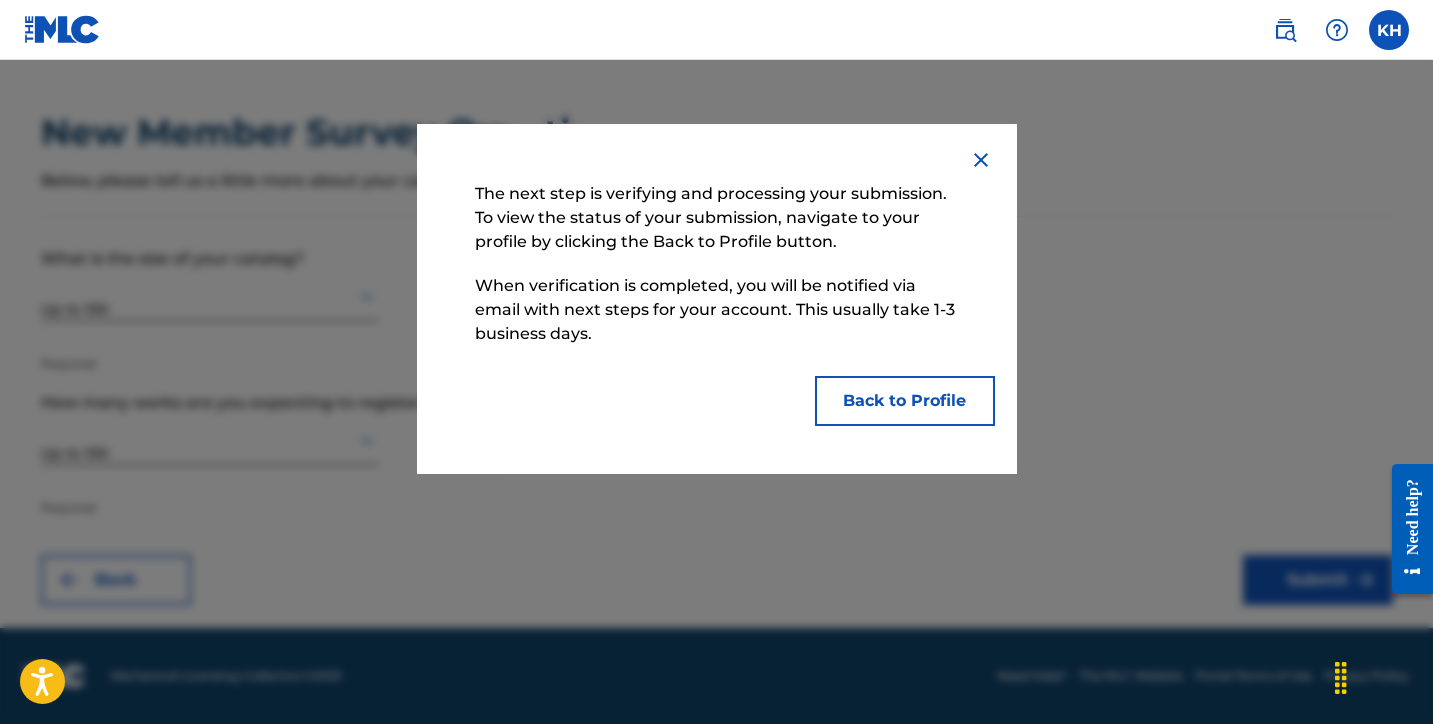 click on "Back to Profile" at bounding box center (905, 401) 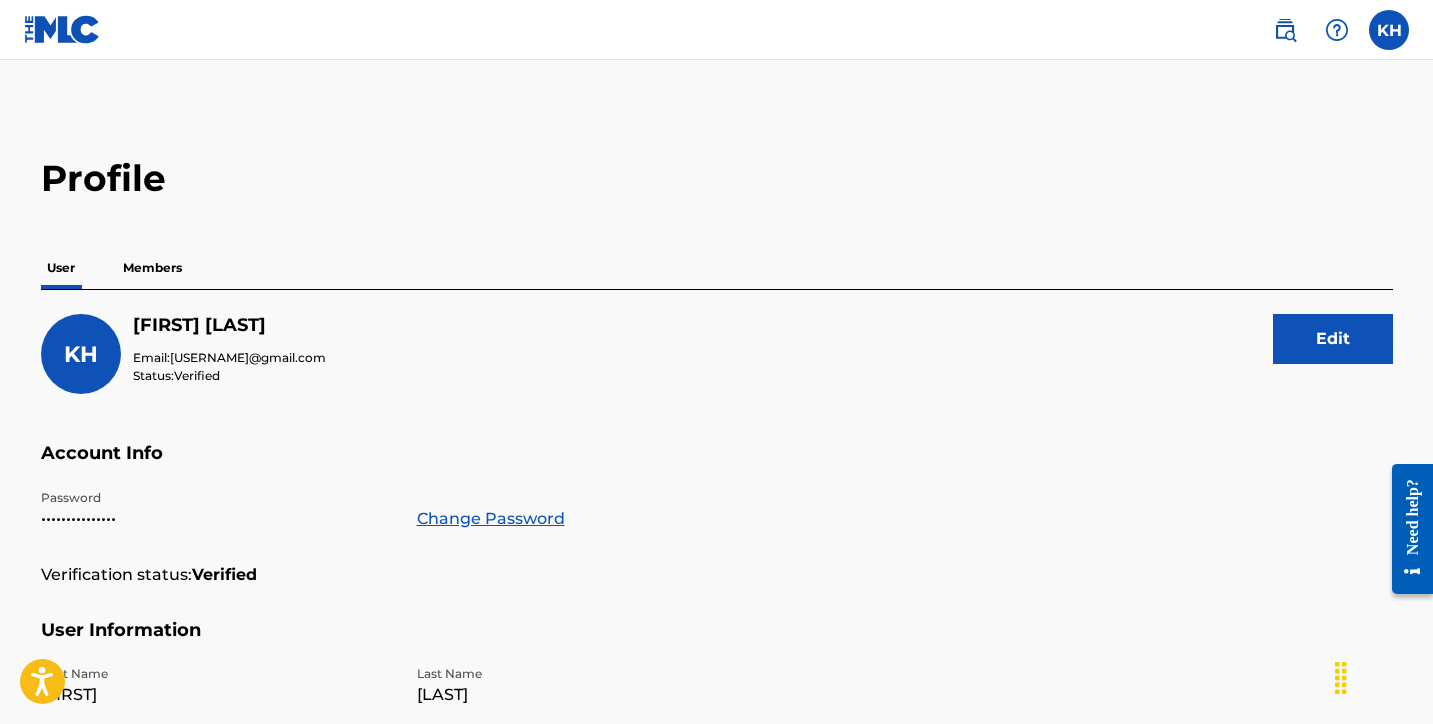 scroll, scrollTop: 0, scrollLeft: 0, axis: both 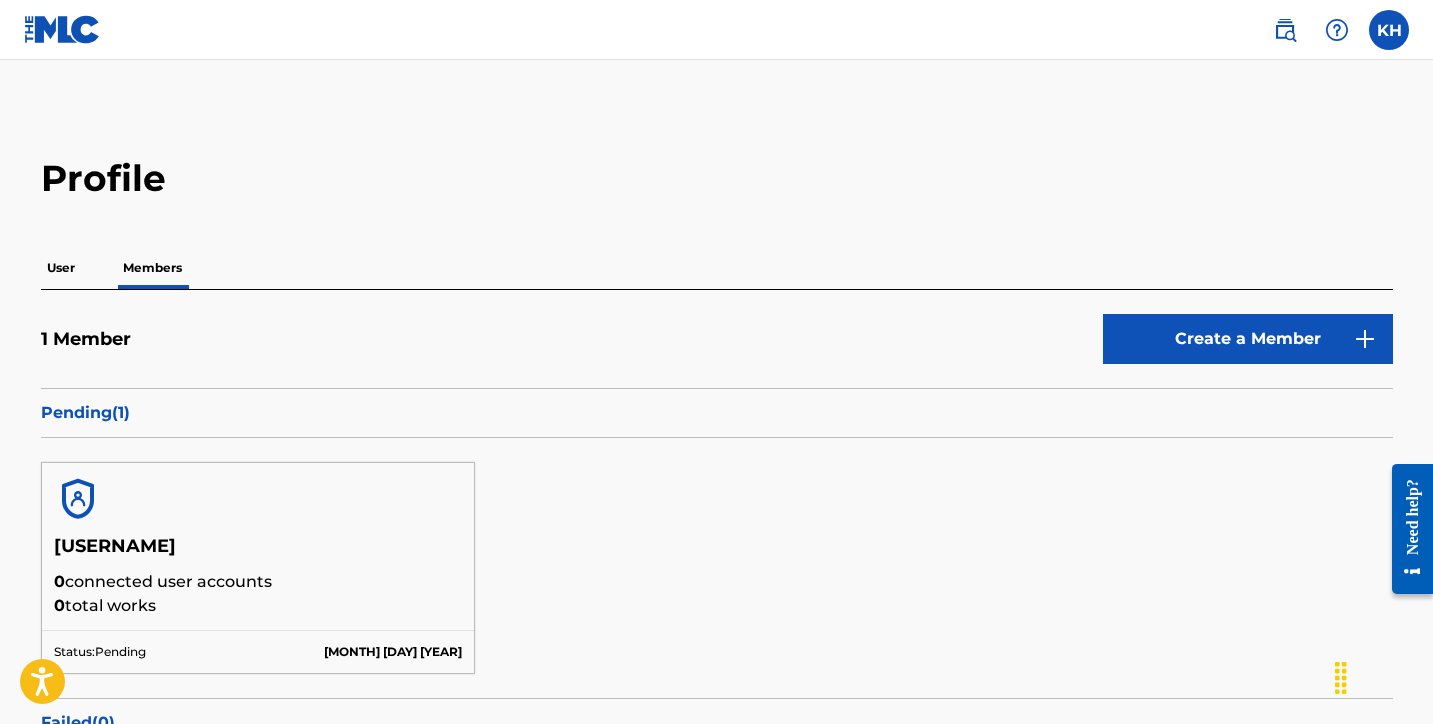 click at bounding box center (1389, 30) 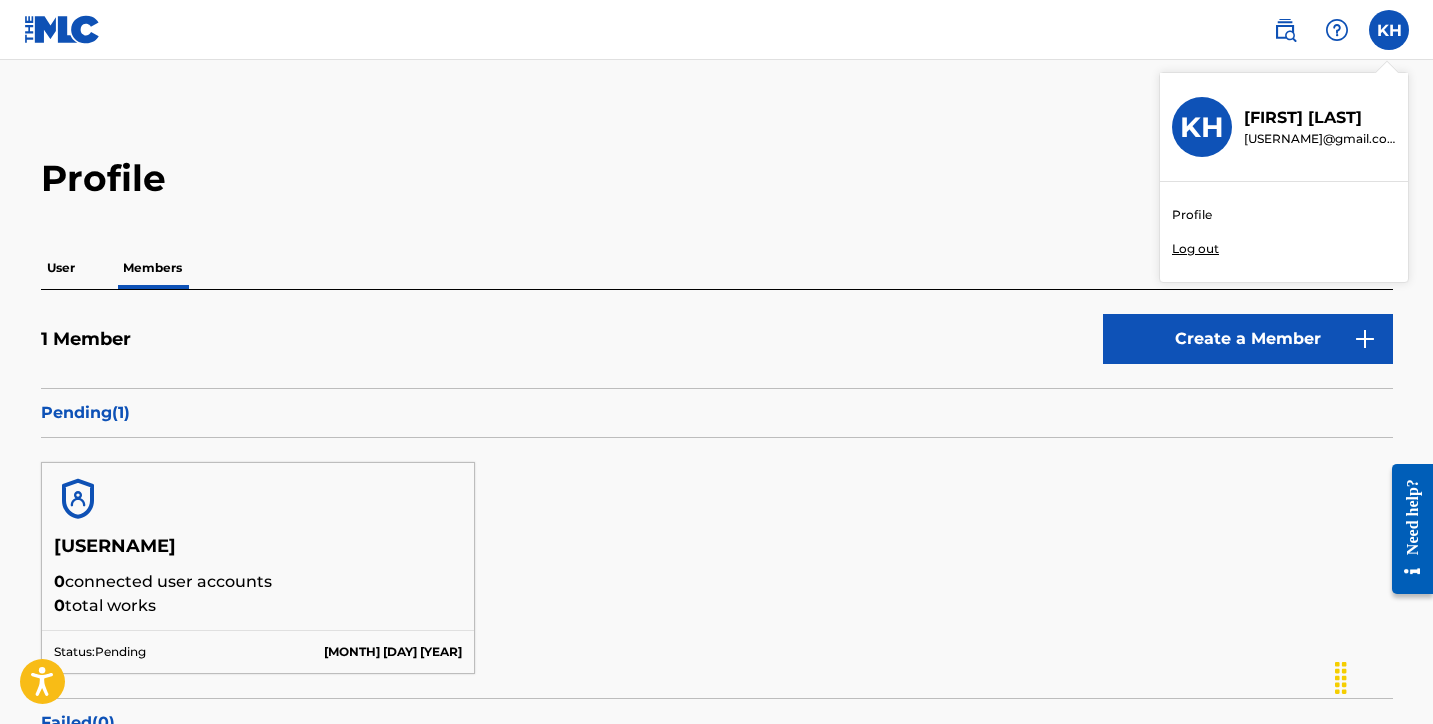 click on "Profile" at bounding box center (1192, 215) 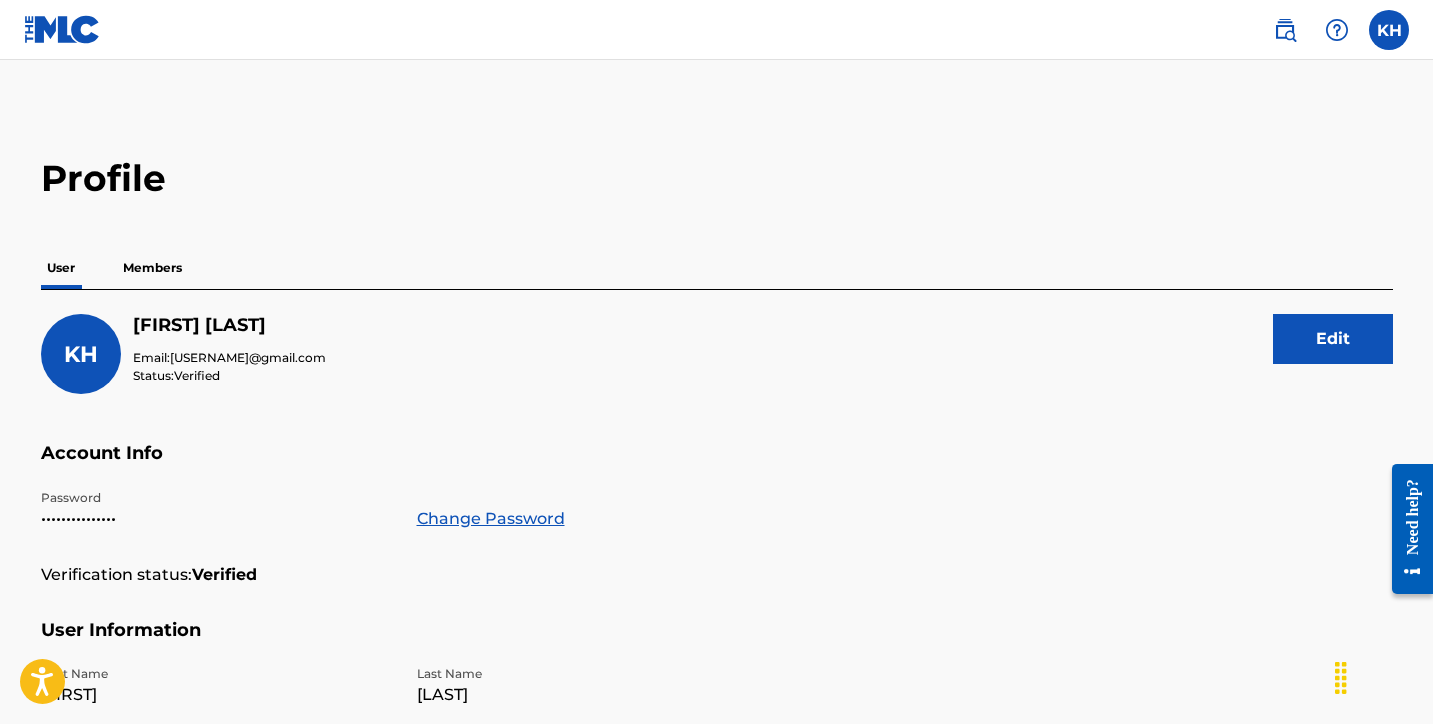 click at bounding box center [62, 29] 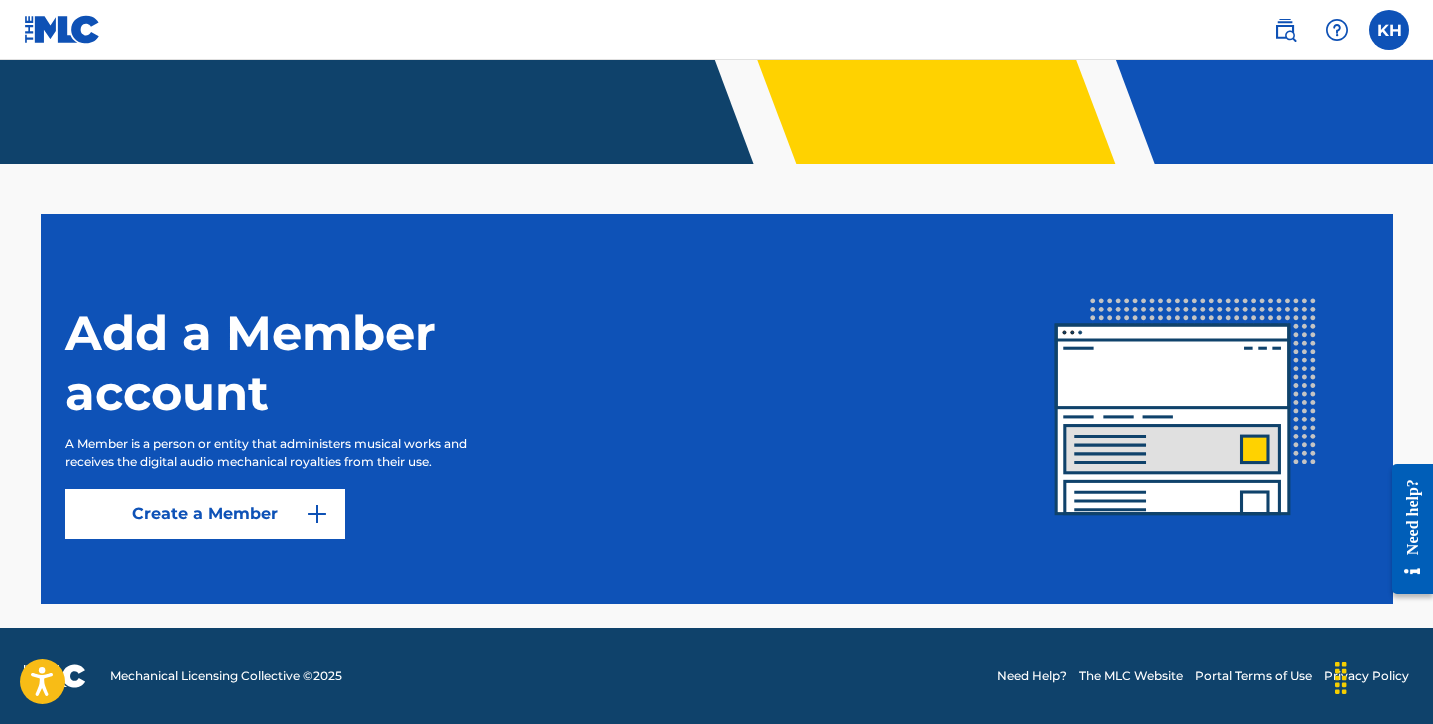 scroll, scrollTop: 422, scrollLeft: 0, axis: vertical 